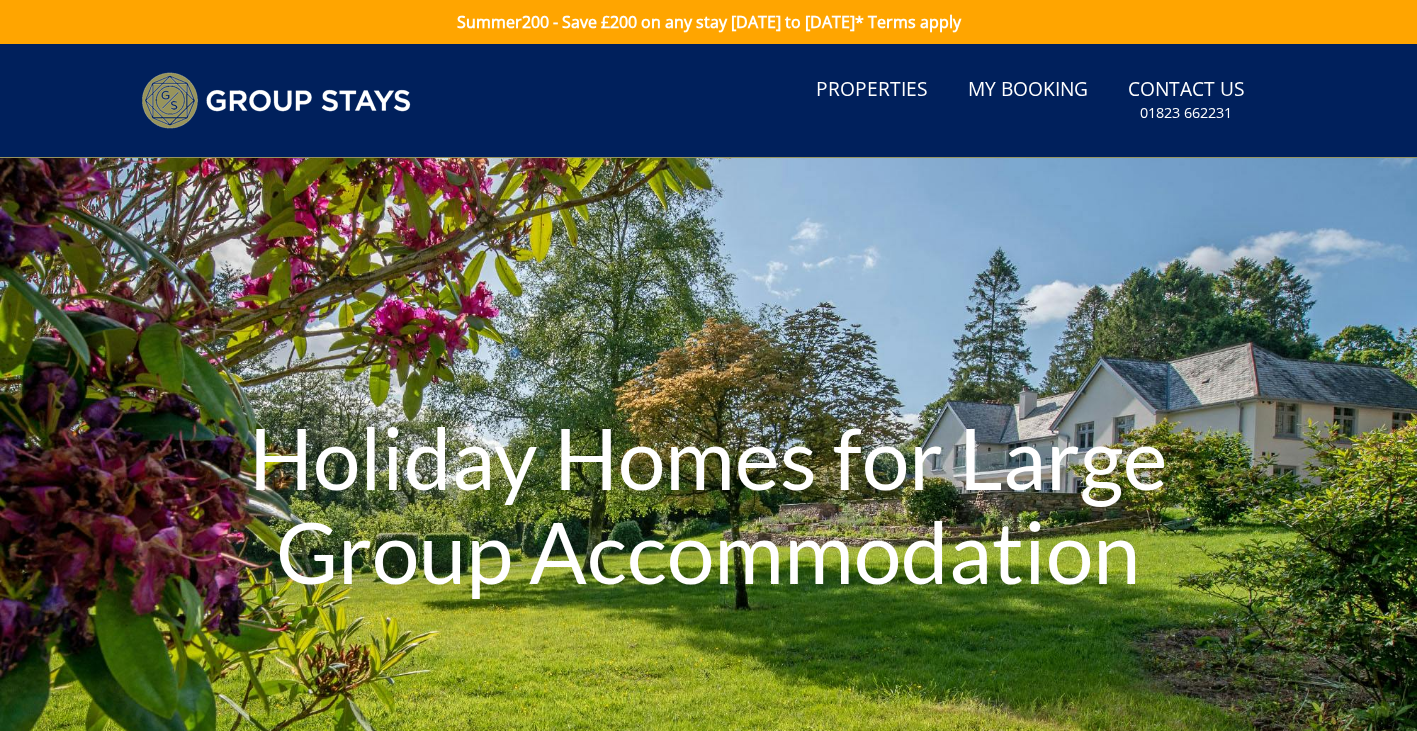 scroll, scrollTop: 0, scrollLeft: 0, axis: both 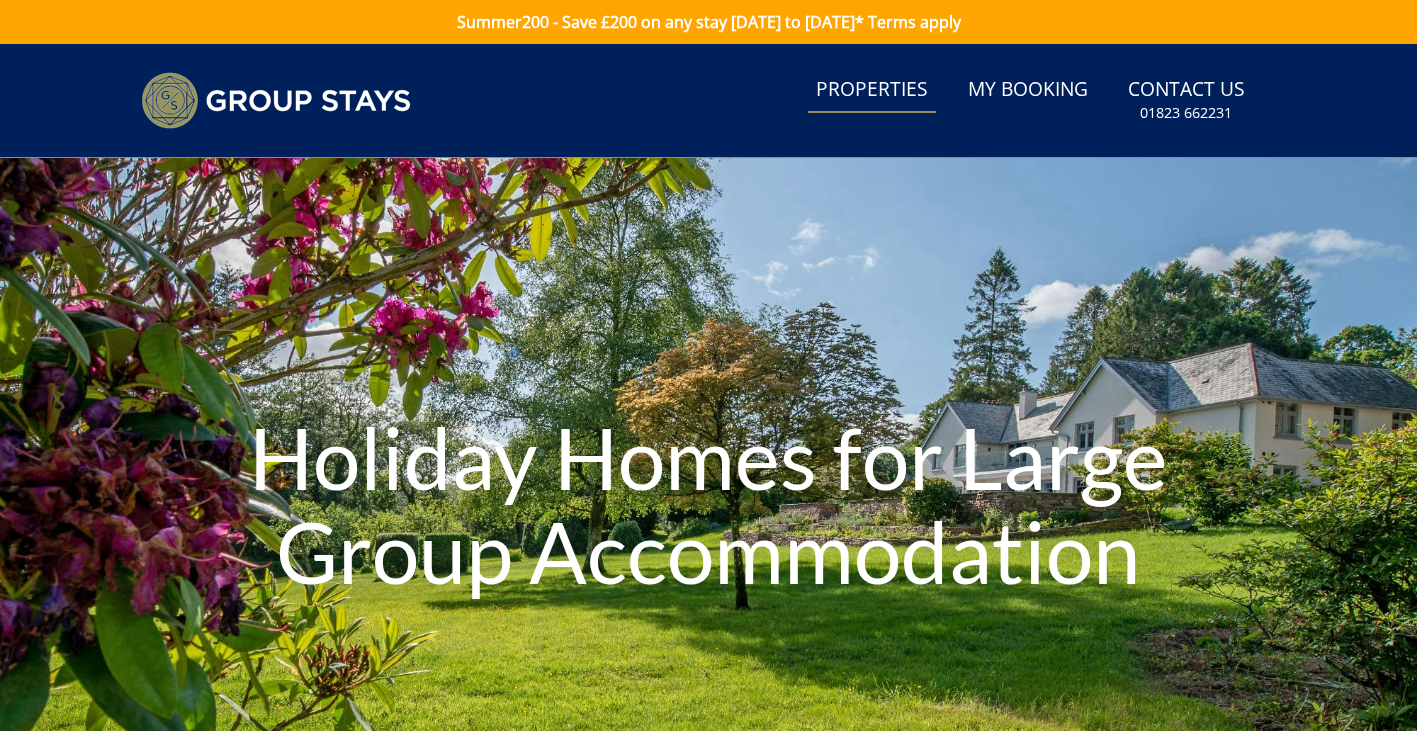 click on "Properties" at bounding box center [872, 90] 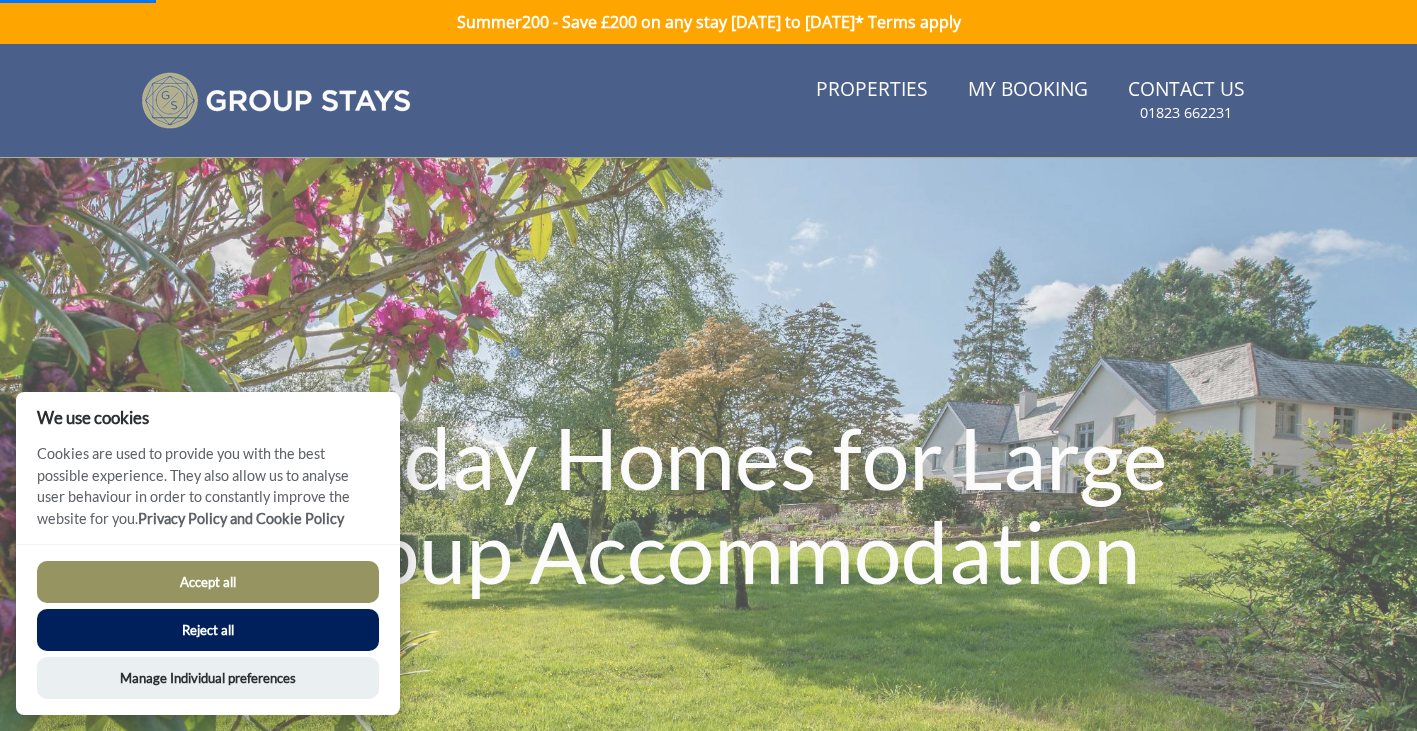 drag, startPoint x: 232, startPoint y: 583, endPoint x: 447, endPoint y: 480, distance: 238.39882 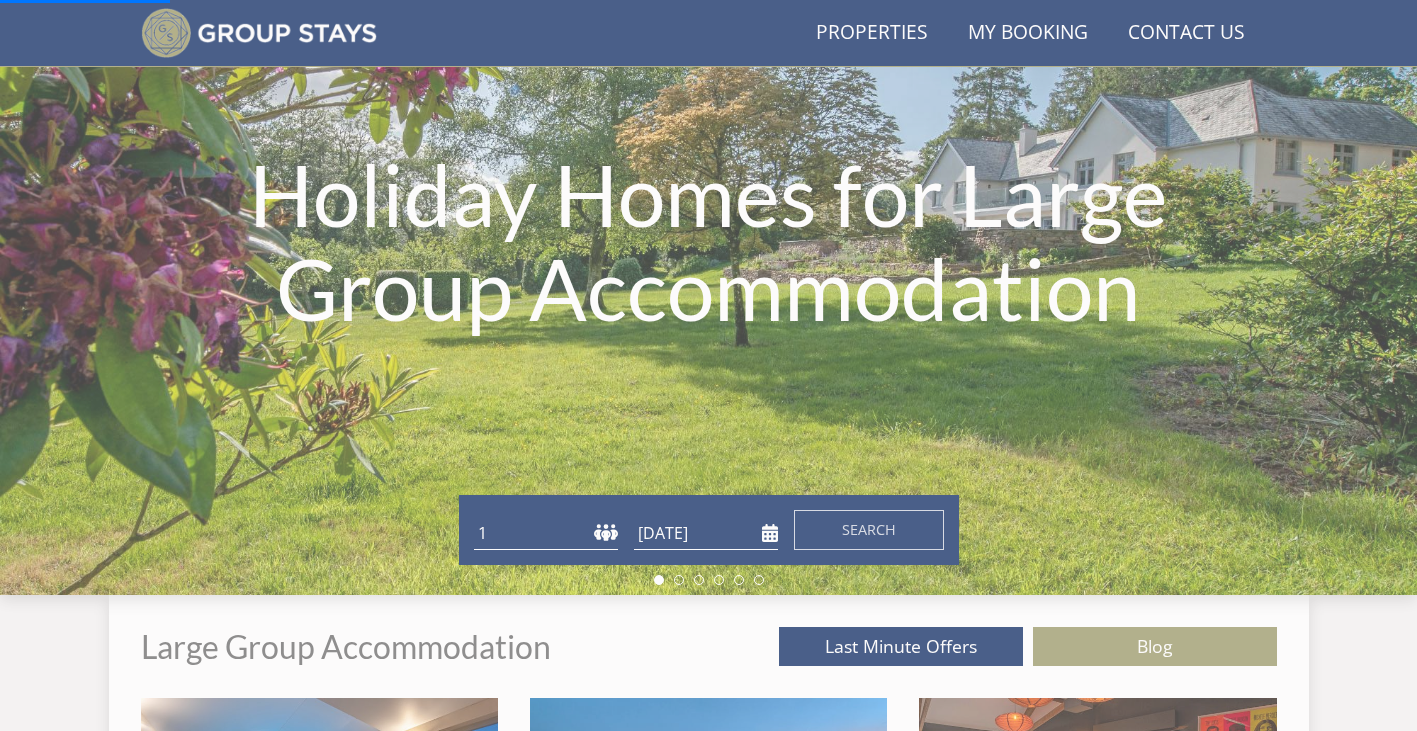 scroll, scrollTop: 353, scrollLeft: 0, axis: vertical 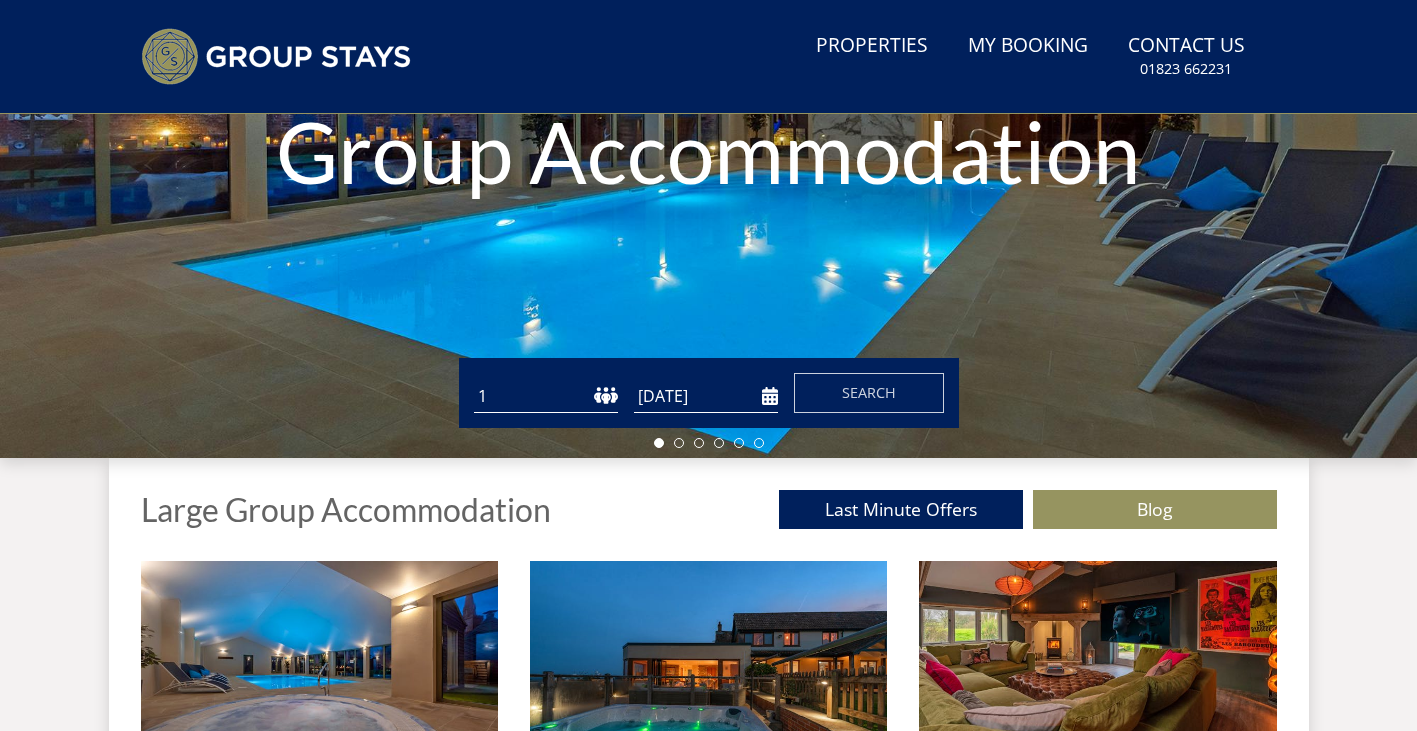 click on "1
2
3
4
5
6
7
8
9
10
11
12
13
14
15
16
17
18
19
20
21
22
23
24
25
26
27
28
29
30
31
32
33
34
35
36
37
38
39
40
41
42
43
44
45
46
47
48
49
50" at bounding box center [546, 396] 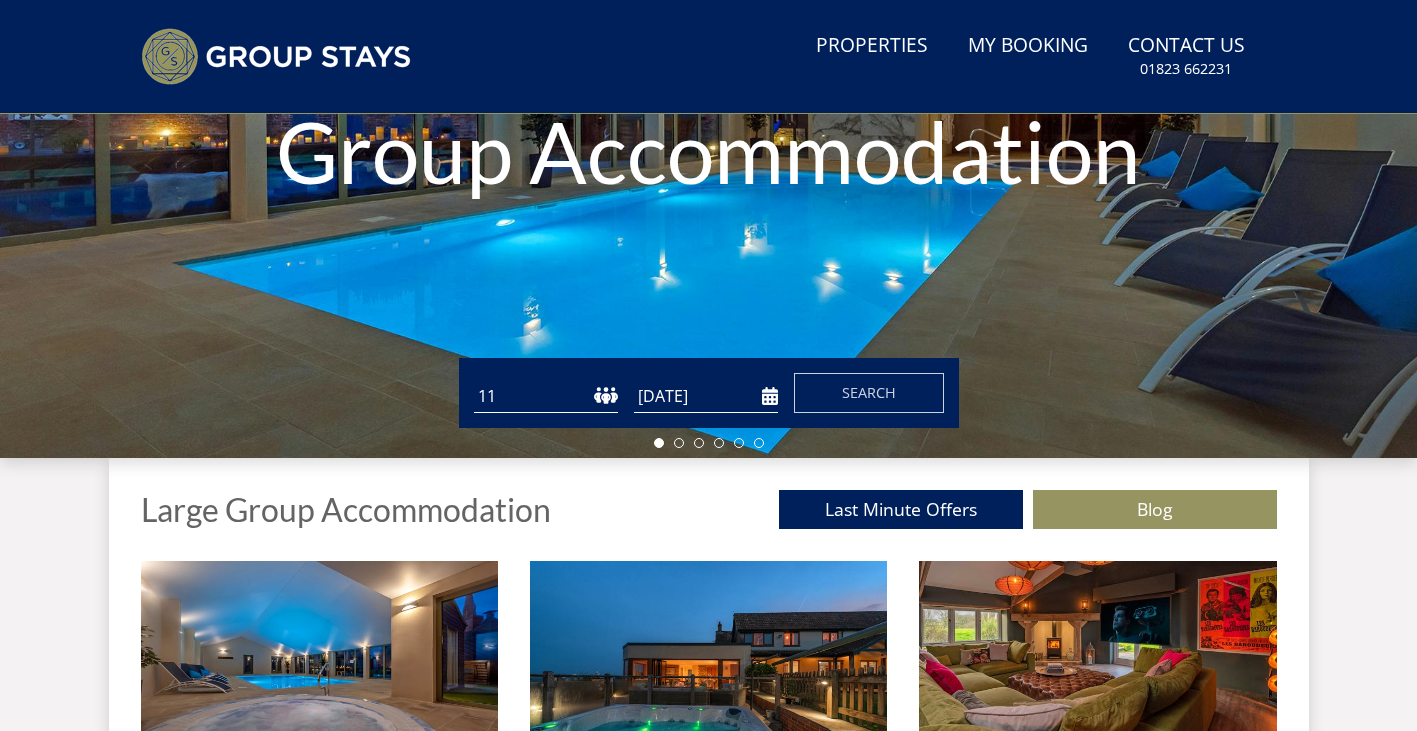 click on "1
2
3
4
5
6
7
8
9
10
11
12
13
14
15
16
17
18
19
20
21
22
23
24
25
26
27
28
29
30
31
32
33
34
35
36
37
38
39
40
41
42
43
44
45
46
47
48
49
50" at bounding box center (546, 396) 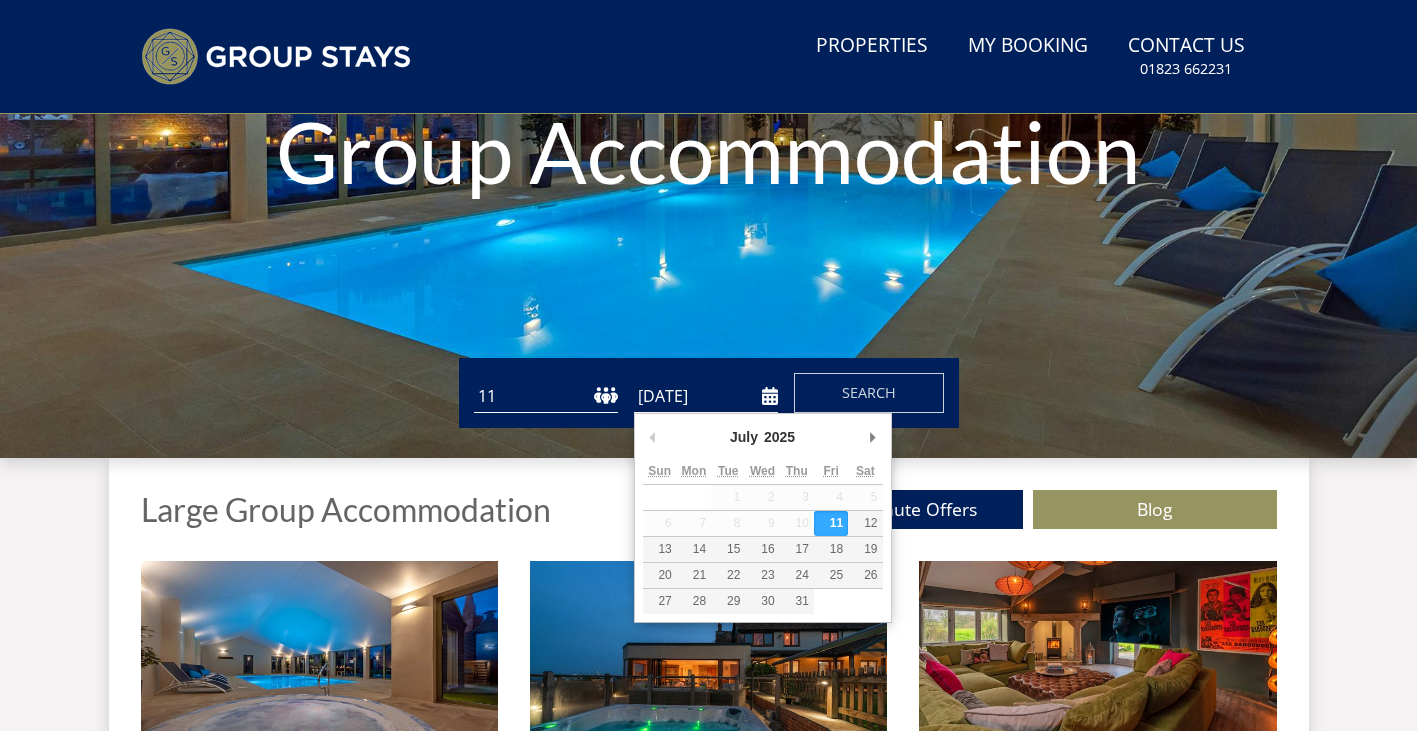 click on "[DATE]" at bounding box center [706, 396] 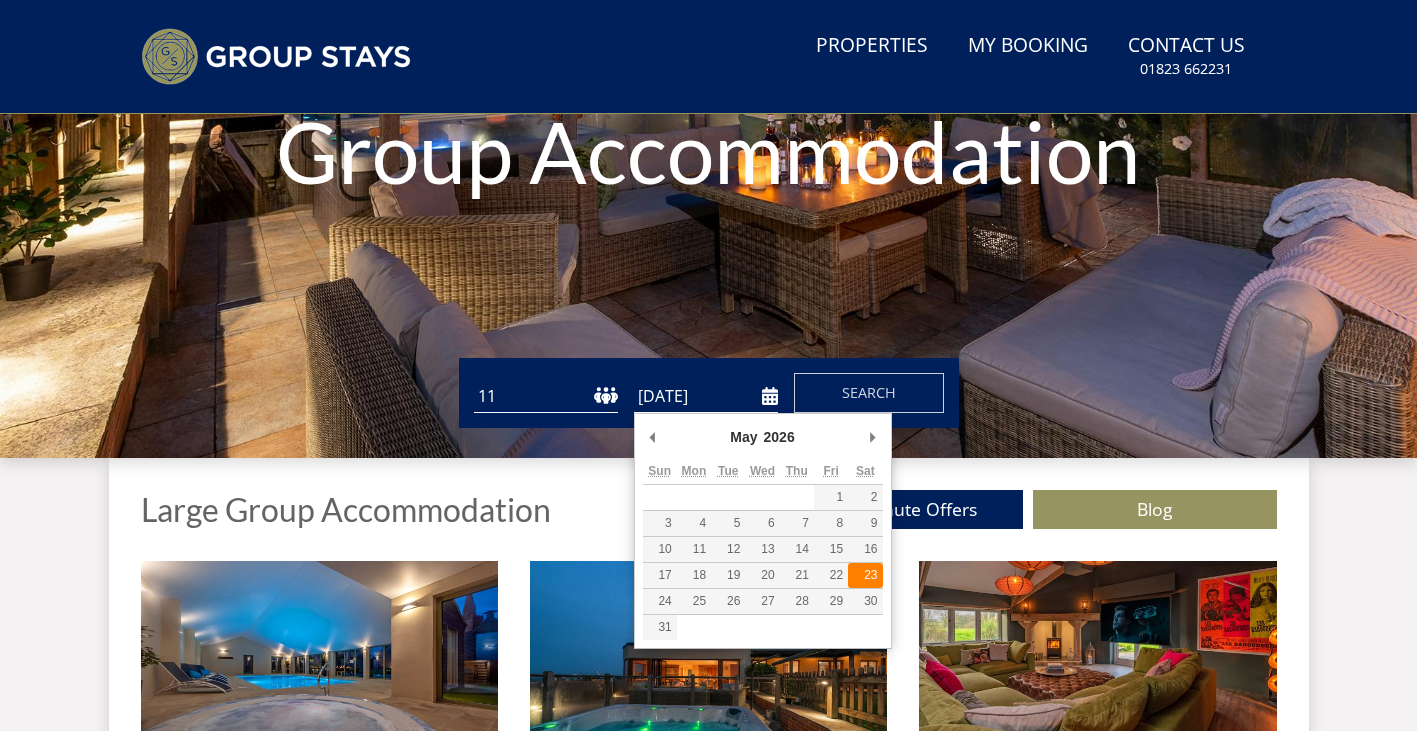 type on "[DATE]" 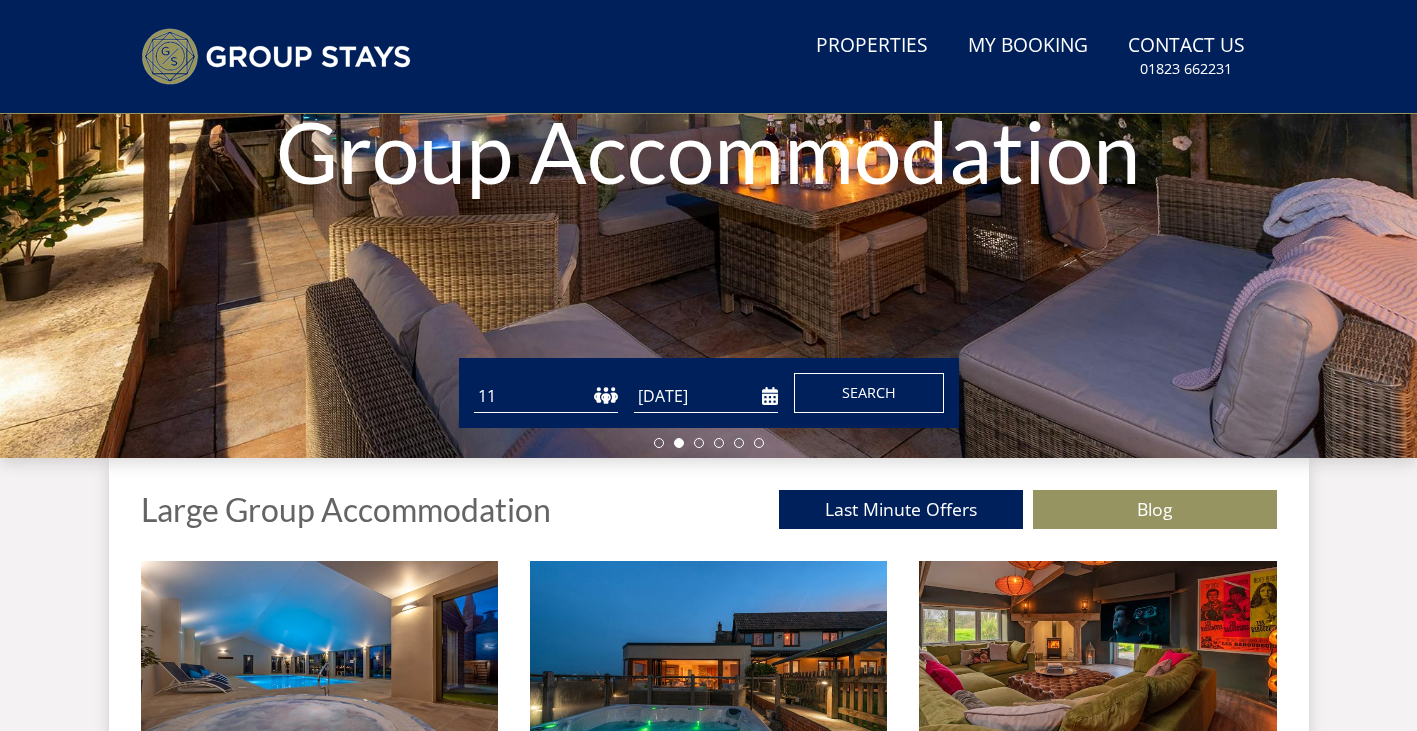 click on "Search" at bounding box center [869, 392] 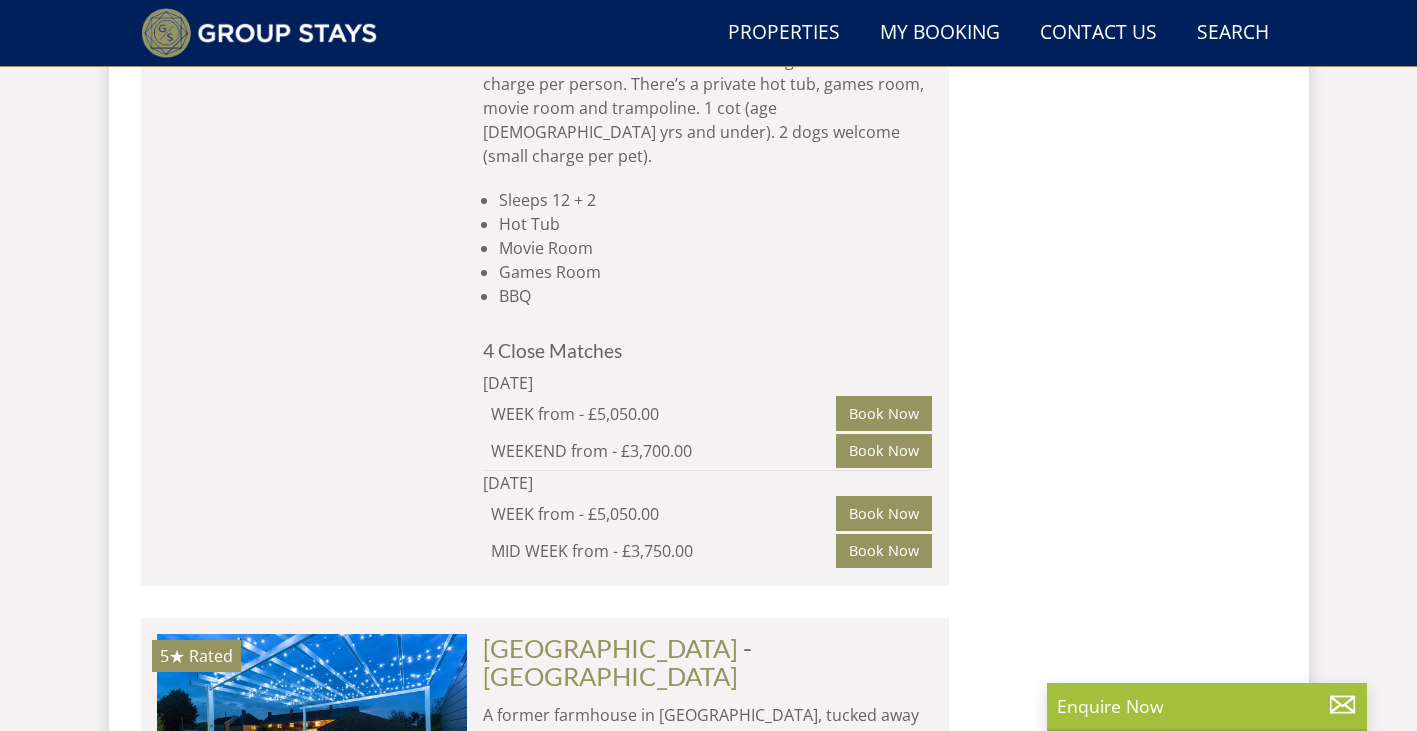 scroll, scrollTop: 7053, scrollLeft: 0, axis: vertical 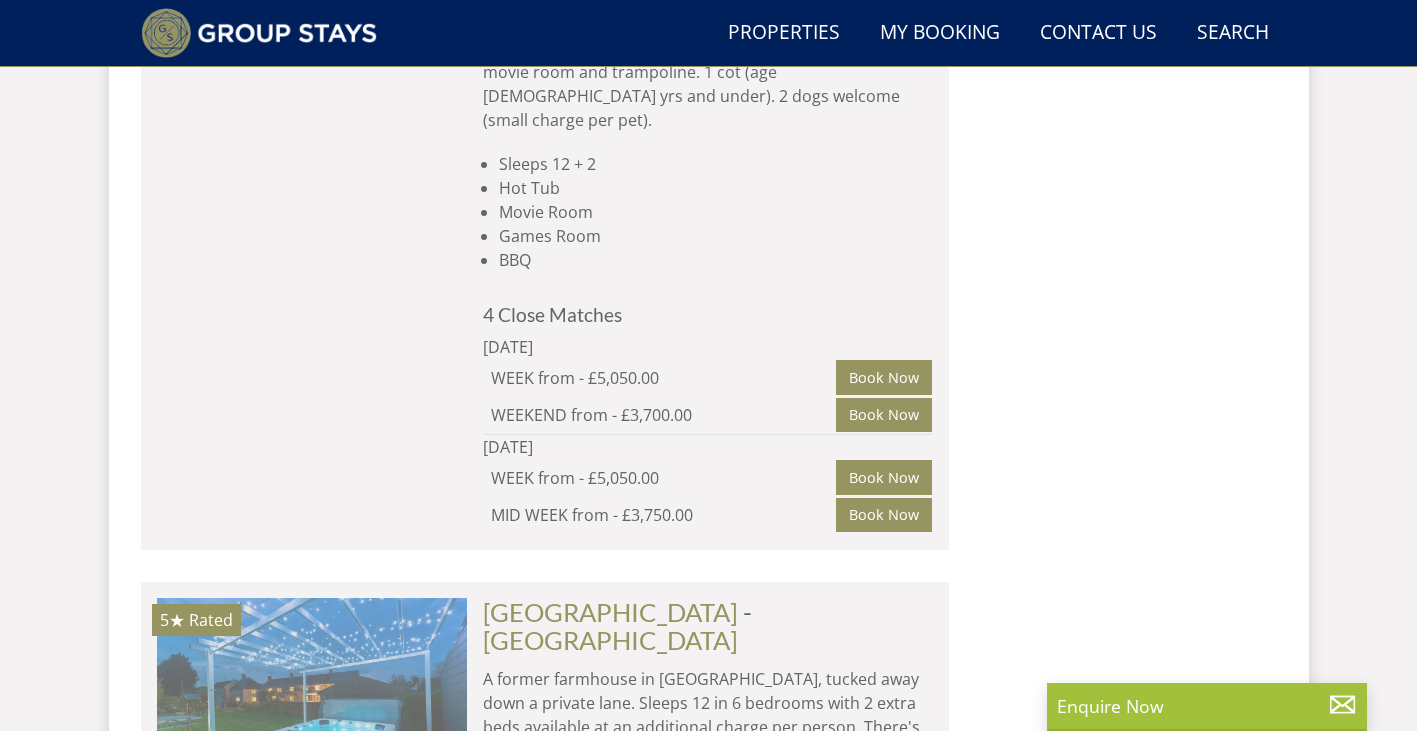 click at bounding box center (312, 698) 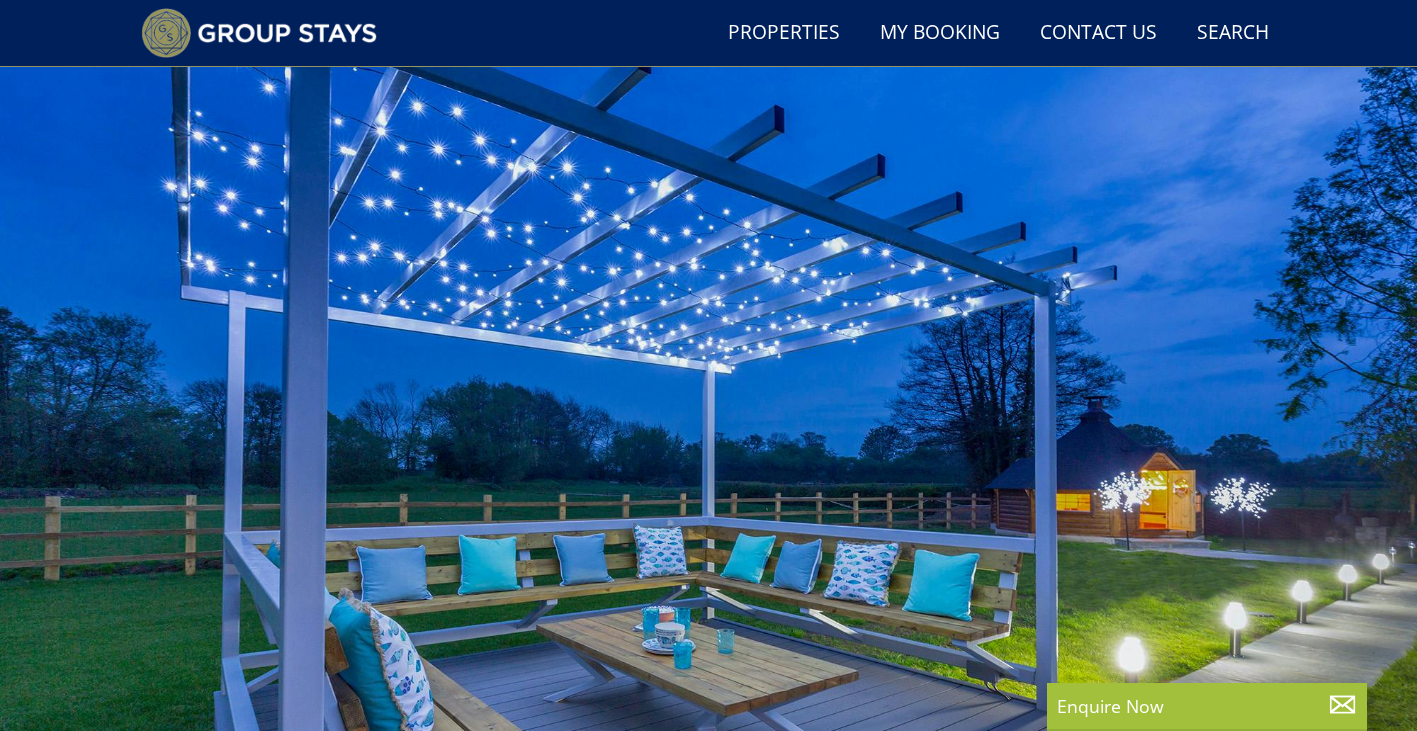 scroll, scrollTop: 295, scrollLeft: 0, axis: vertical 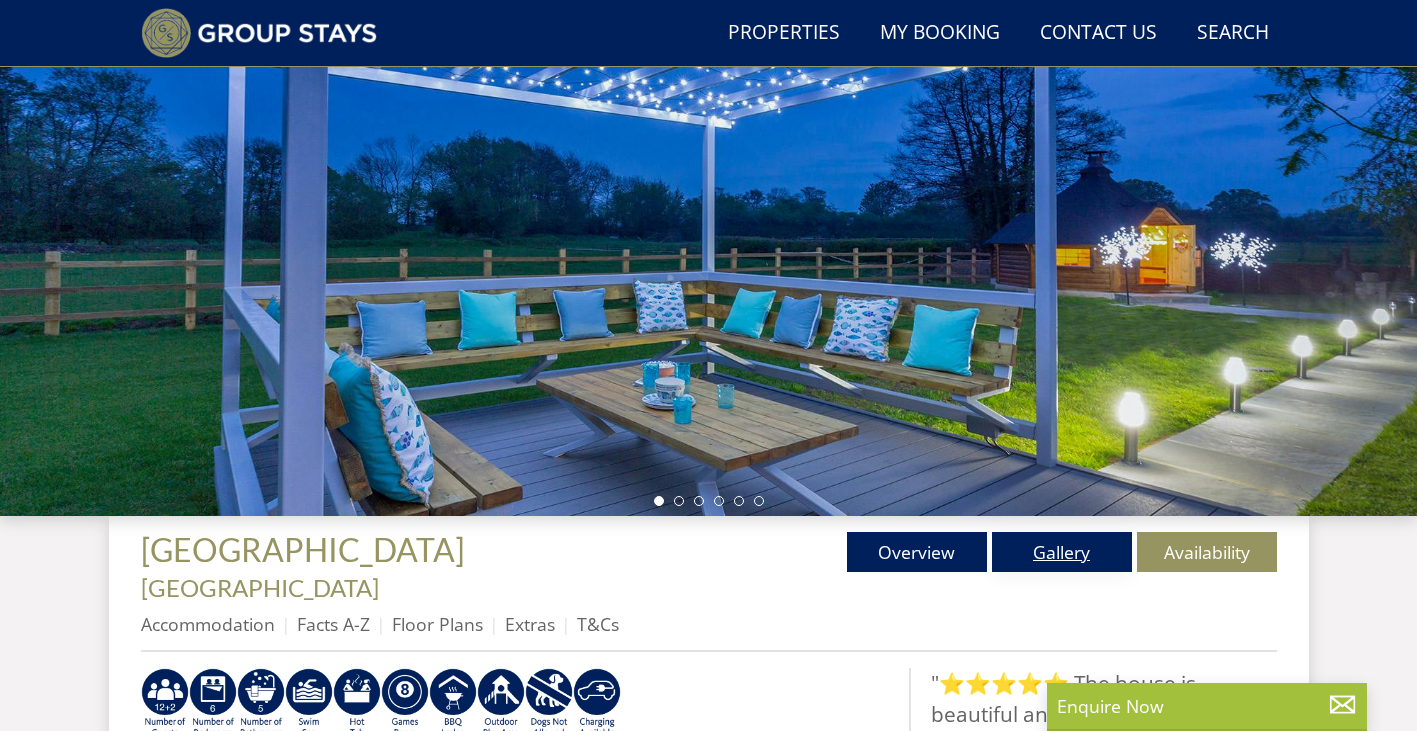 click on "Gallery" at bounding box center (1062, 552) 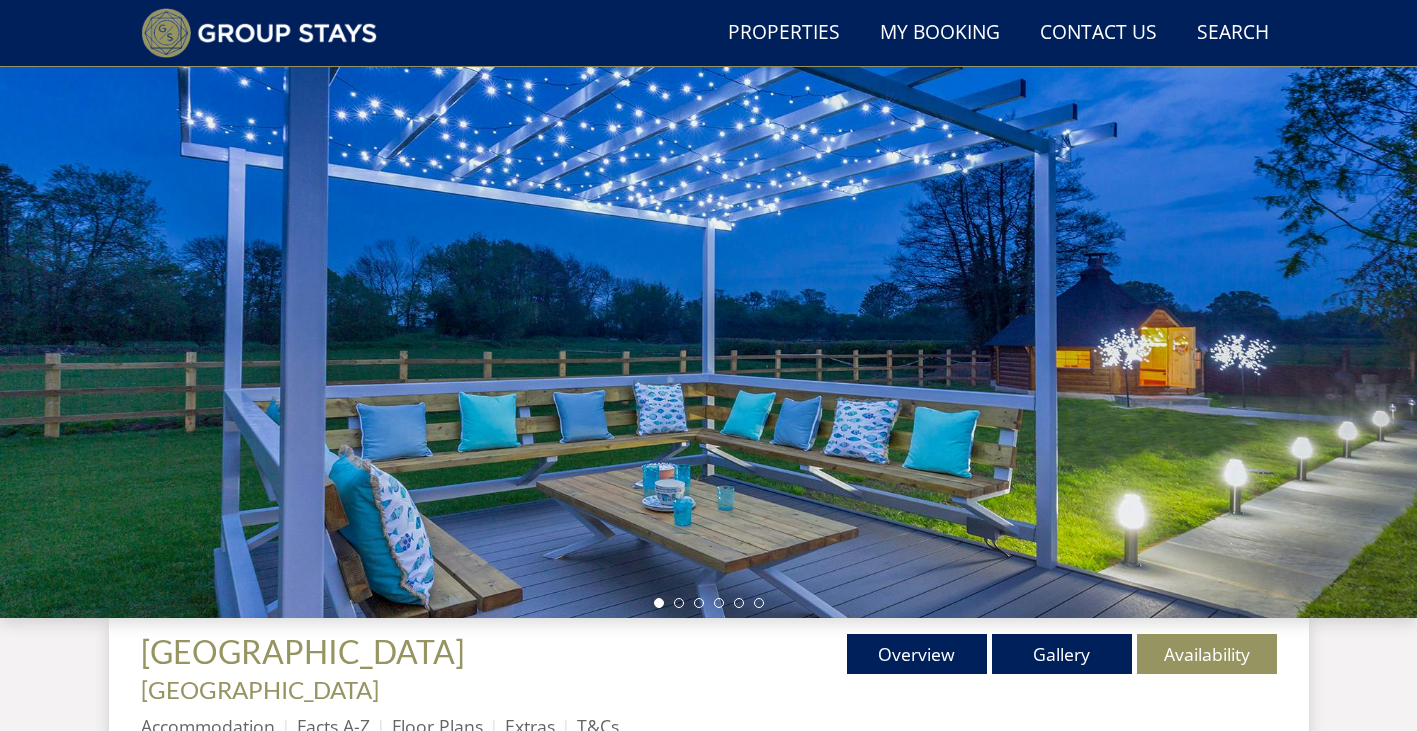 scroll, scrollTop: 194, scrollLeft: 0, axis: vertical 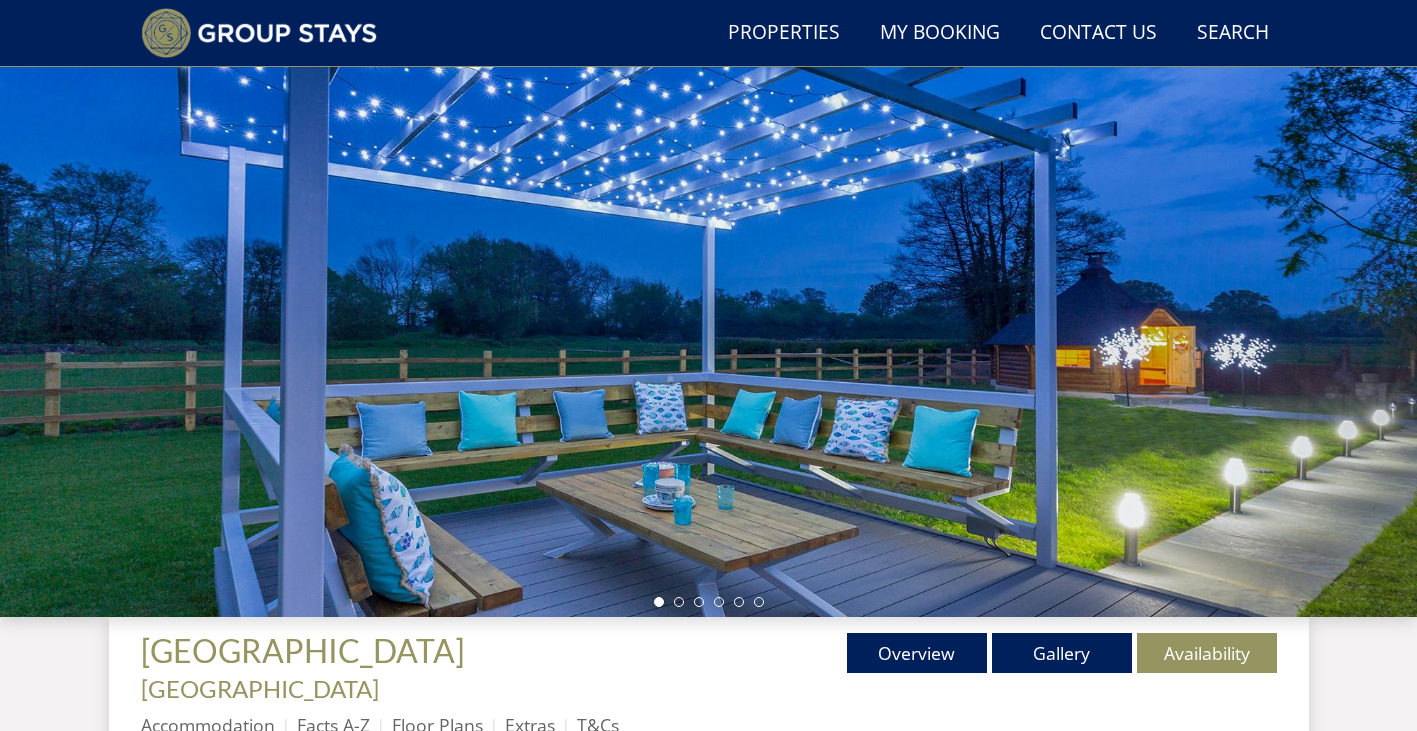click at bounding box center (708, 267) 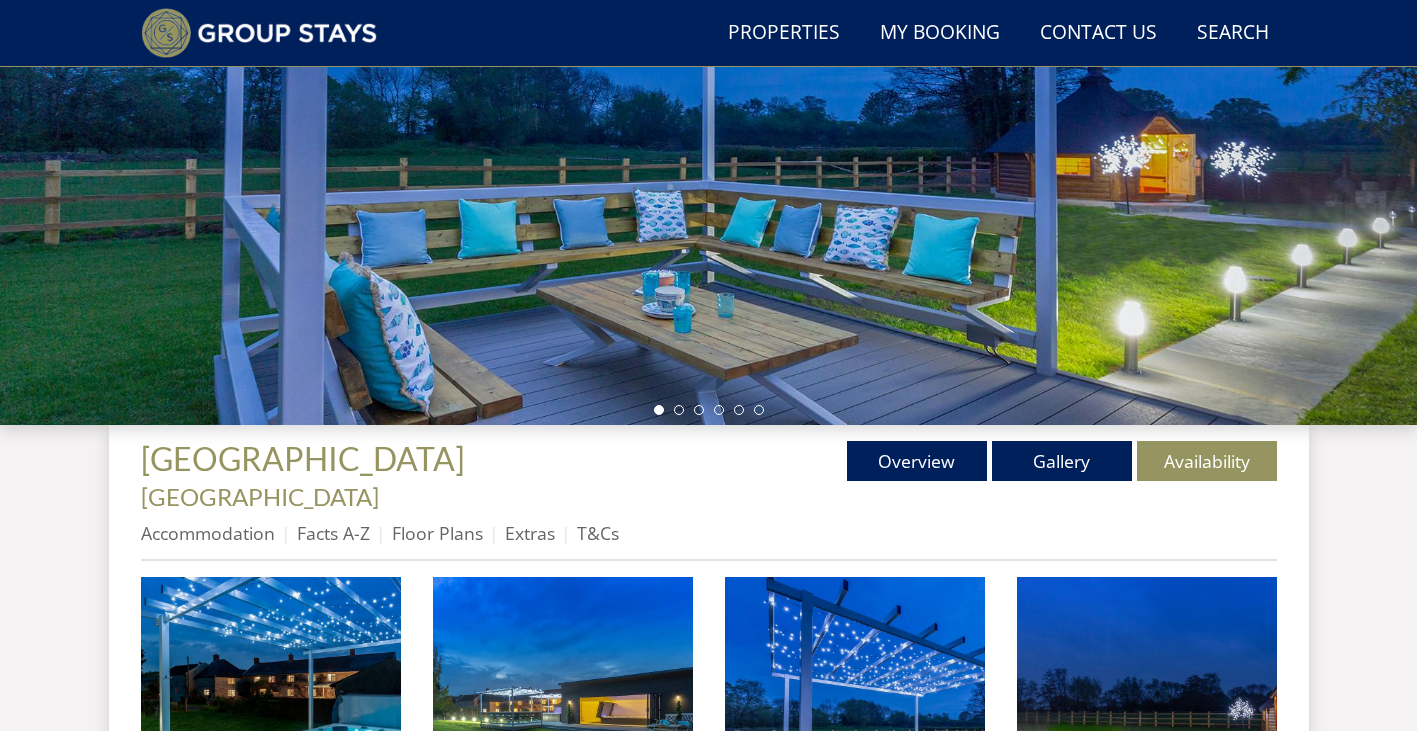 scroll, scrollTop: 394, scrollLeft: 0, axis: vertical 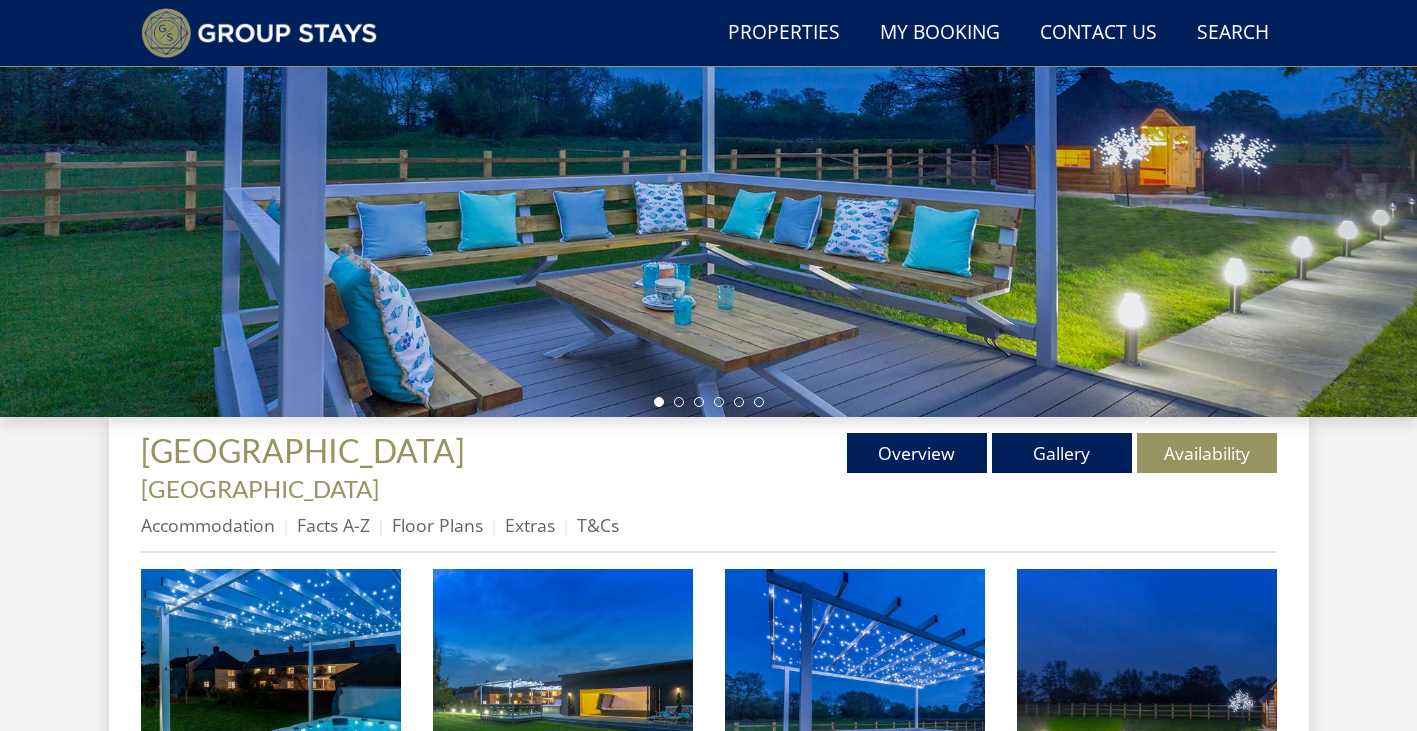 click at bounding box center [708, 67] 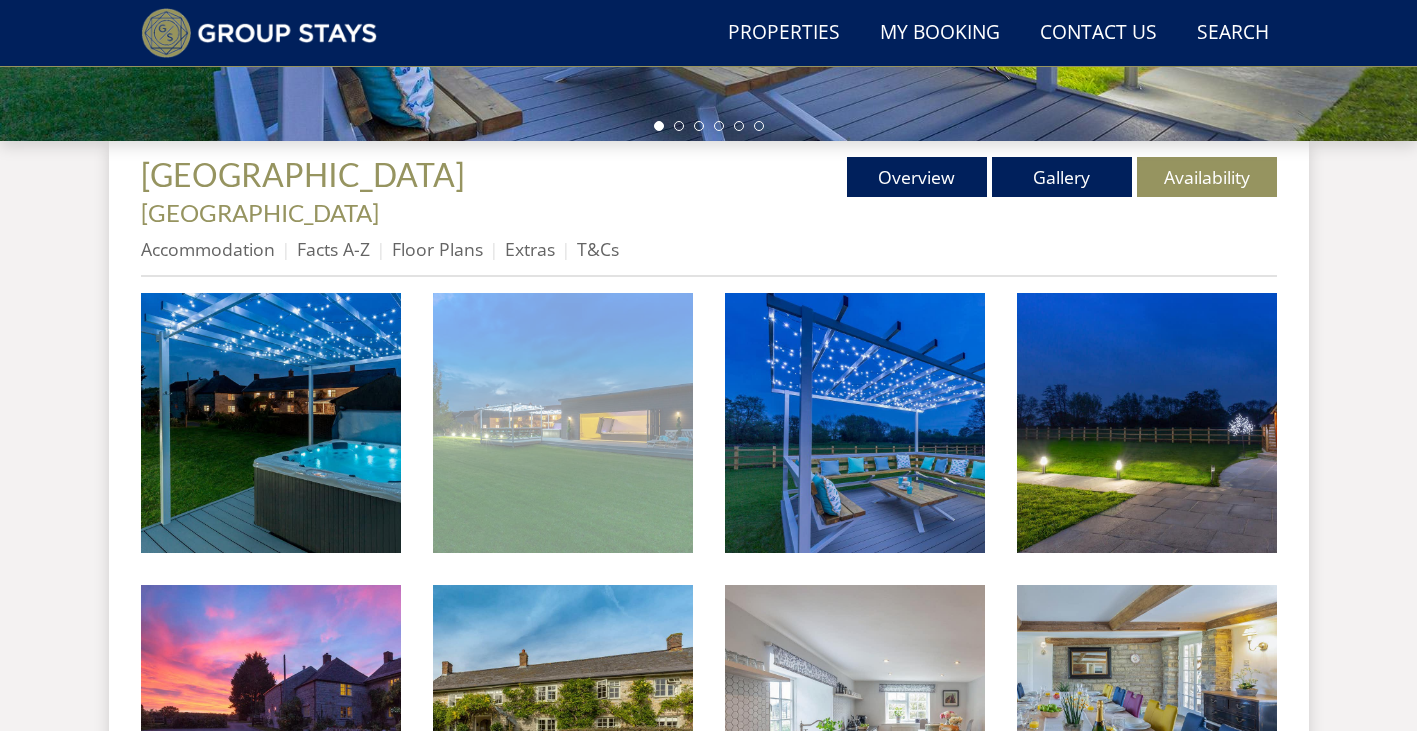 scroll, scrollTop: 694, scrollLeft: 0, axis: vertical 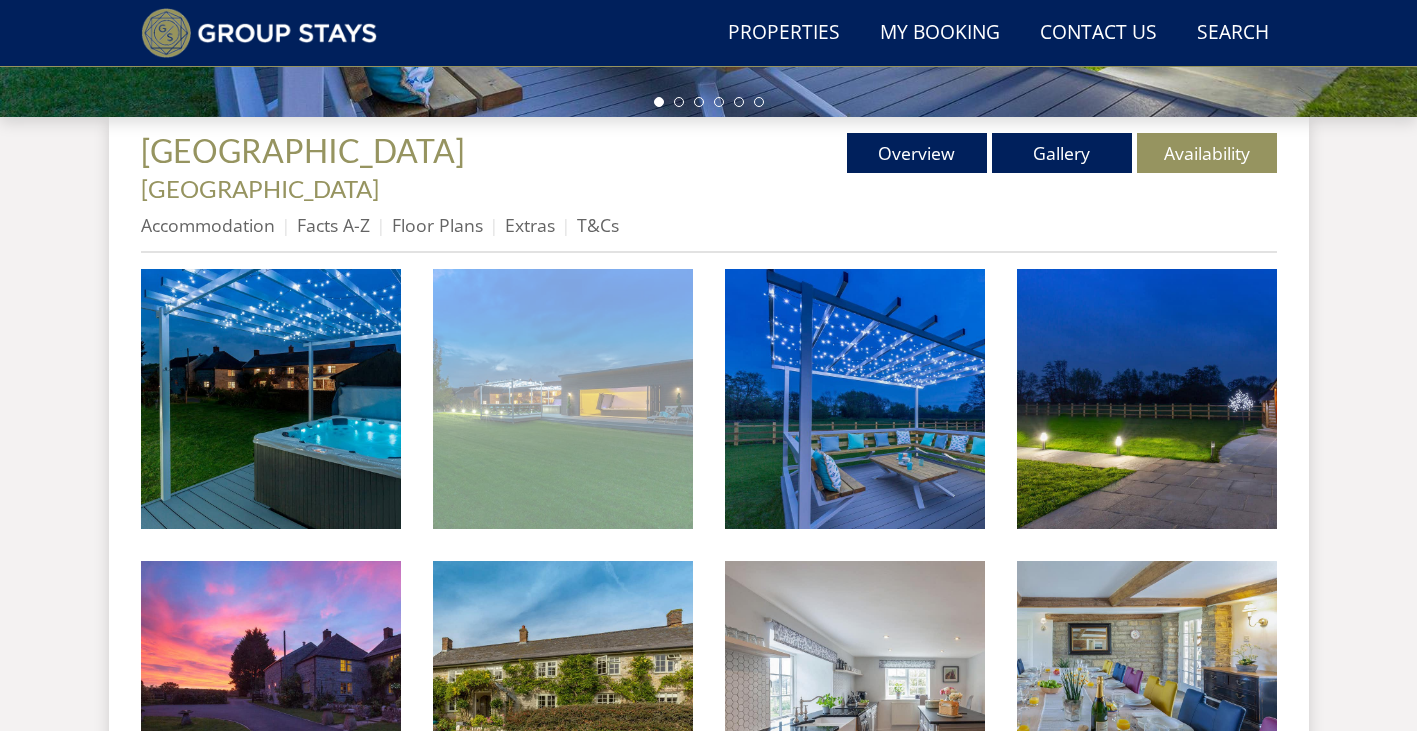 click at bounding box center [563, 399] 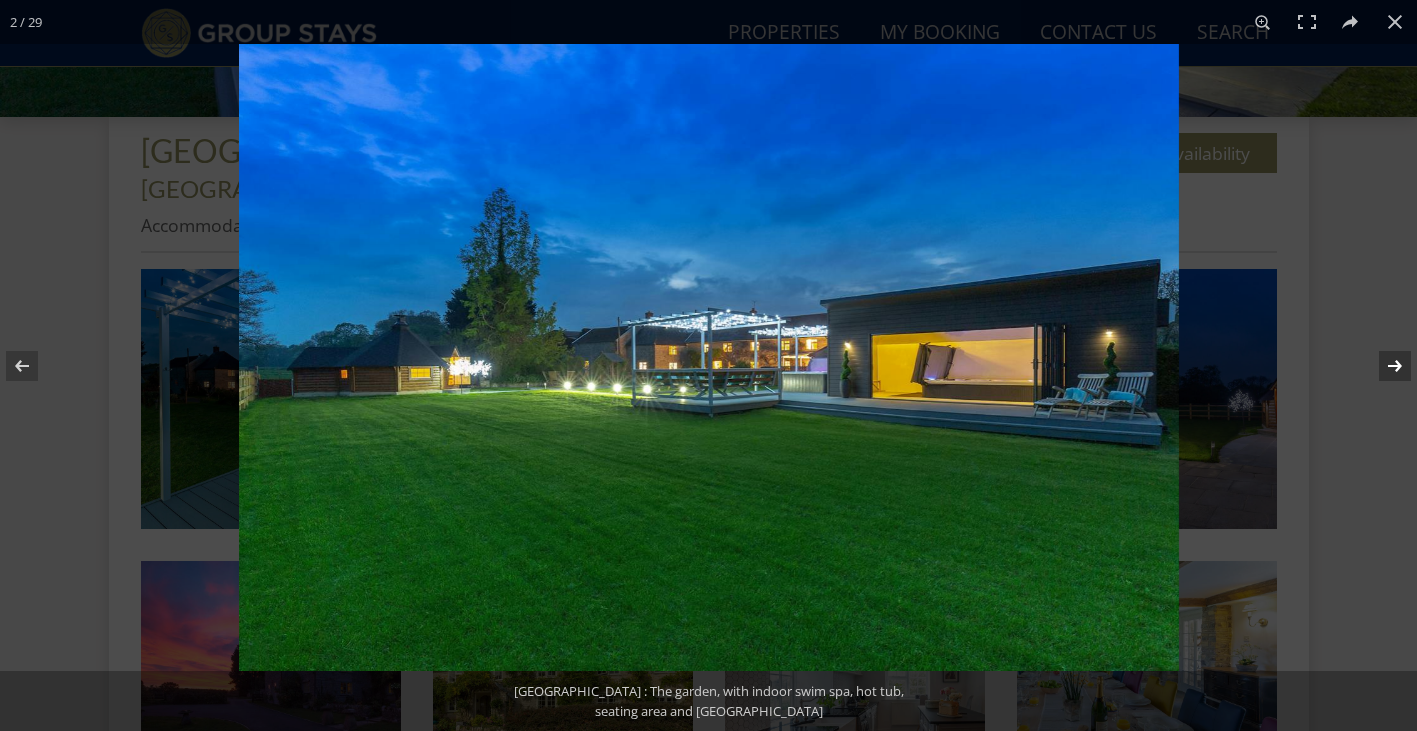 click at bounding box center (1382, 366) 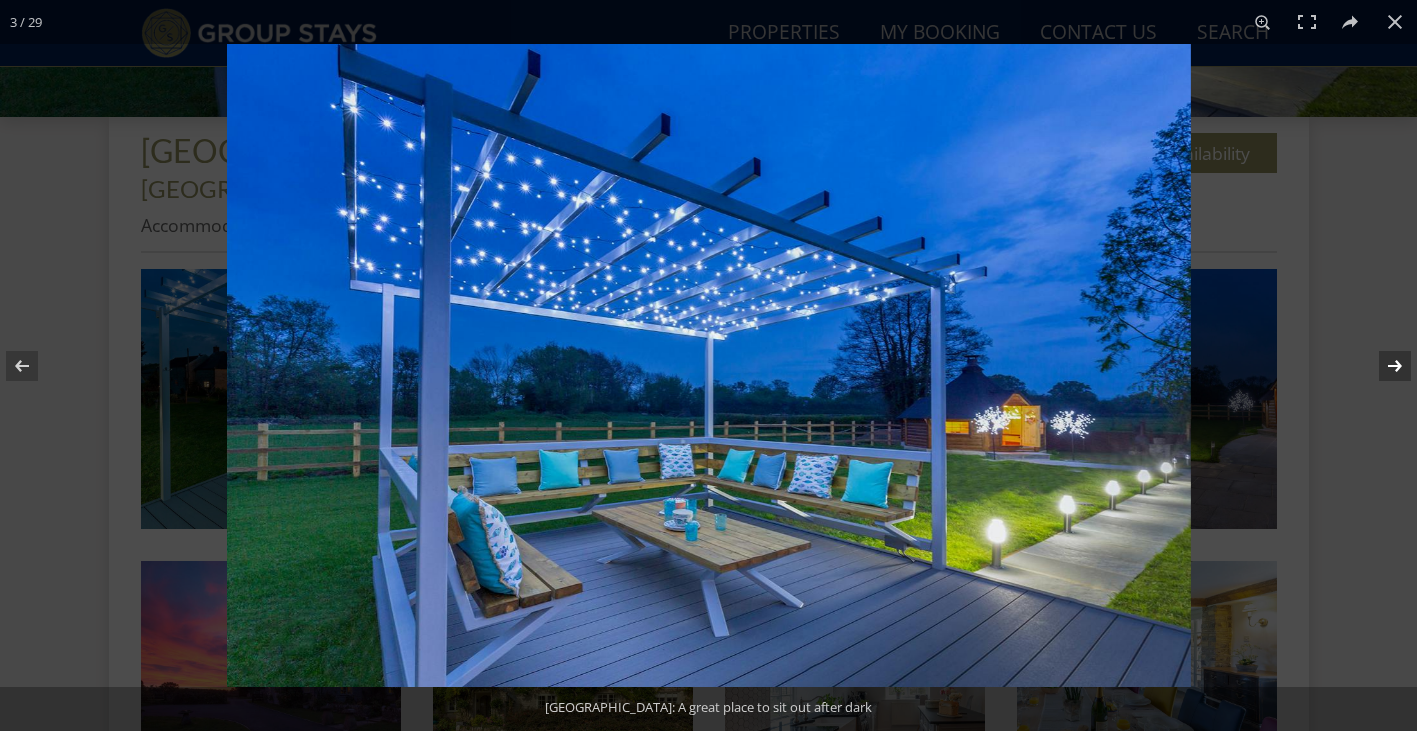 click at bounding box center [1382, 366] 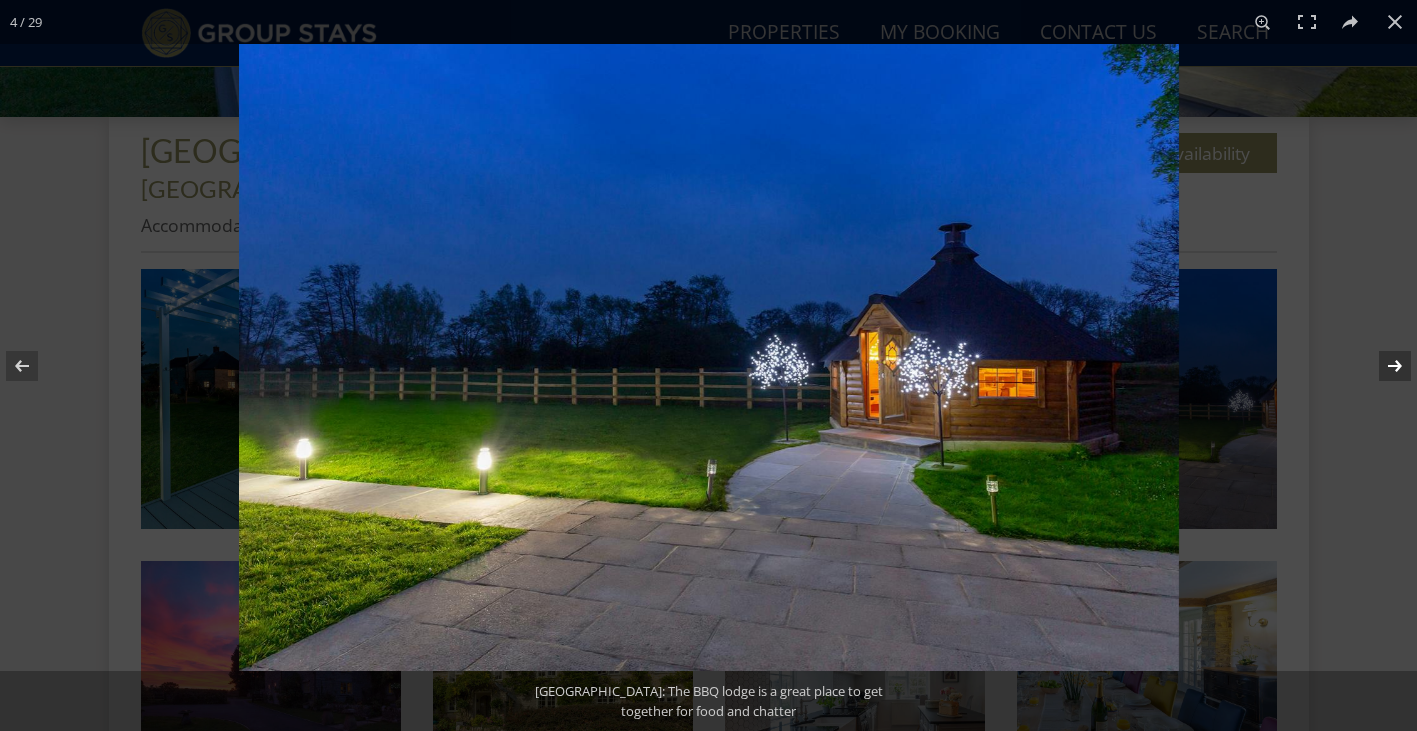 click at bounding box center (1382, 366) 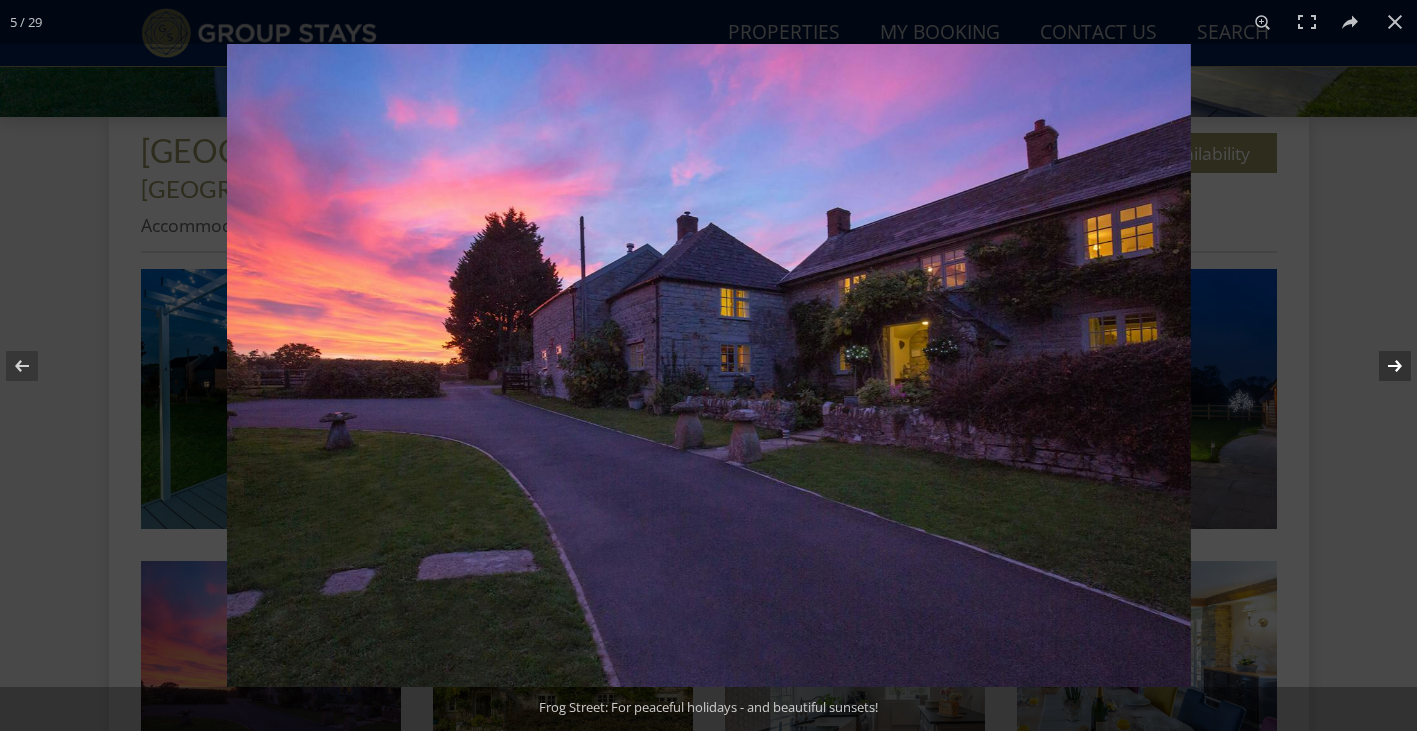 click at bounding box center (1382, 366) 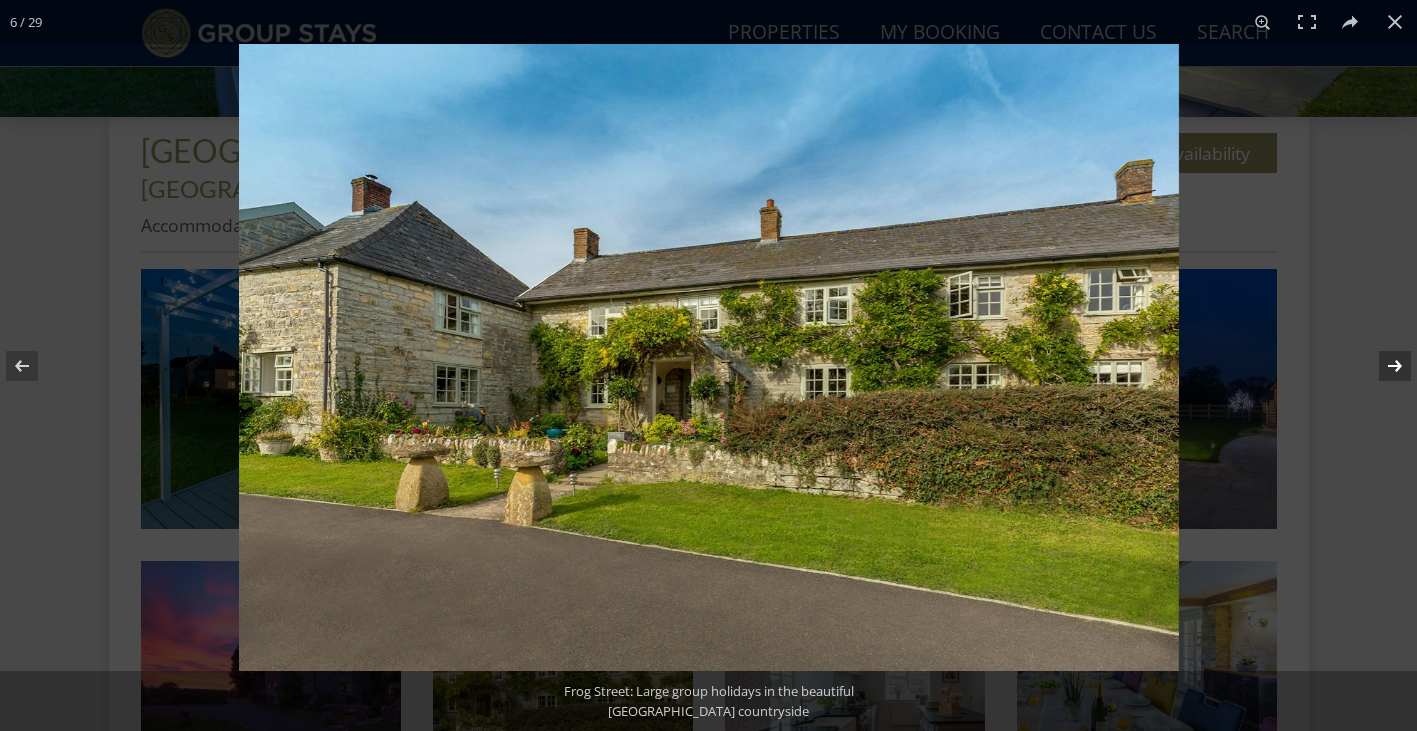 click at bounding box center (1382, 366) 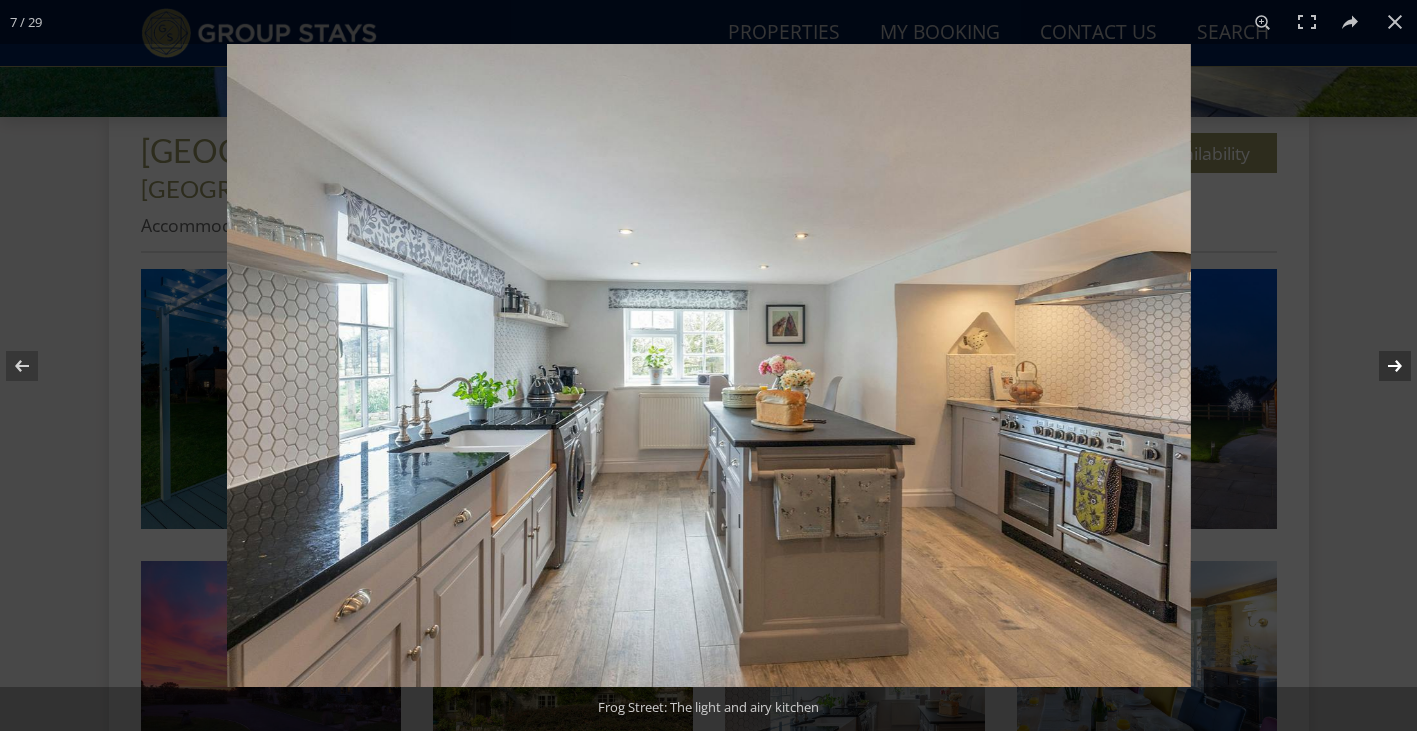 click at bounding box center [1382, 366] 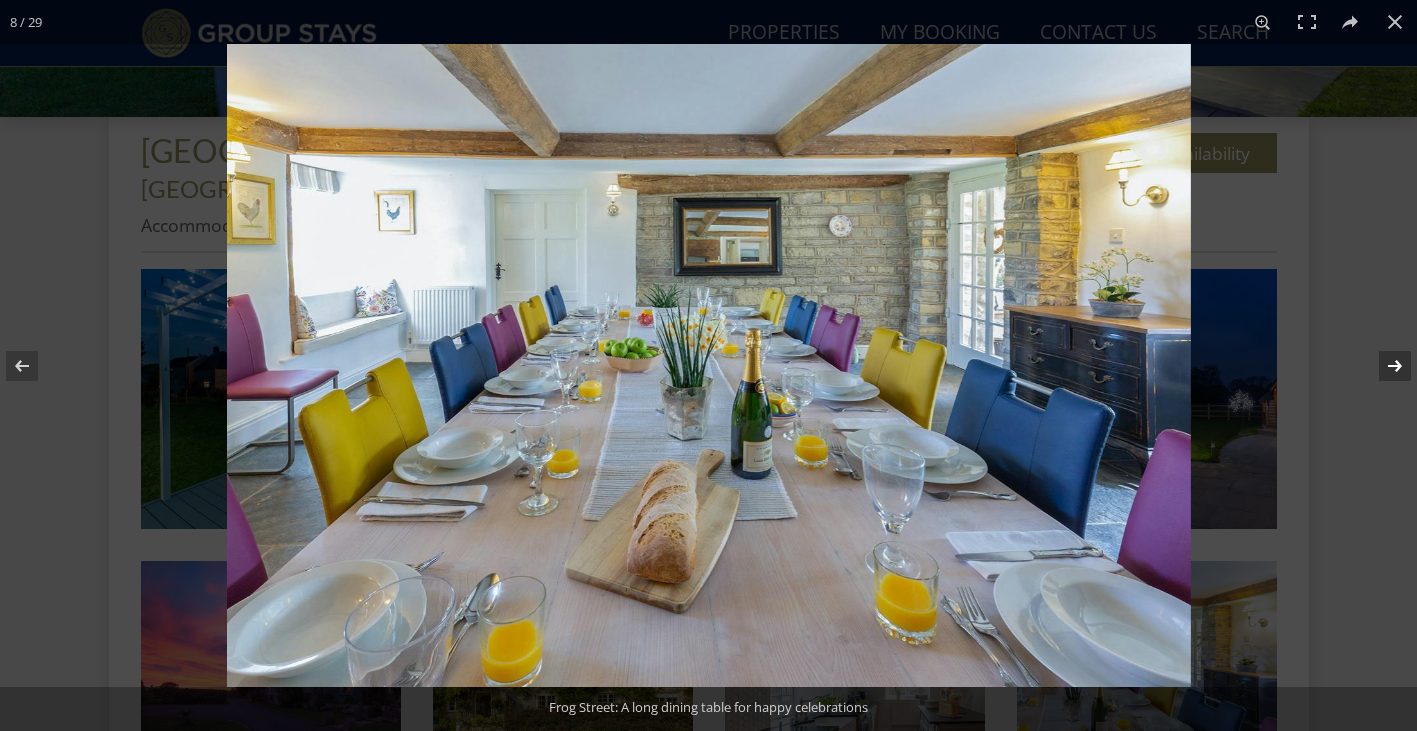 click at bounding box center [1382, 366] 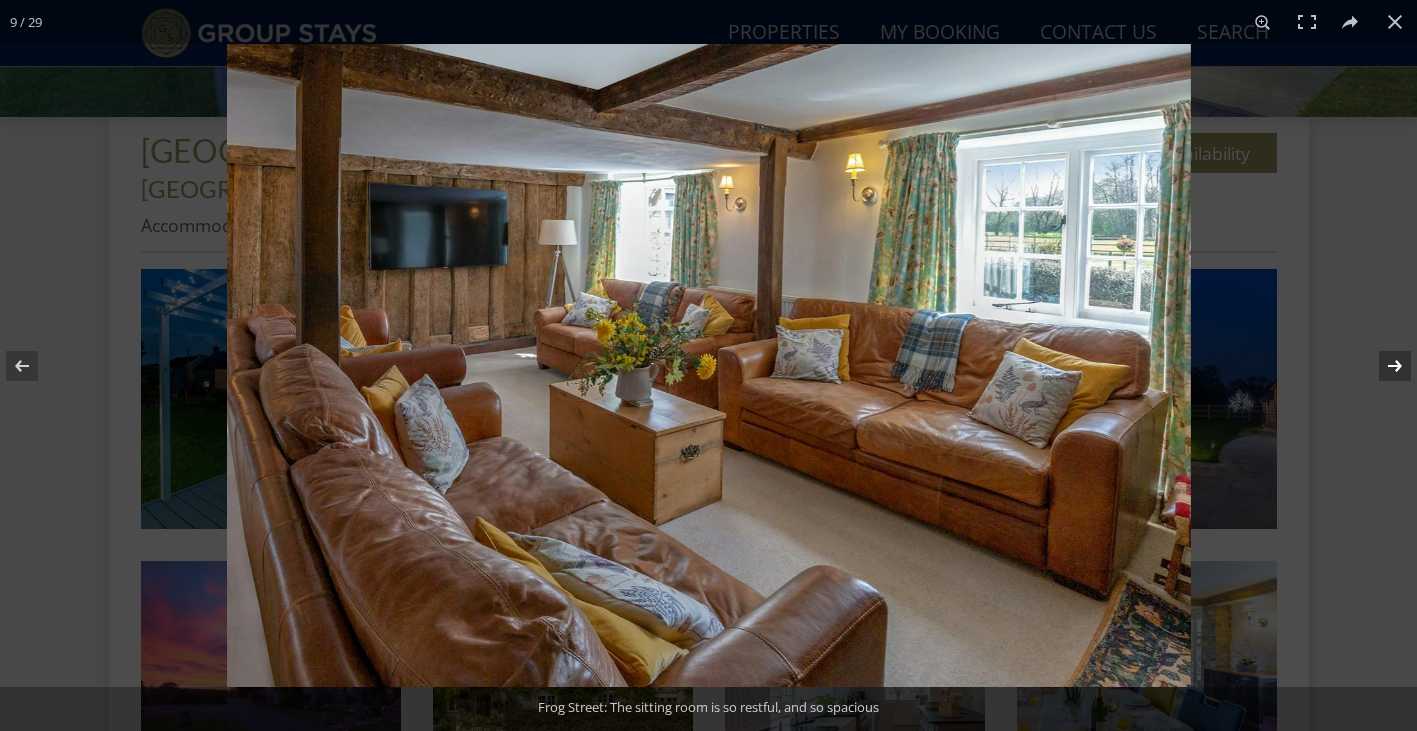 click at bounding box center [1382, 366] 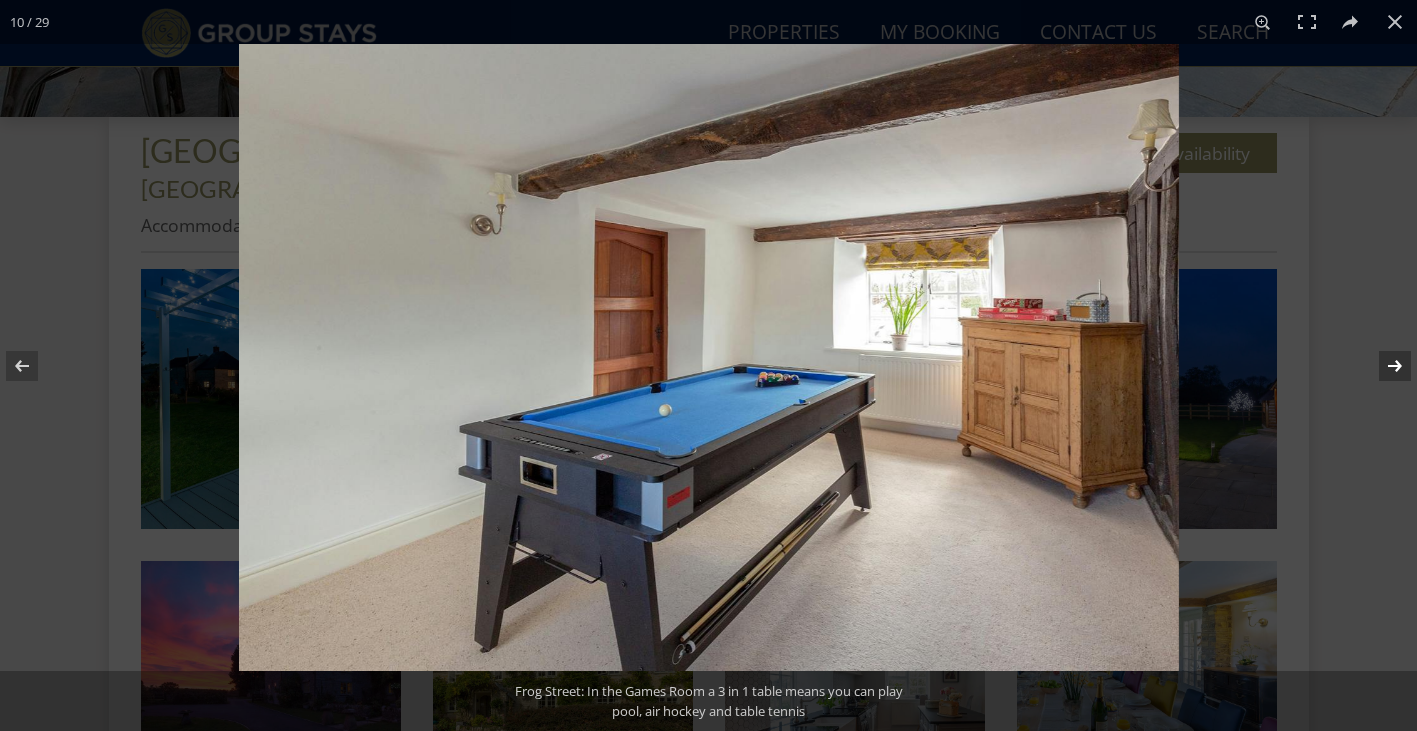 click at bounding box center (1382, 366) 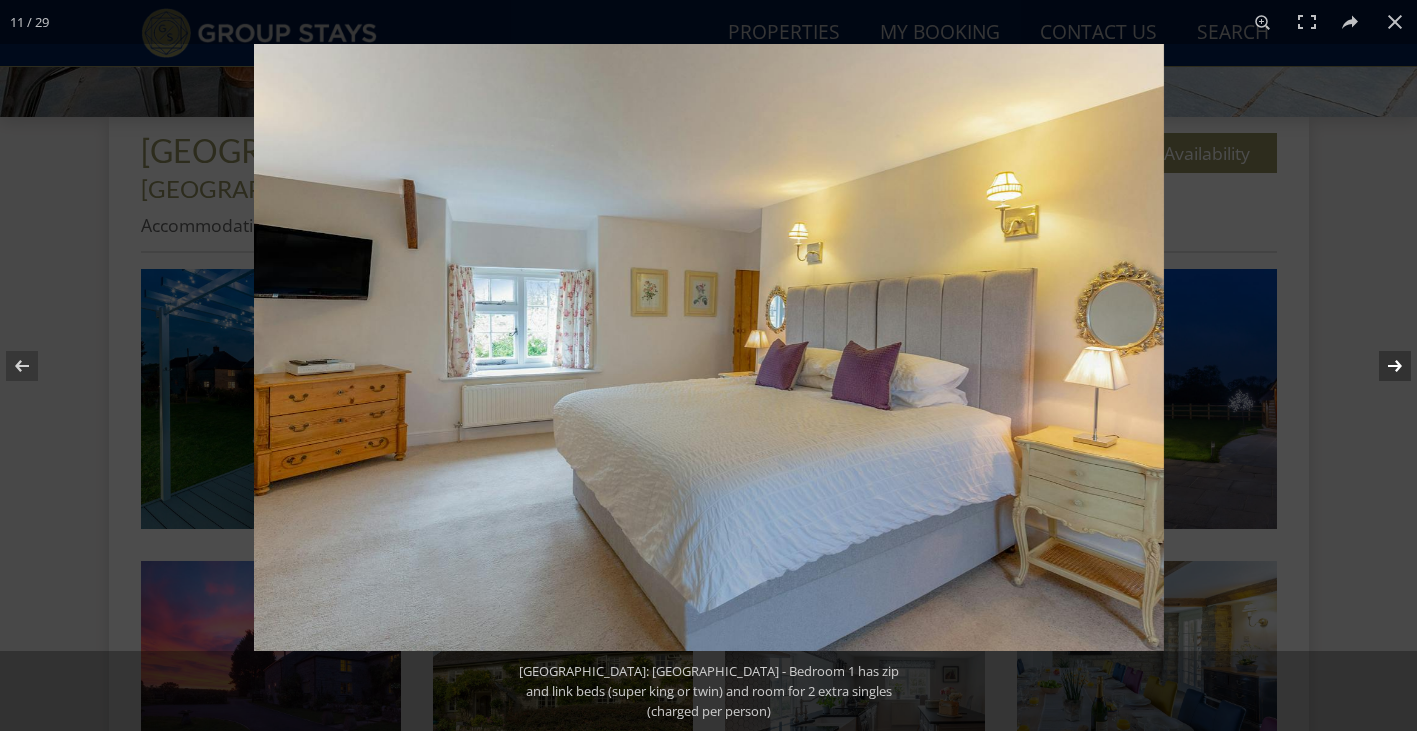 click at bounding box center [1382, 366] 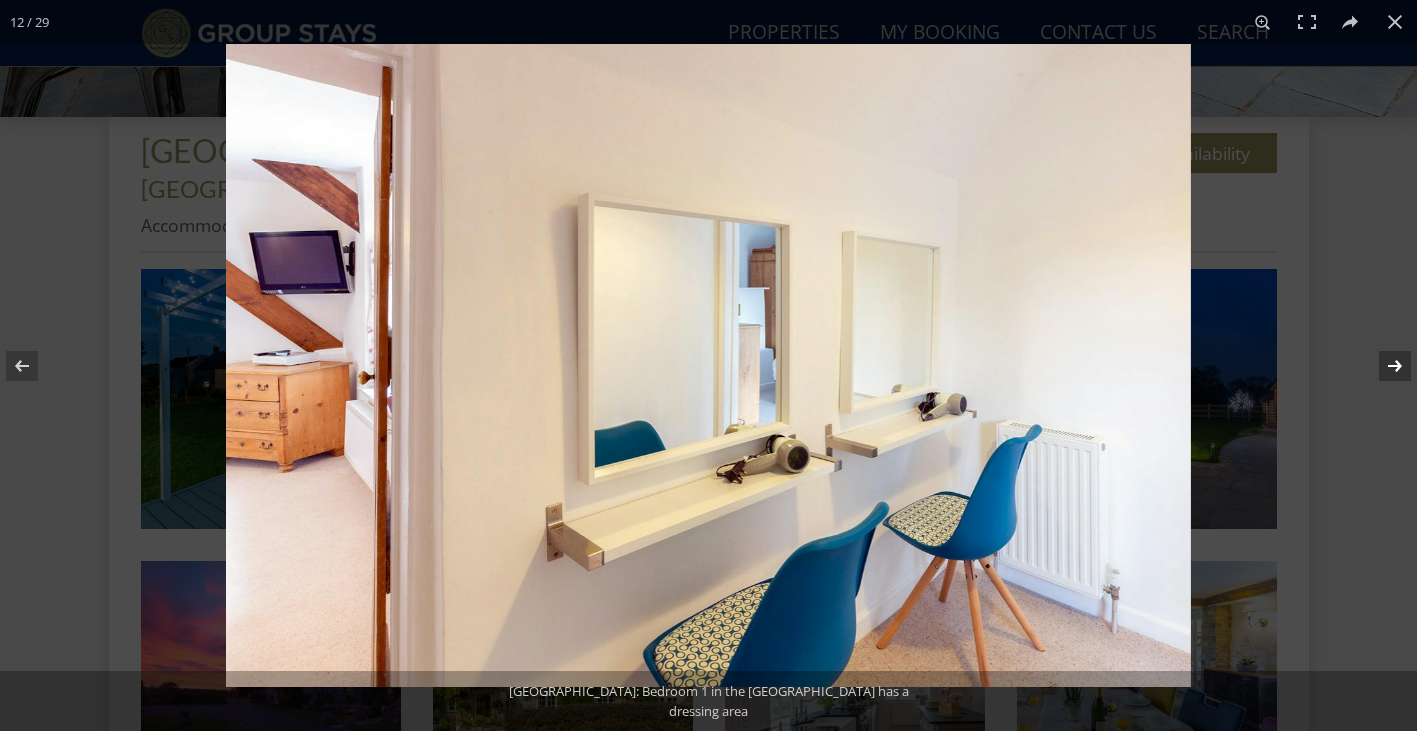 click at bounding box center (1382, 366) 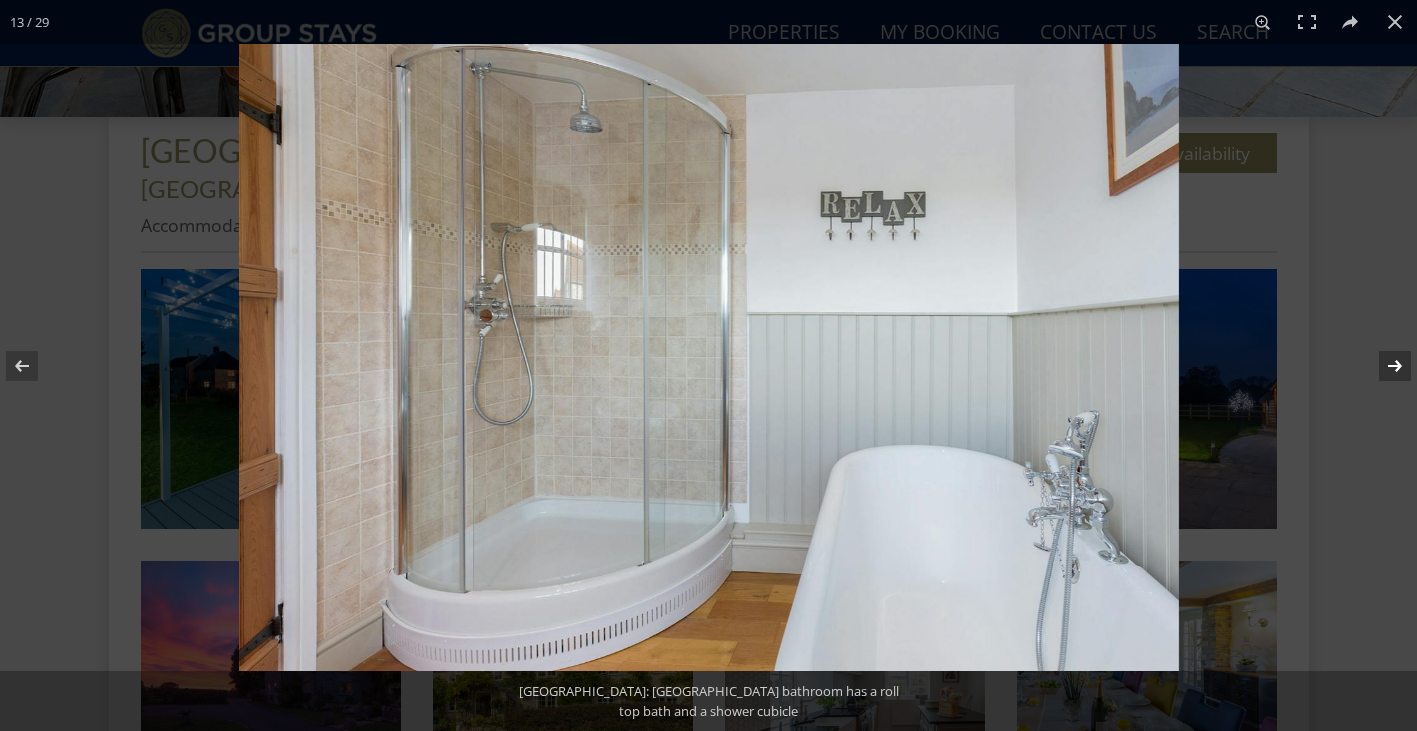 click at bounding box center [1382, 366] 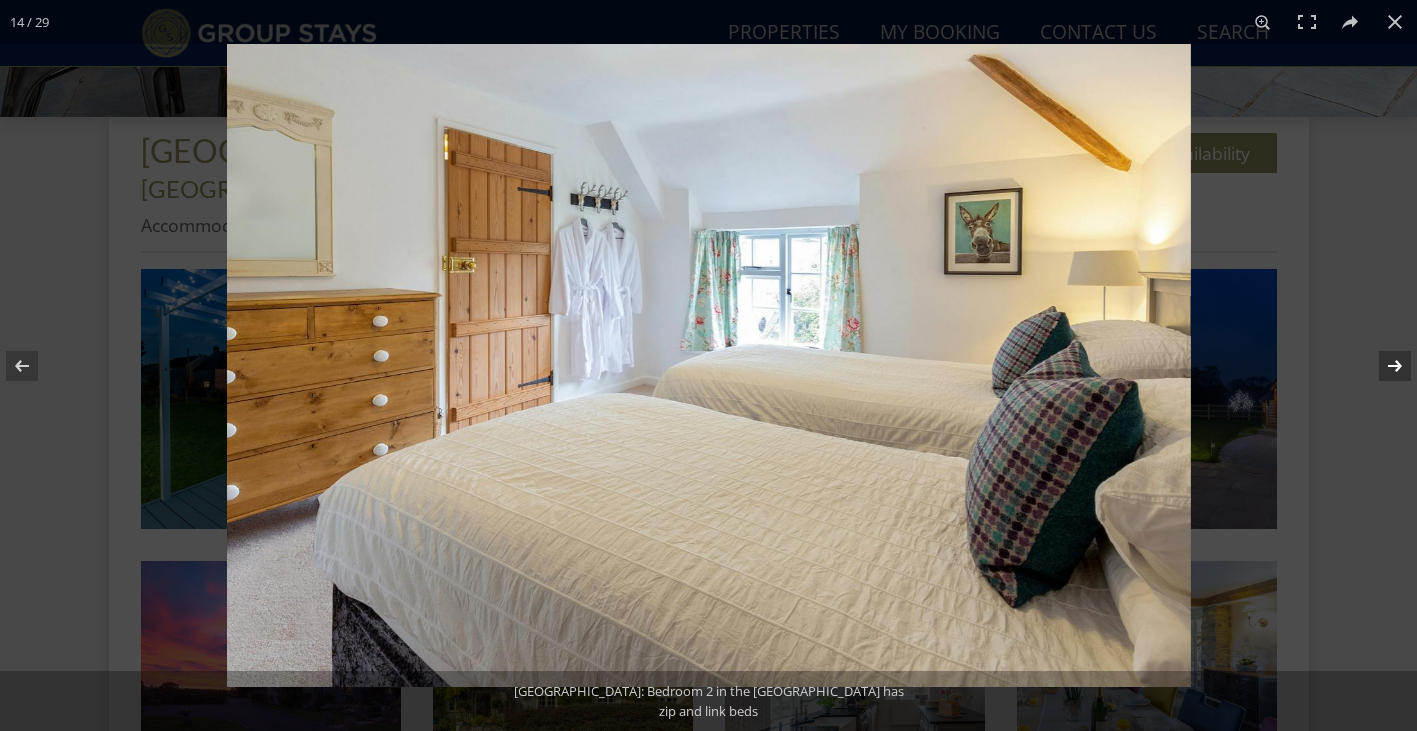 click at bounding box center [1382, 366] 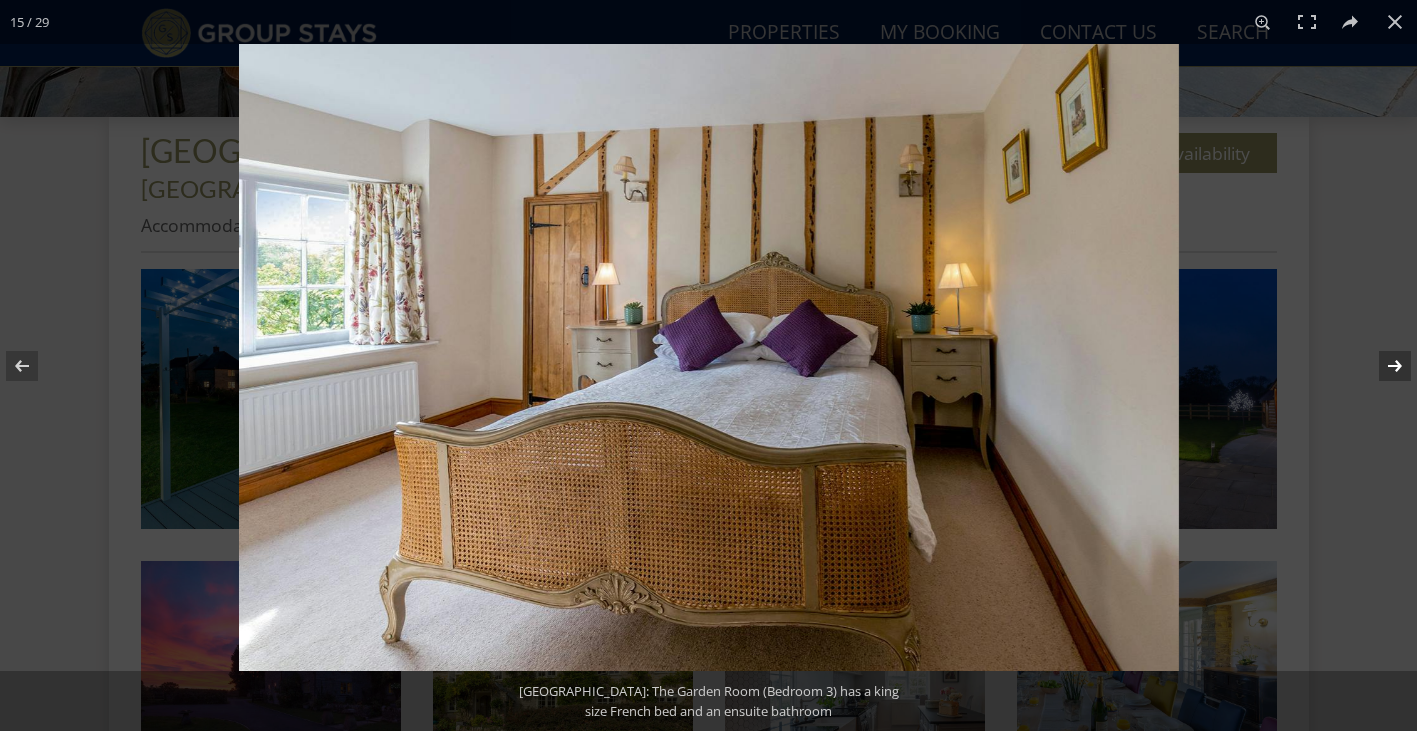 click at bounding box center (1382, 366) 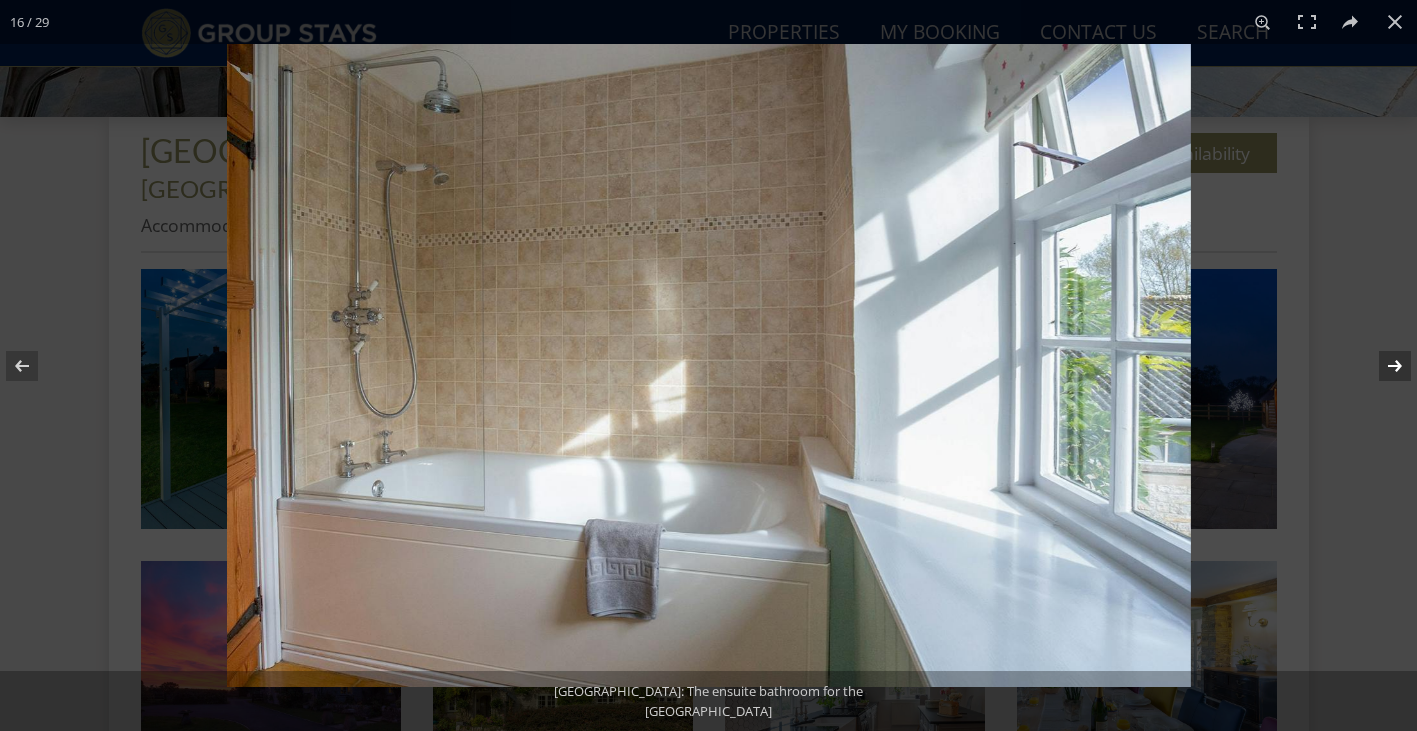 click at bounding box center [1382, 366] 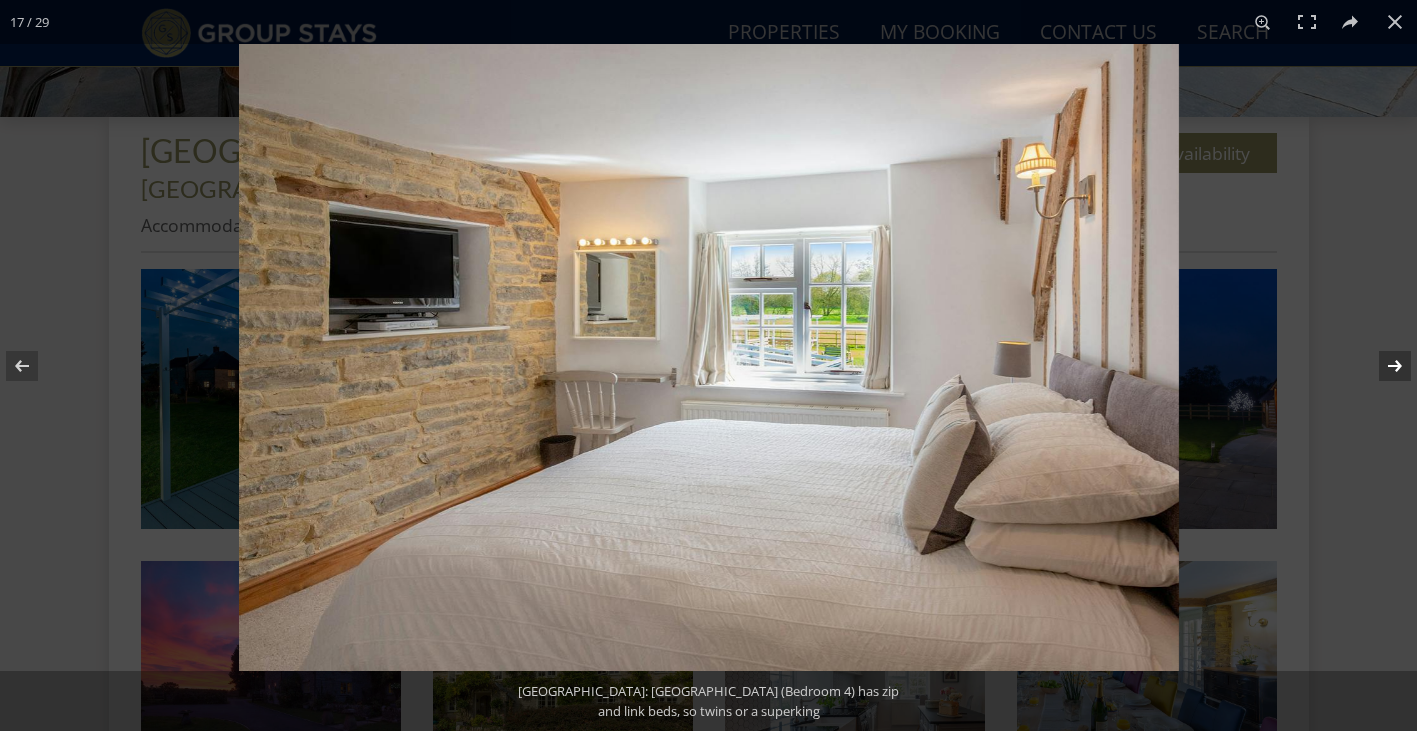 click at bounding box center (1382, 366) 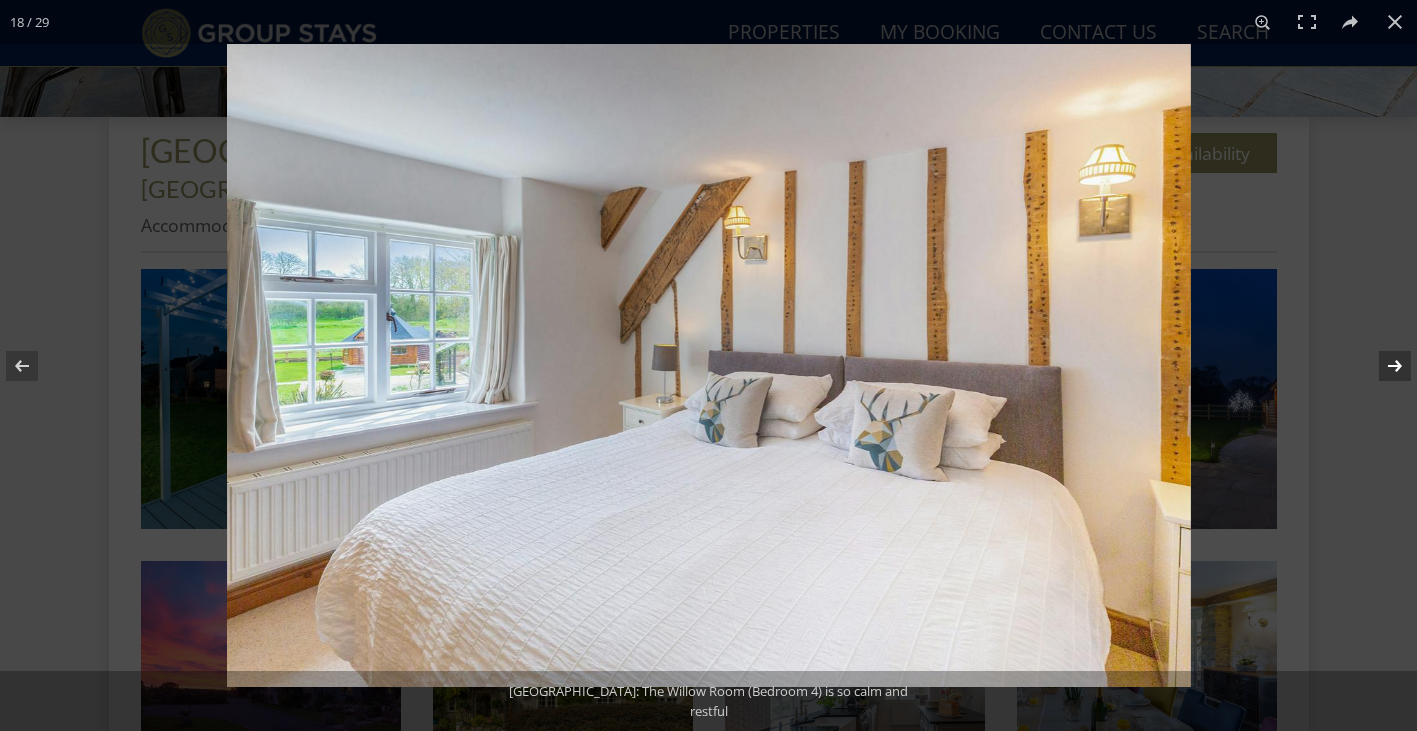 click at bounding box center [1382, 366] 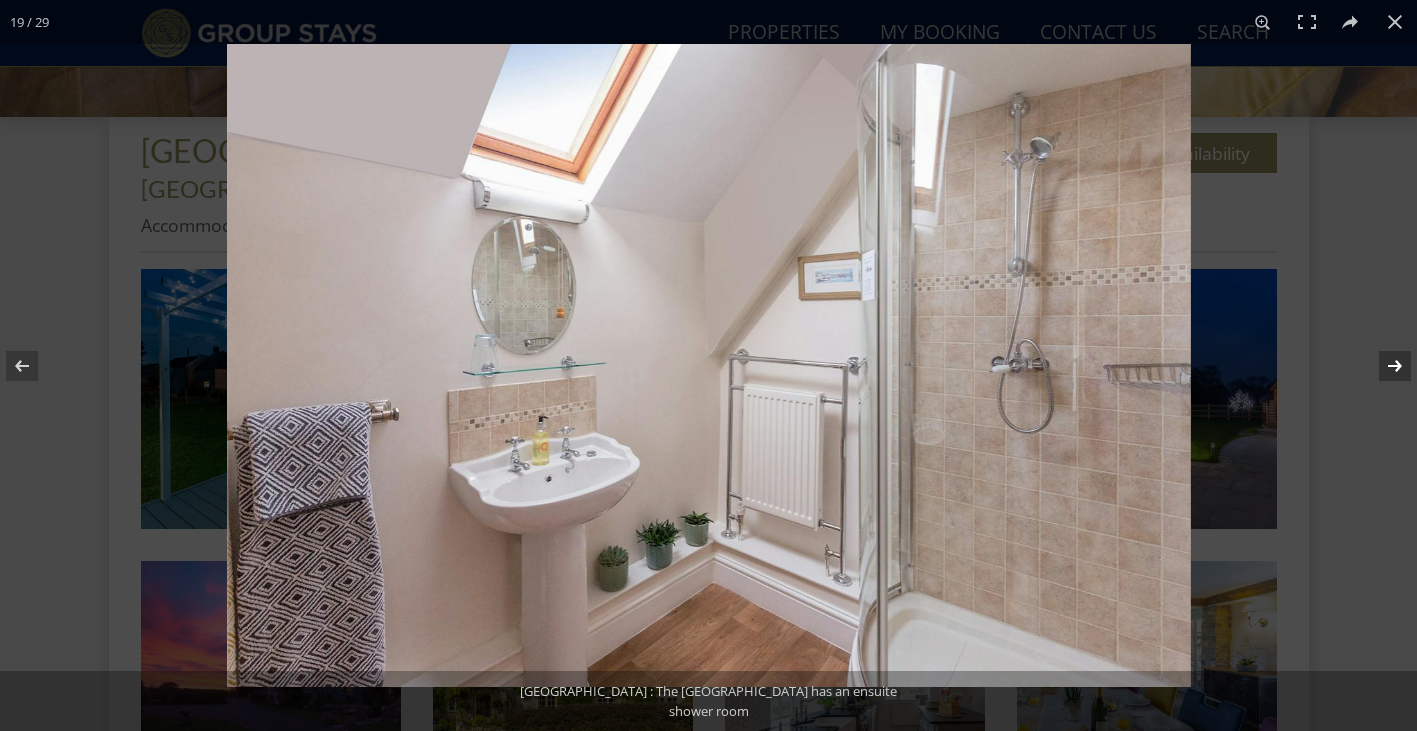 click at bounding box center (1382, 366) 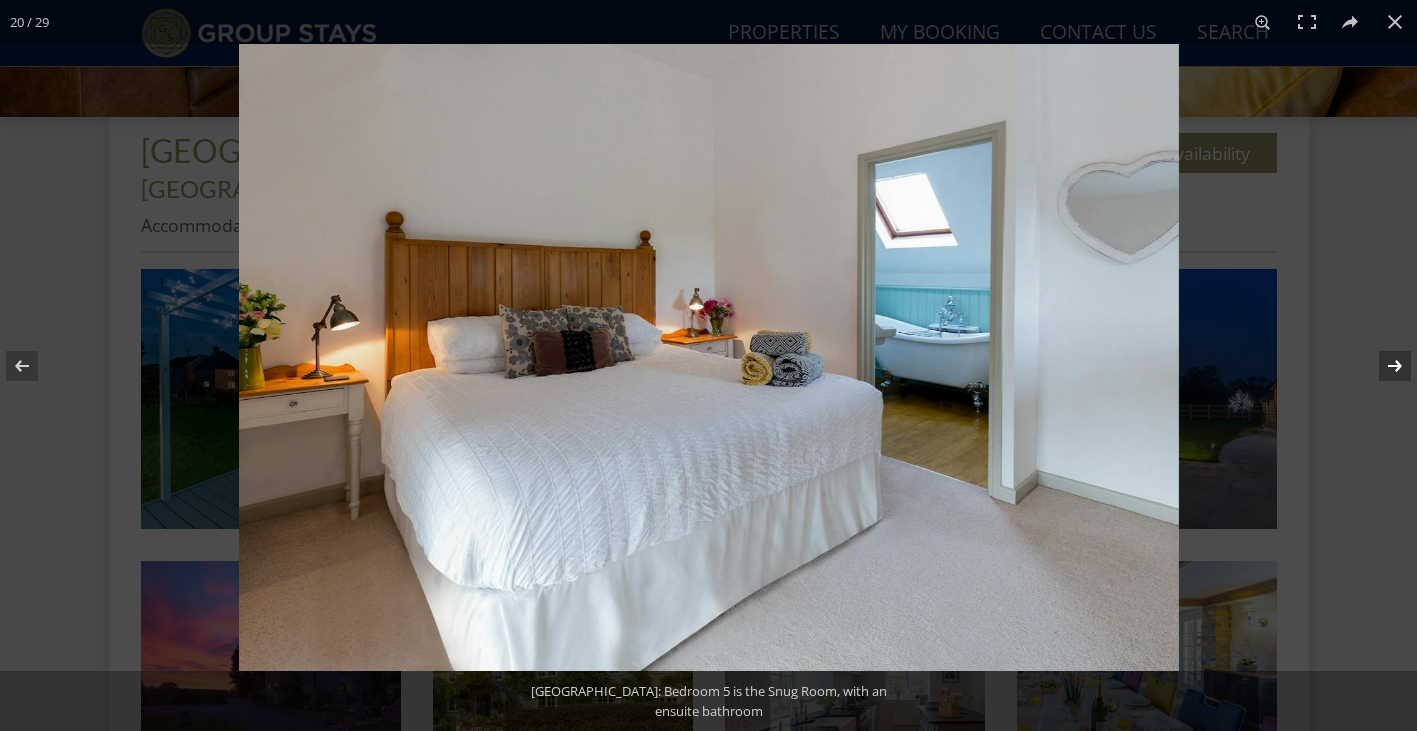 click at bounding box center [1382, 366] 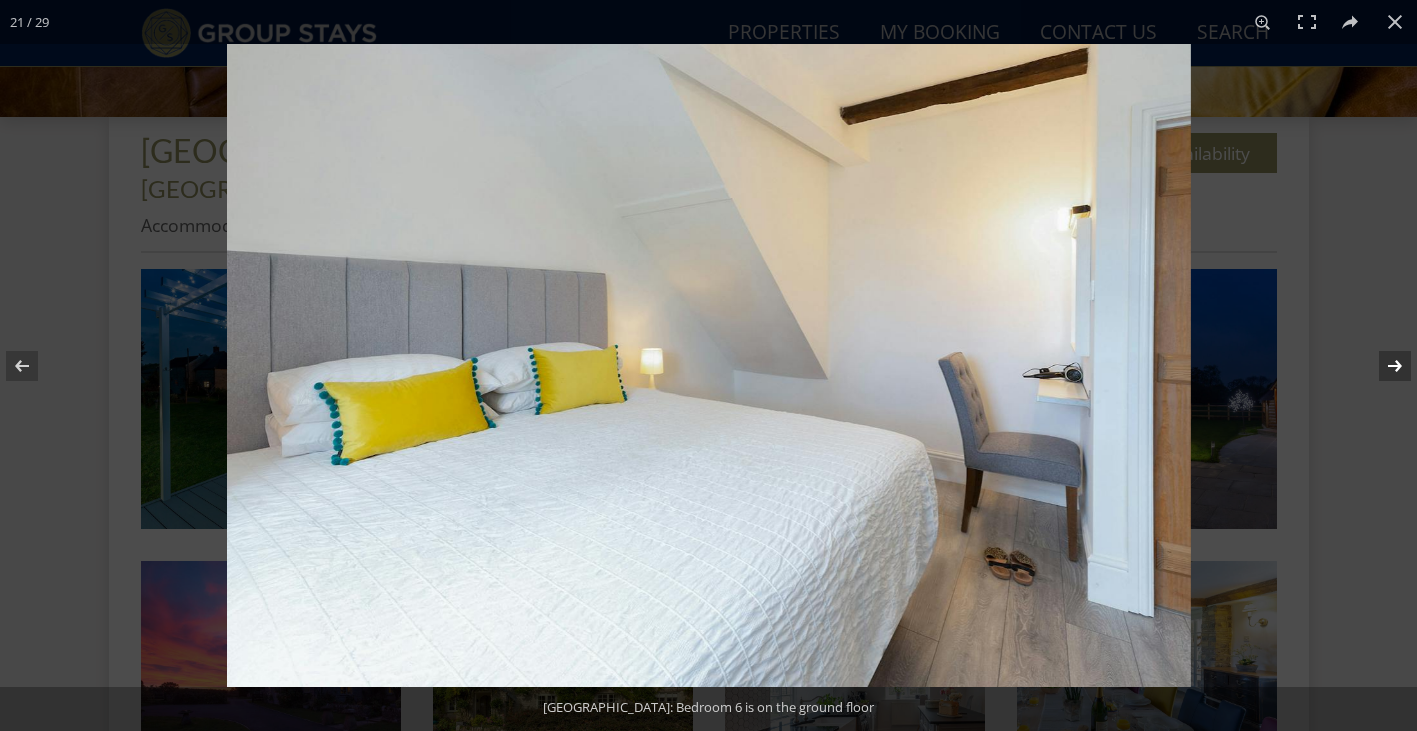 click at bounding box center [1382, 366] 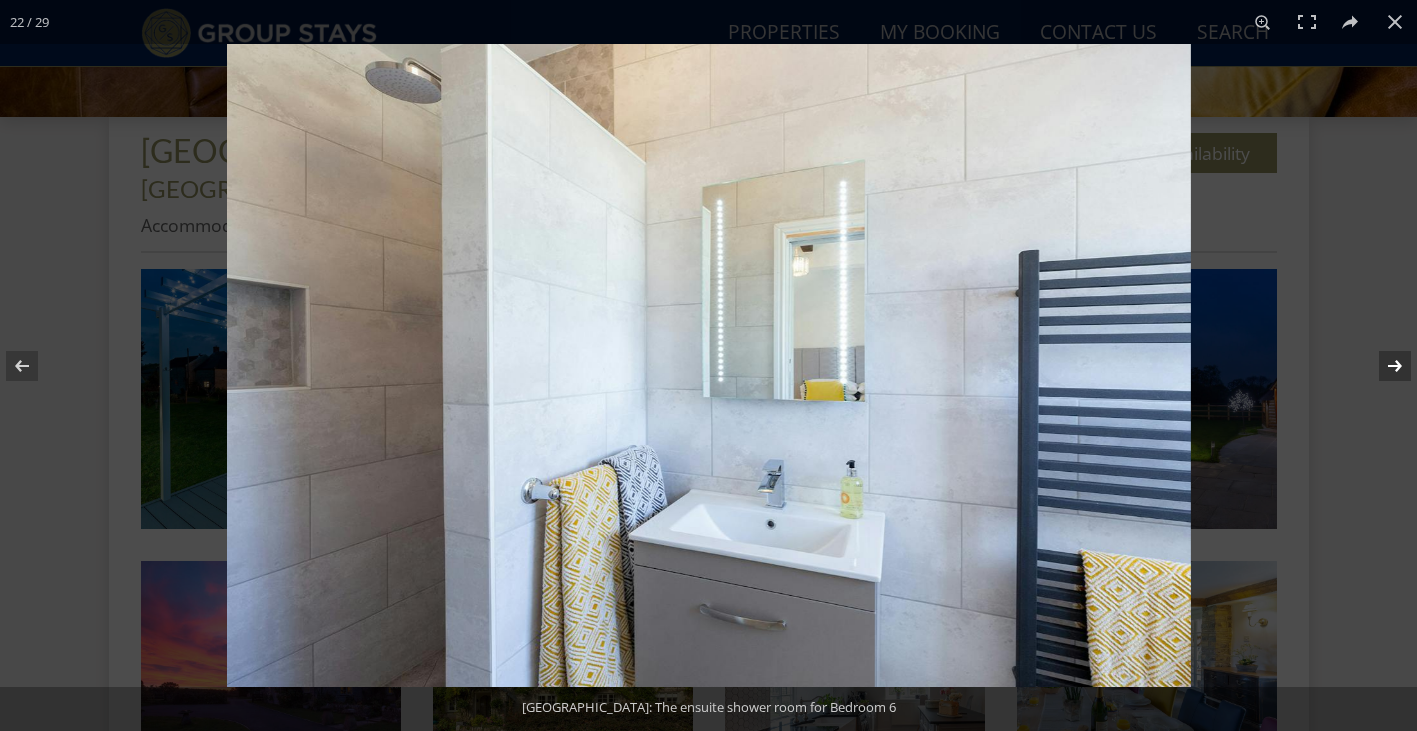 click at bounding box center (1382, 366) 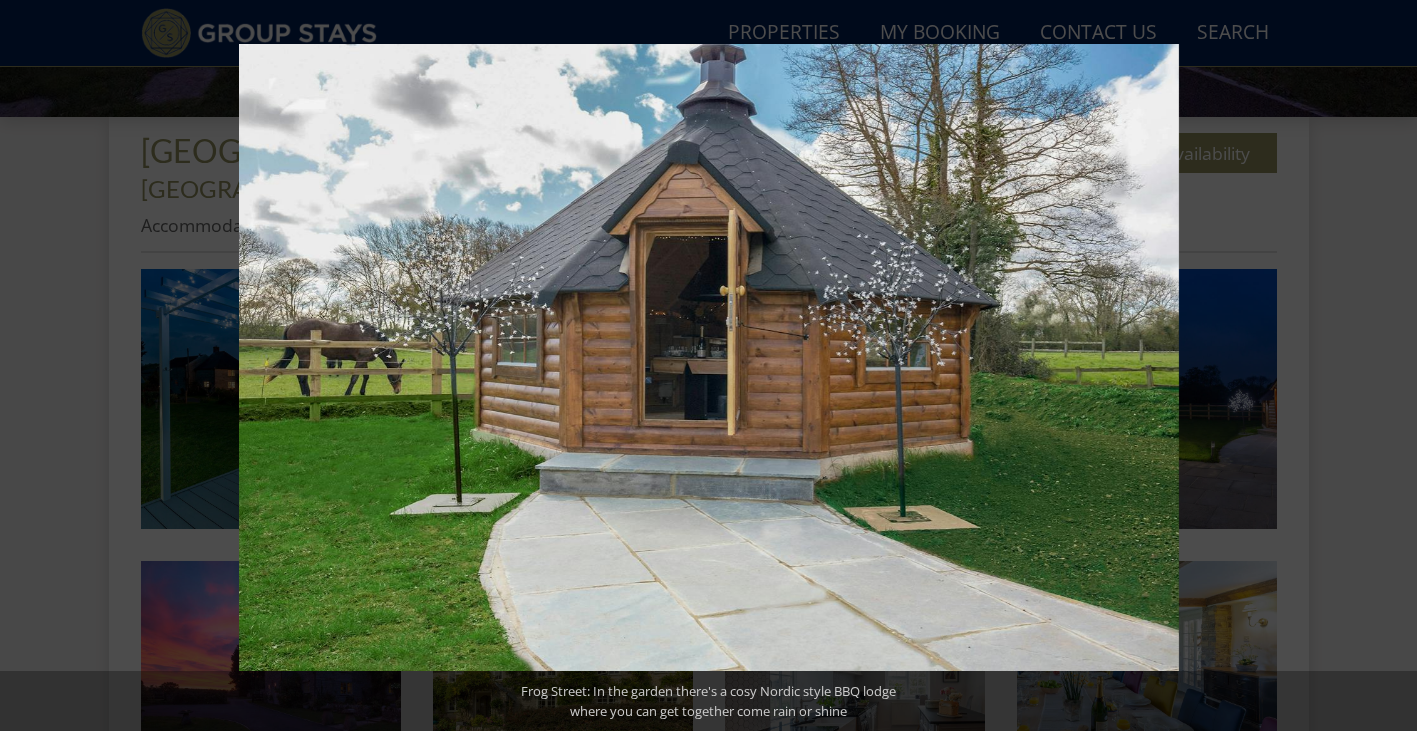 click at bounding box center [1382, 366] 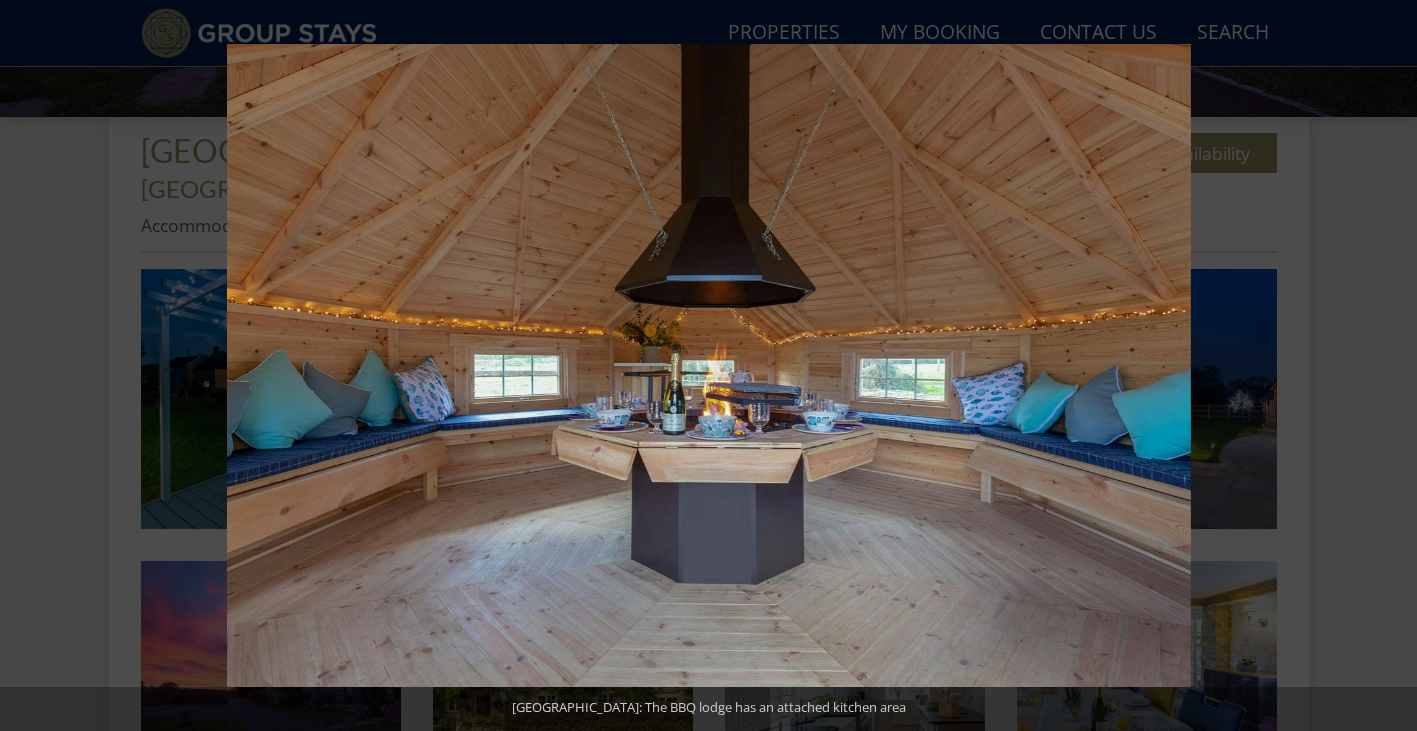 click at bounding box center (1382, 366) 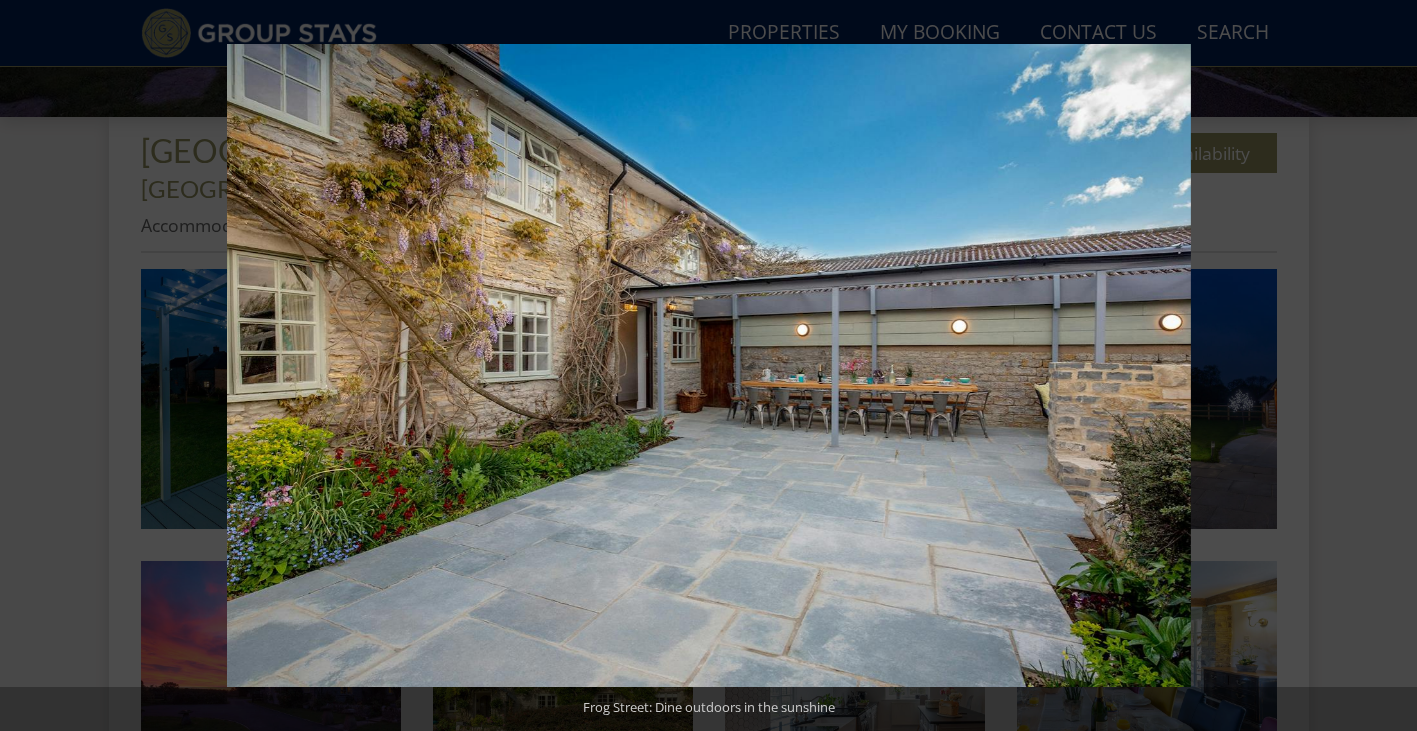 click at bounding box center (1382, 366) 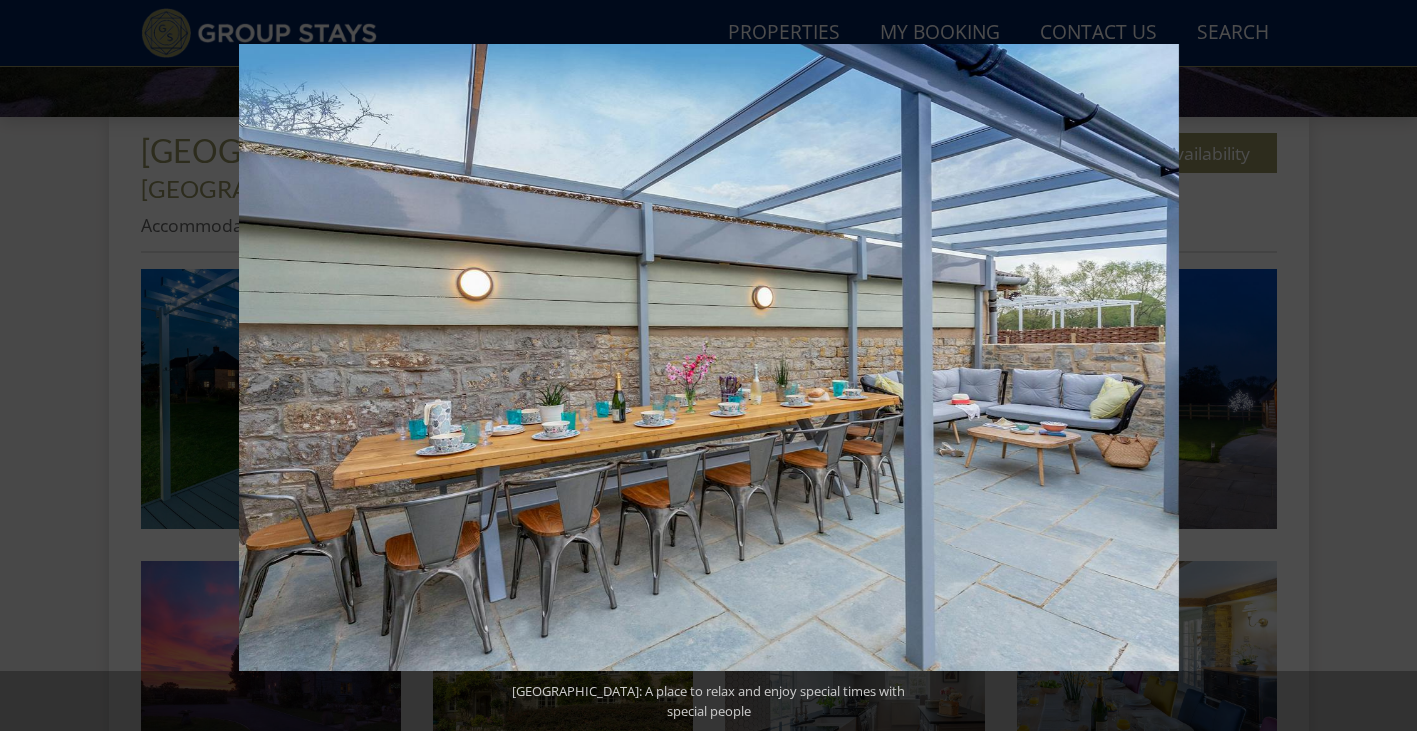 click at bounding box center (1382, 366) 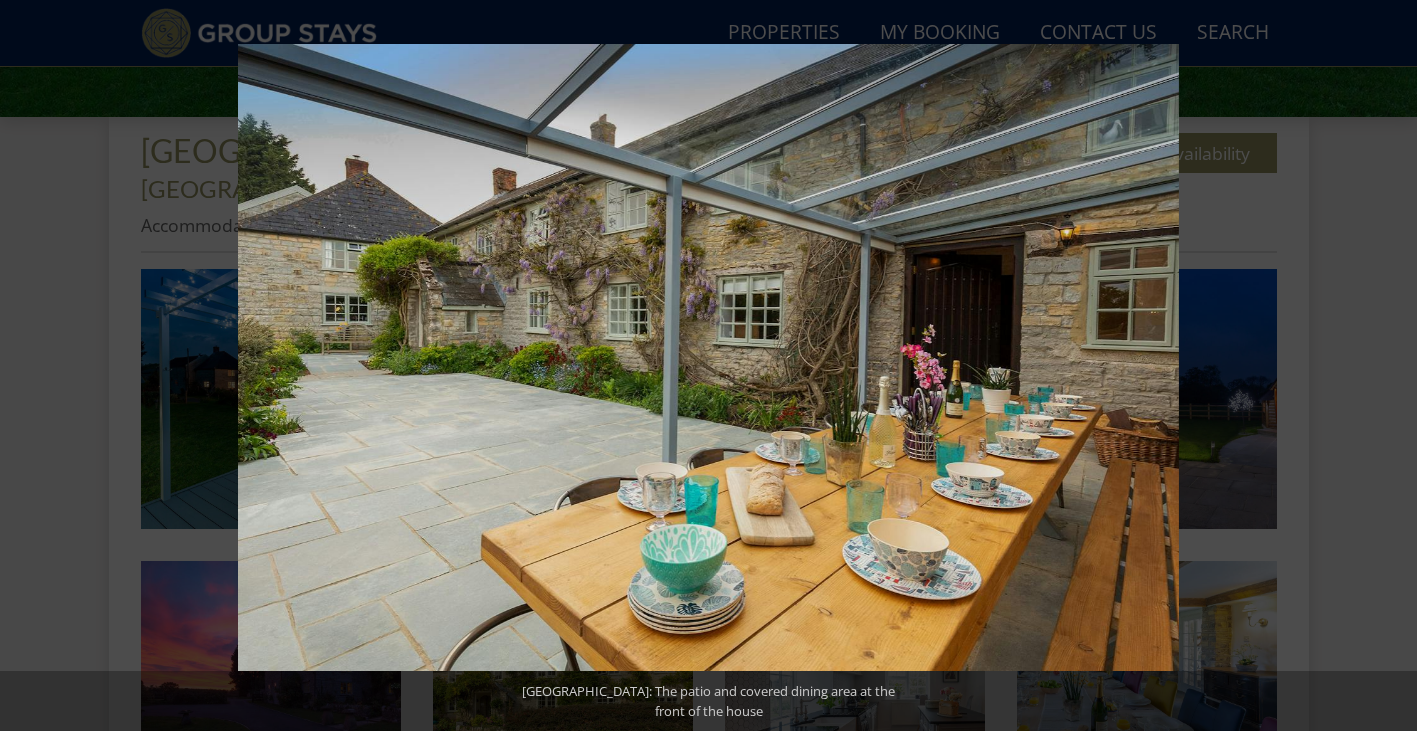 click at bounding box center (1382, 366) 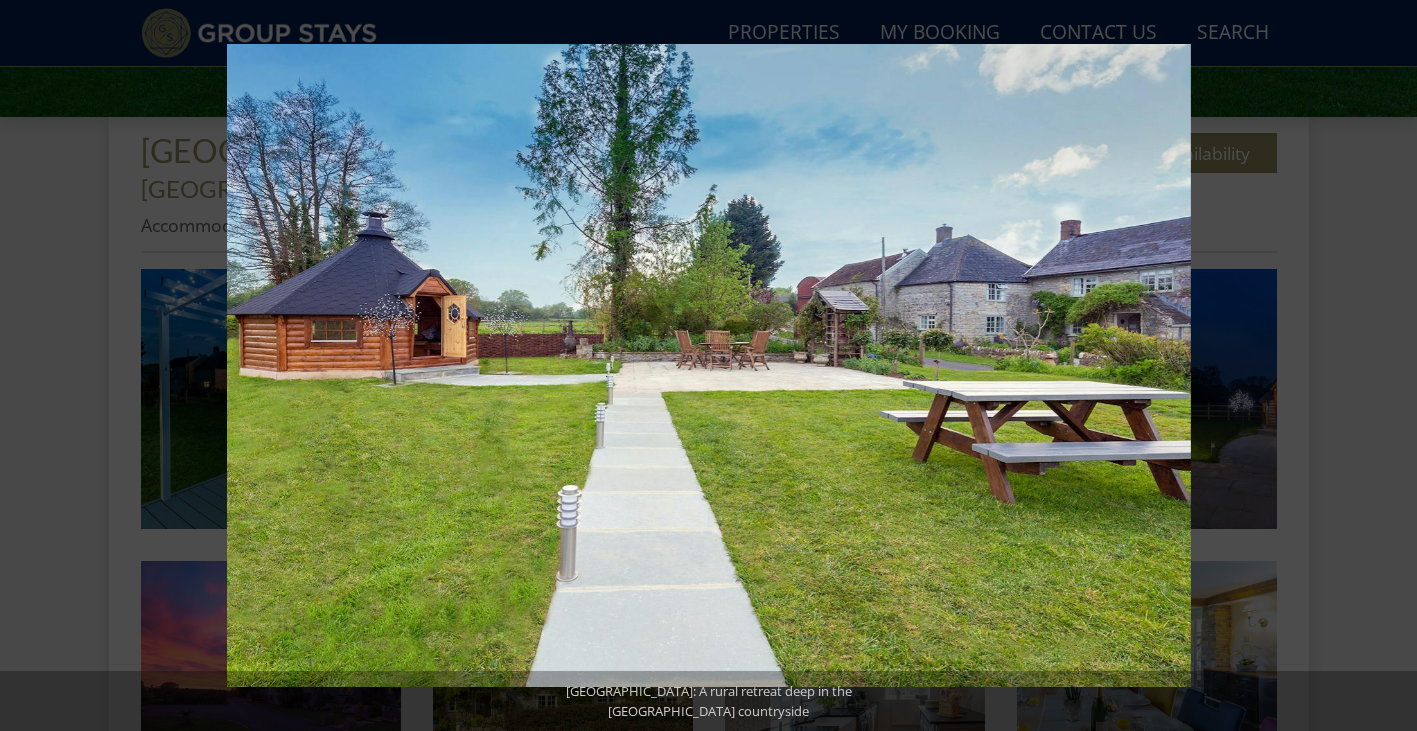 click at bounding box center (1382, 366) 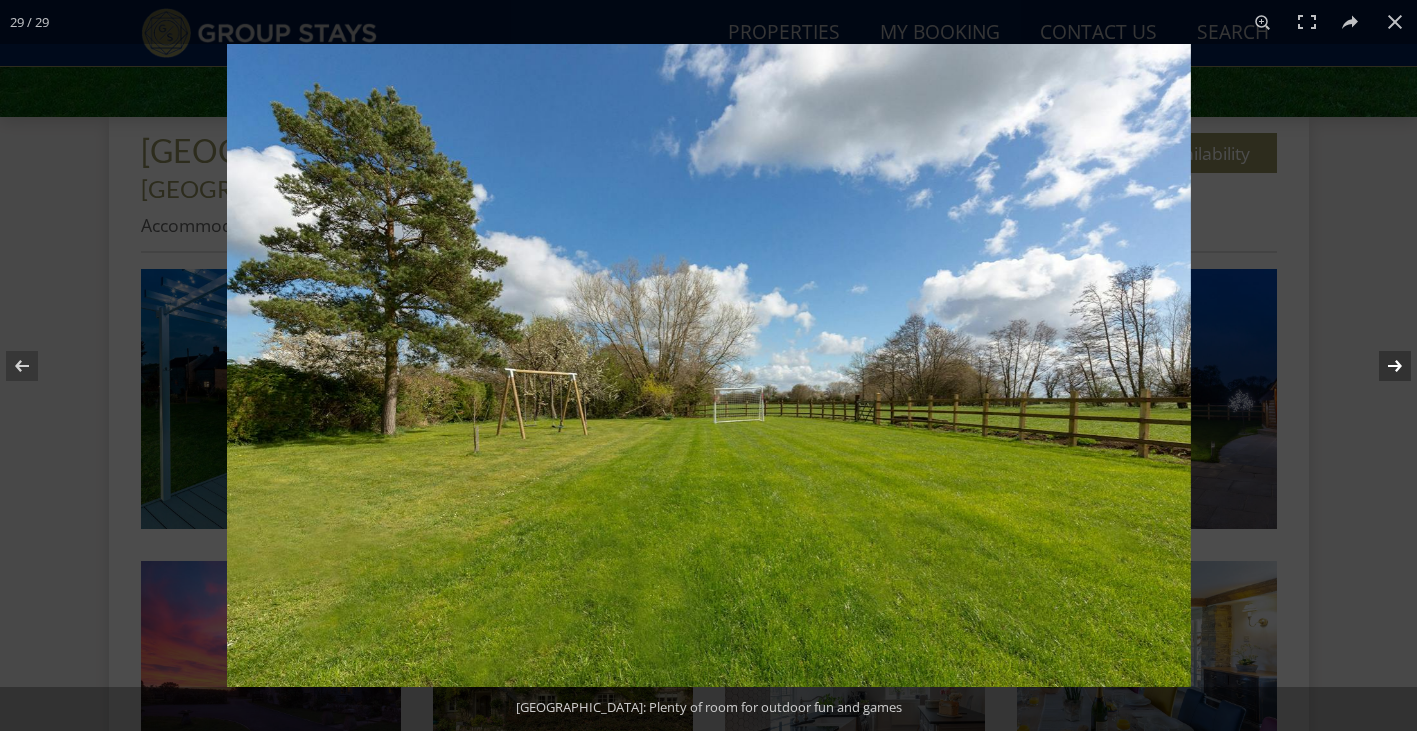 click at bounding box center [1382, 366] 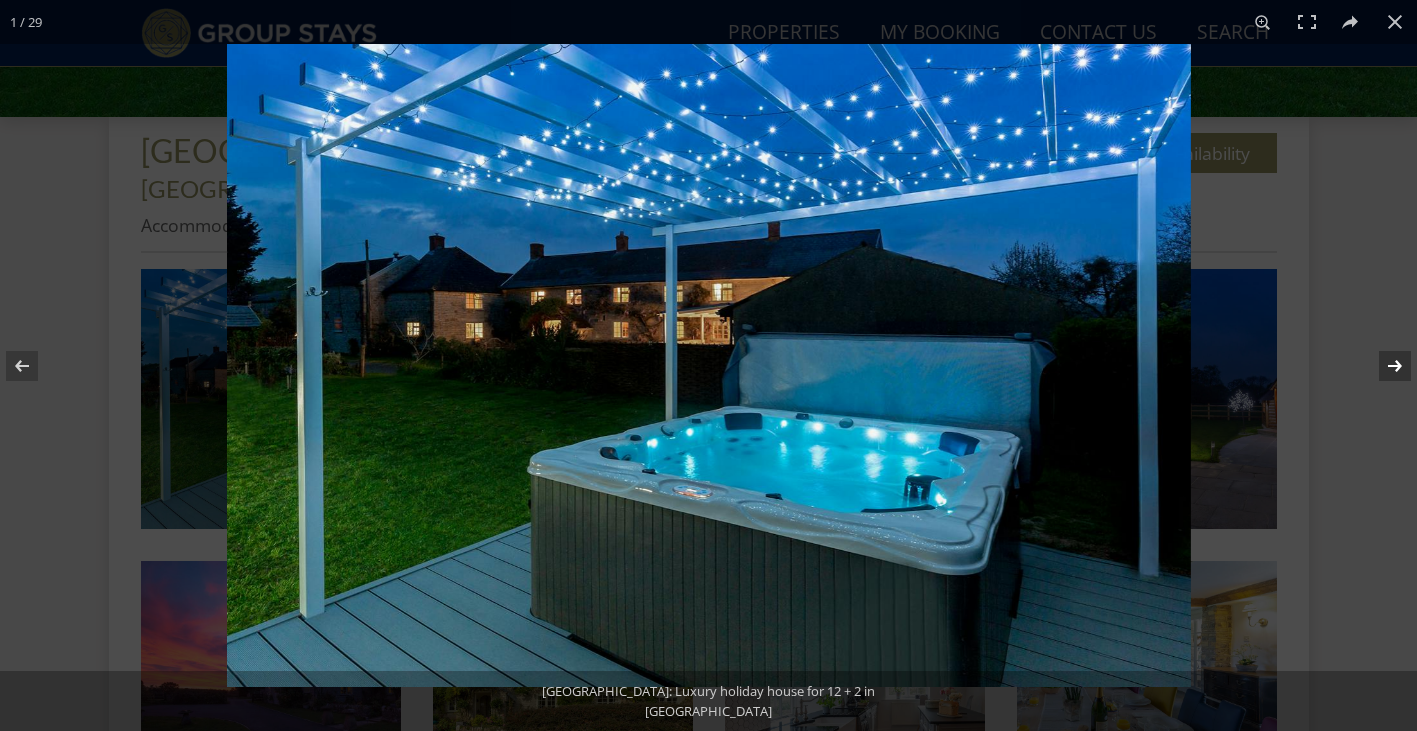 click at bounding box center (1382, 366) 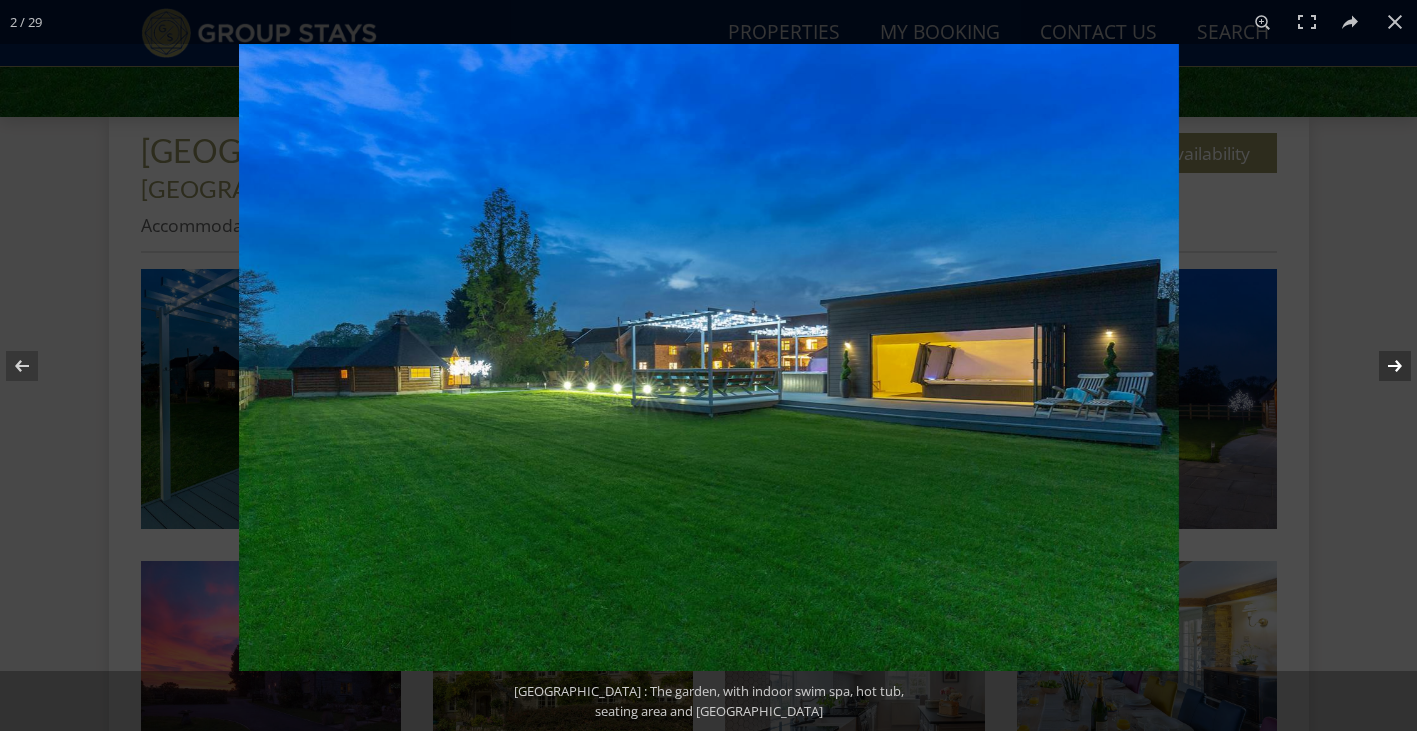 click at bounding box center [1382, 366] 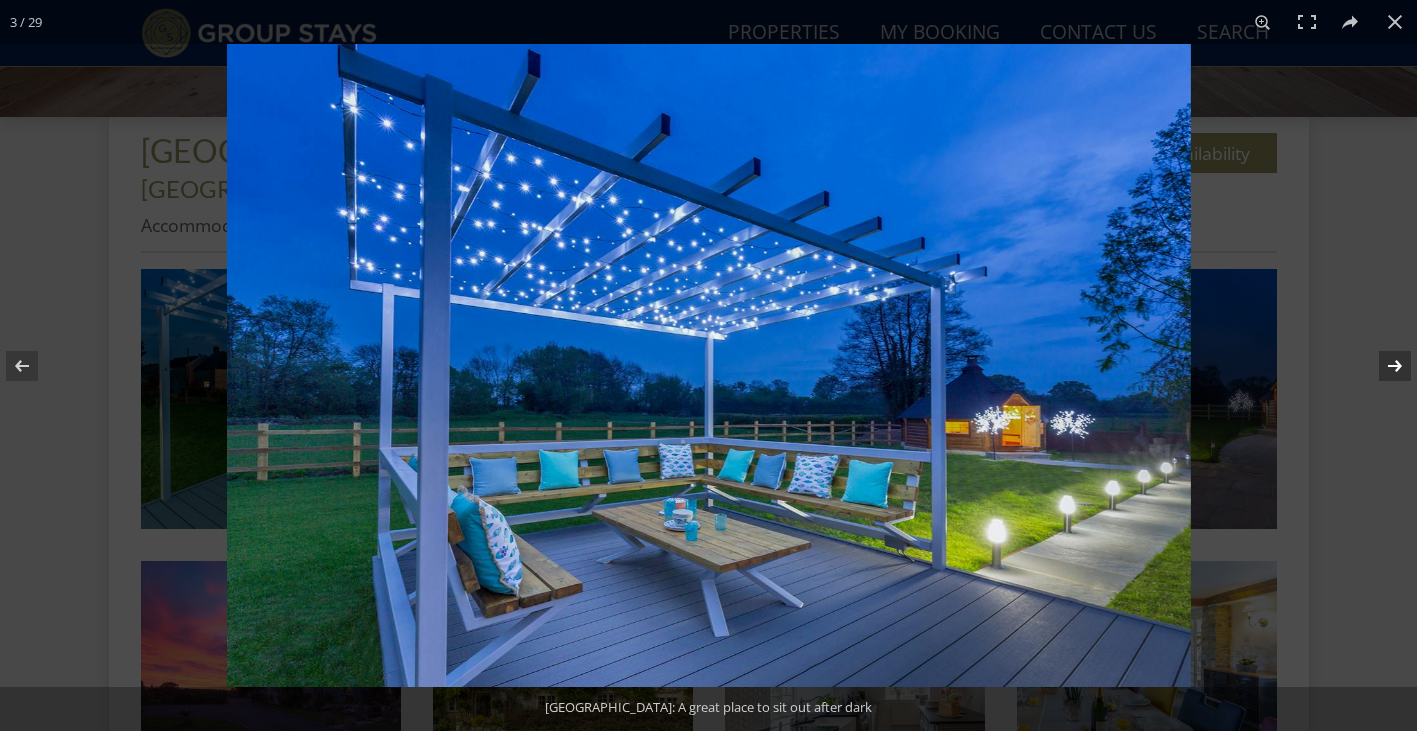 click at bounding box center (1382, 366) 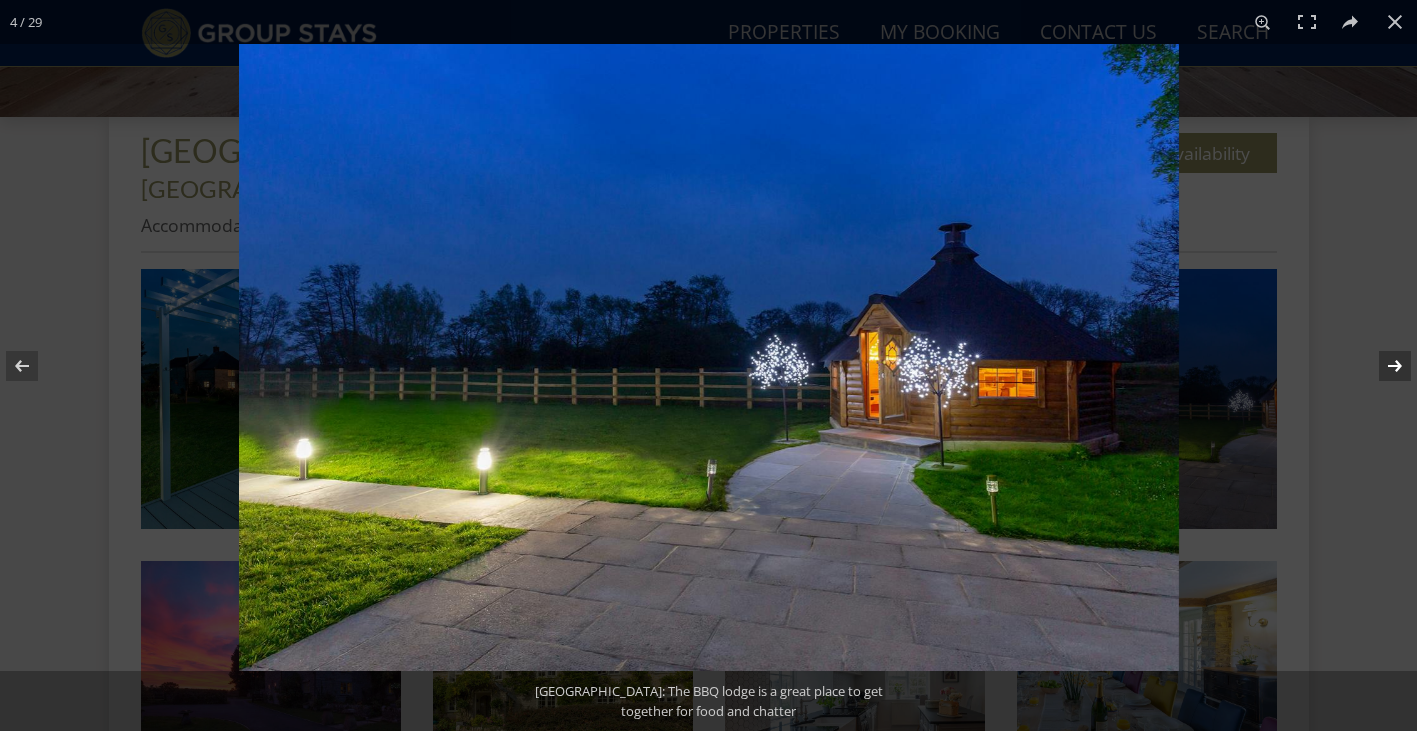 click at bounding box center (1382, 366) 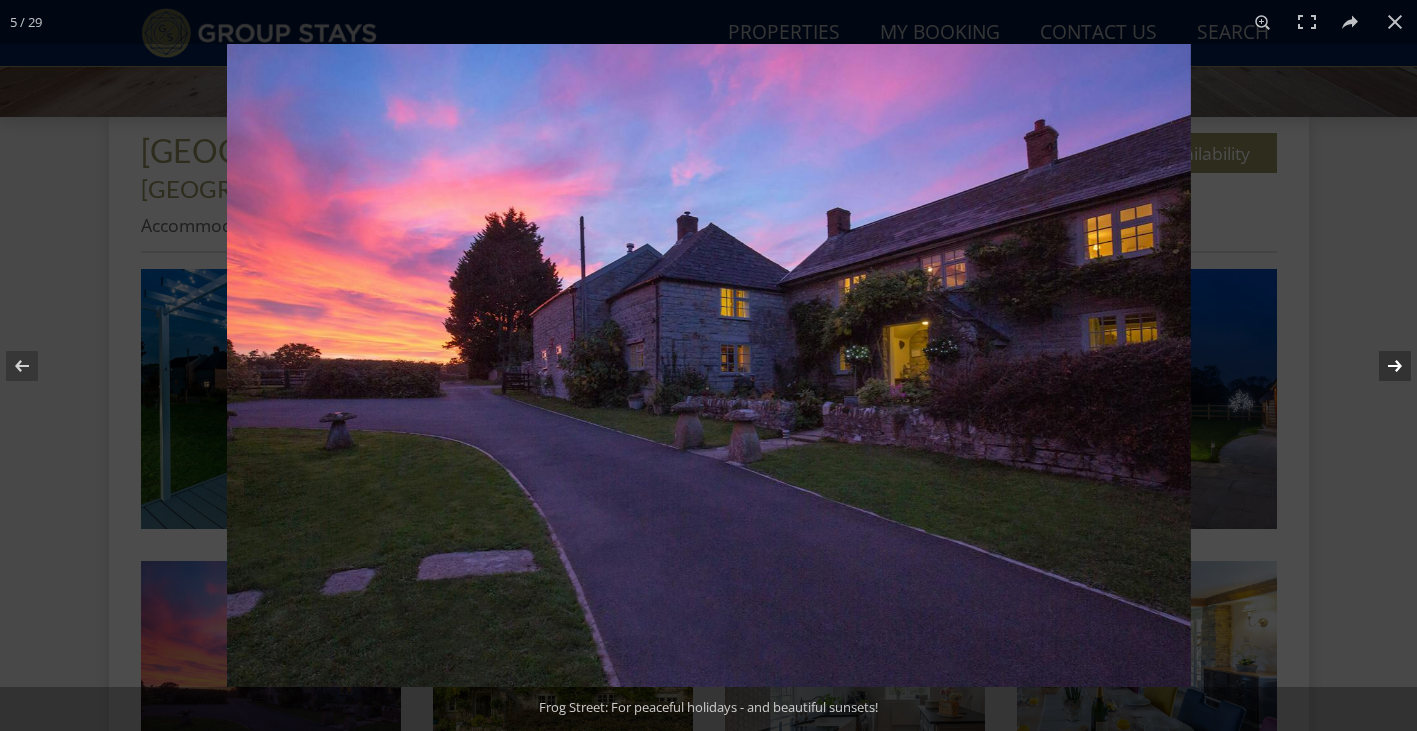 click at bounding box center (1382, 366) 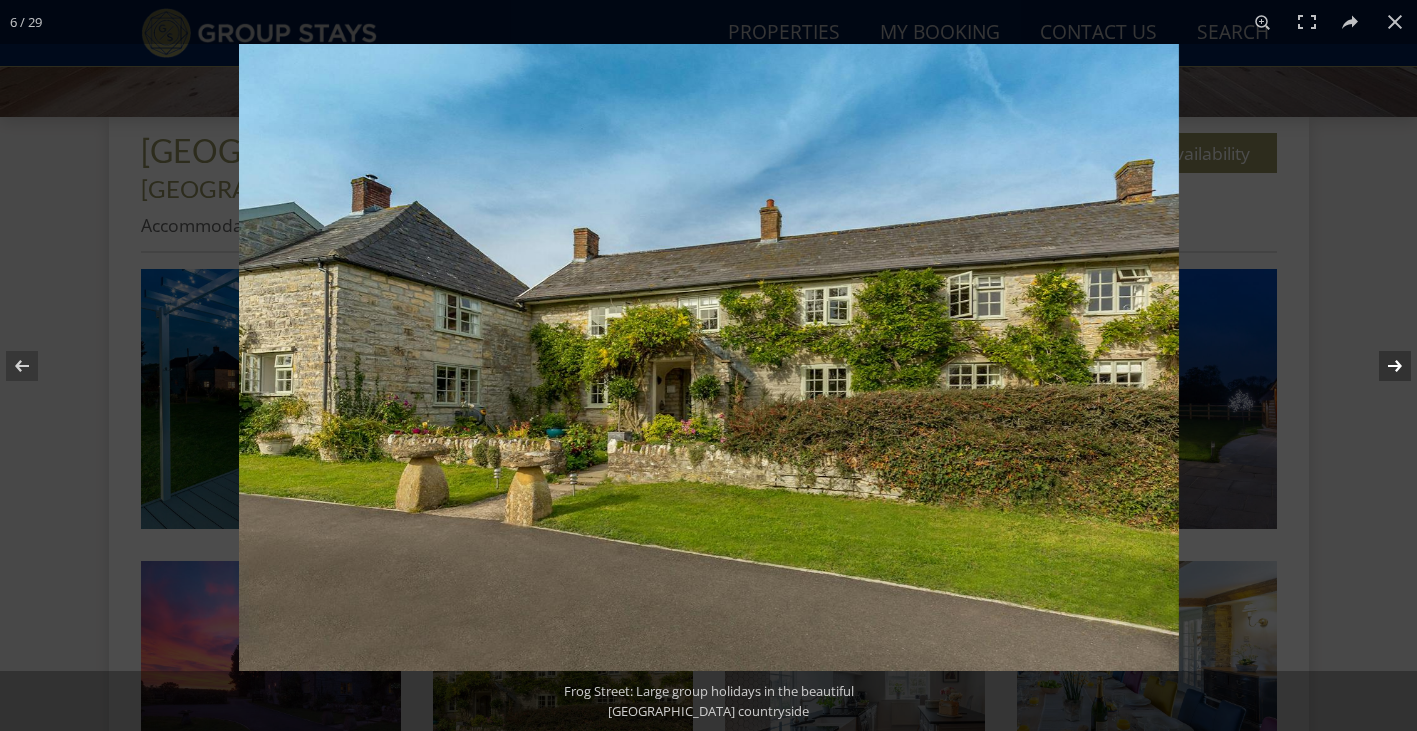 click at bounding box center (1382, 366) 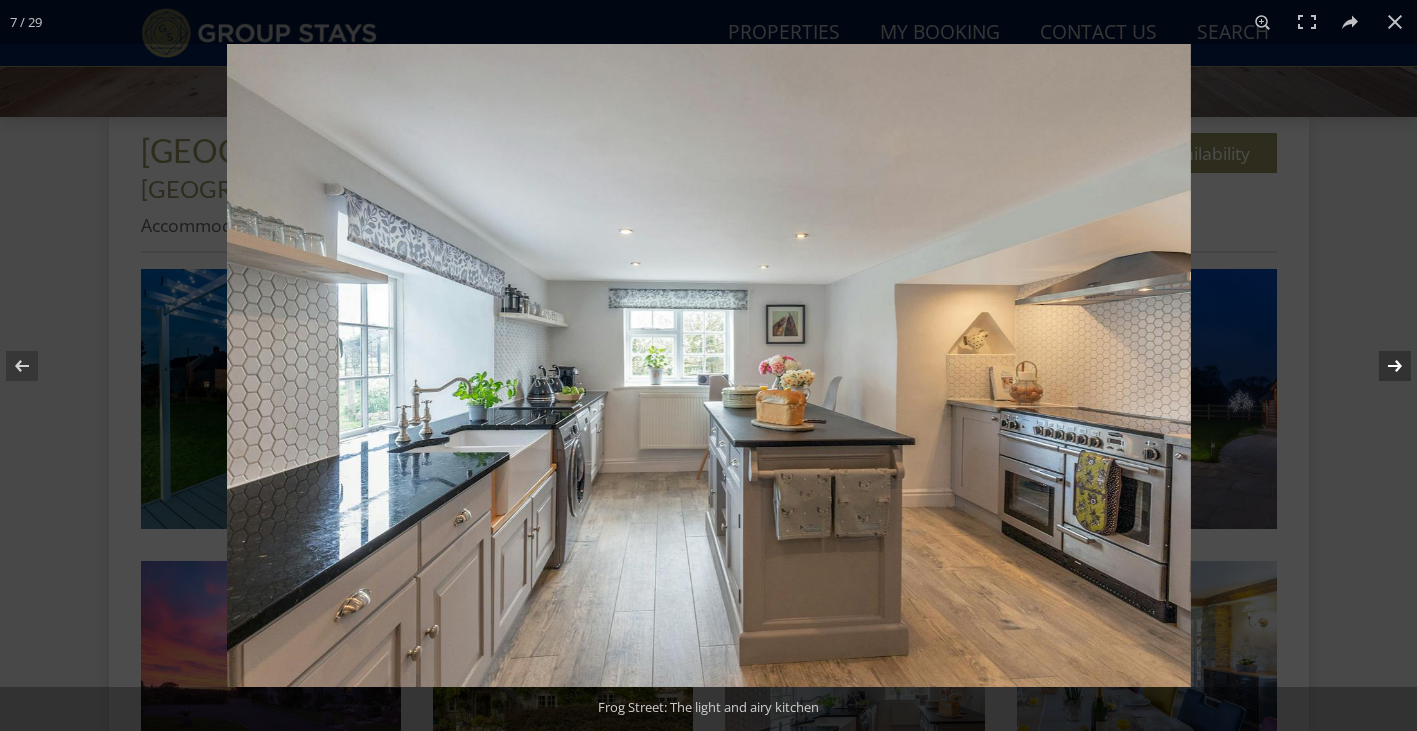 click at bounding box center [1382, 366] 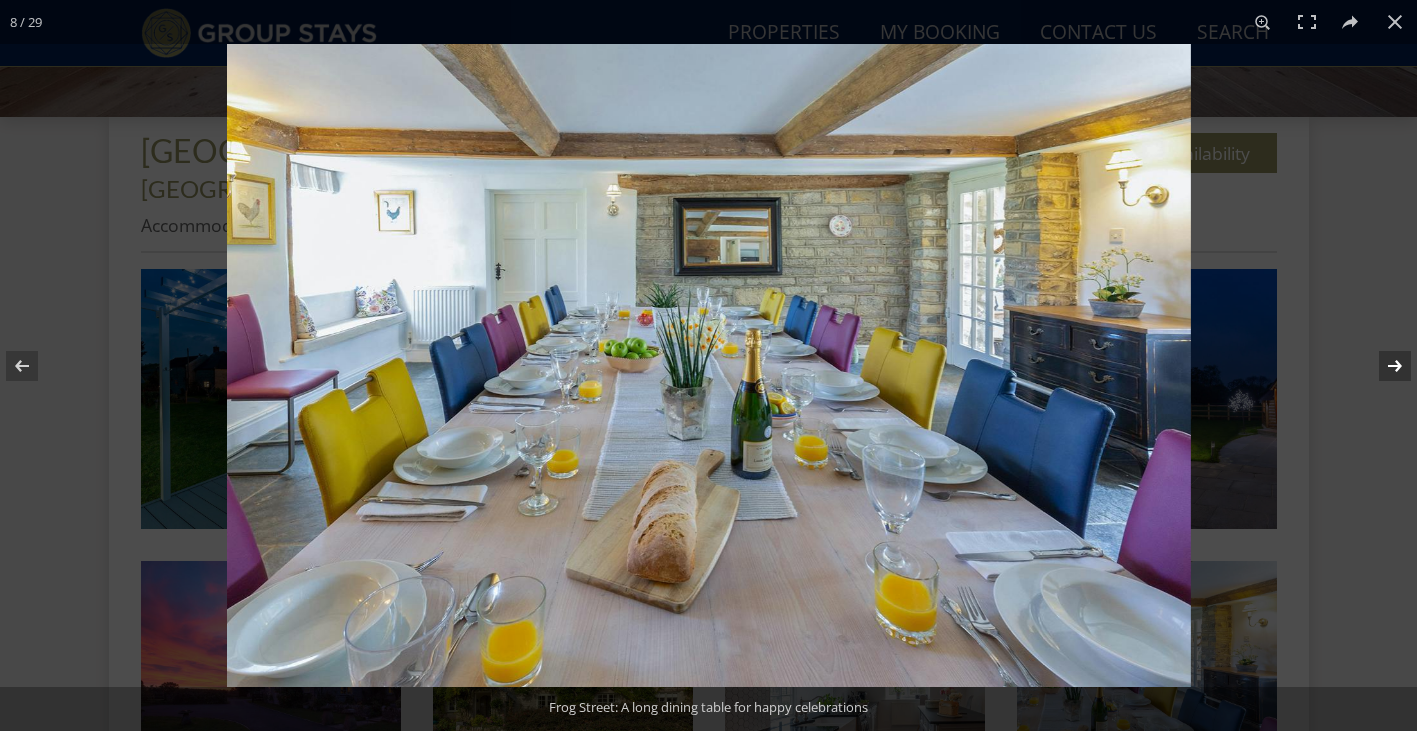click at bounding box center (1382, 366) 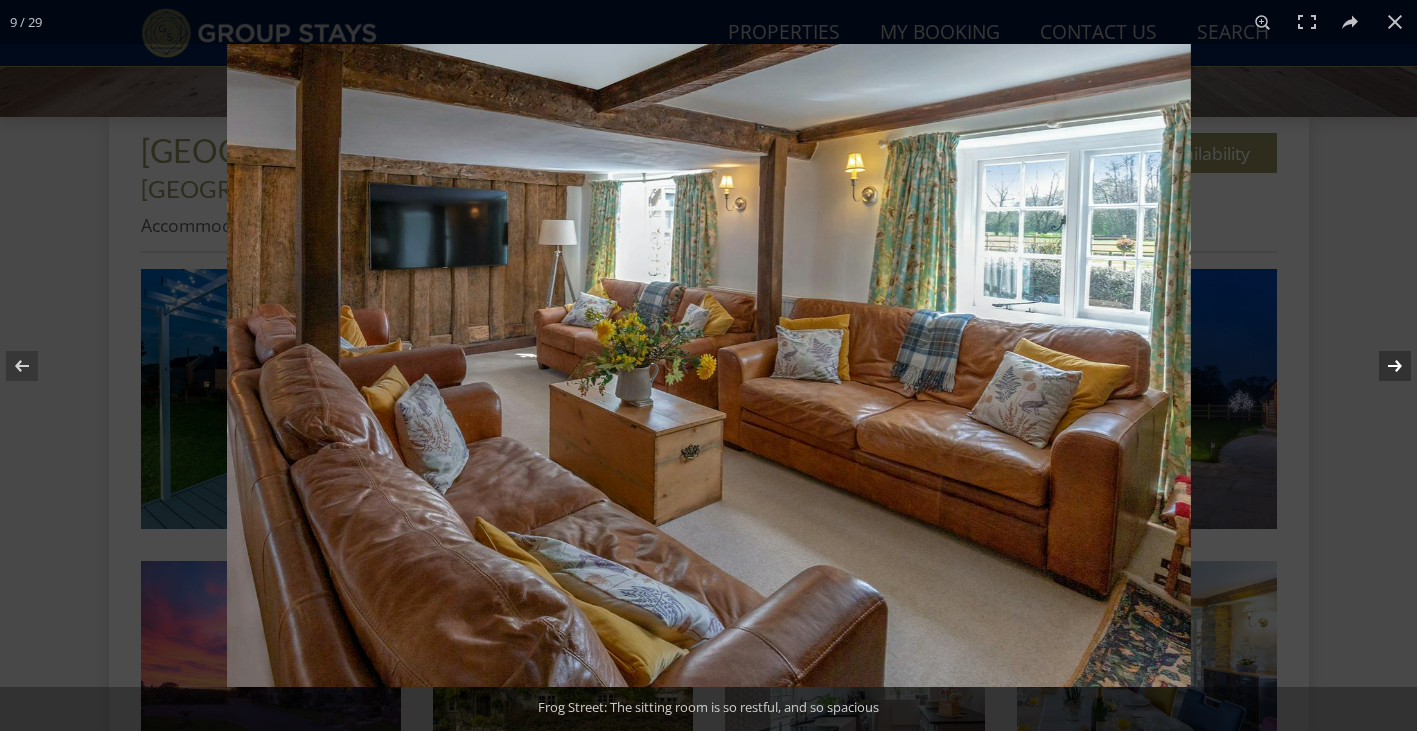 click at bounding box center [1382, 366] 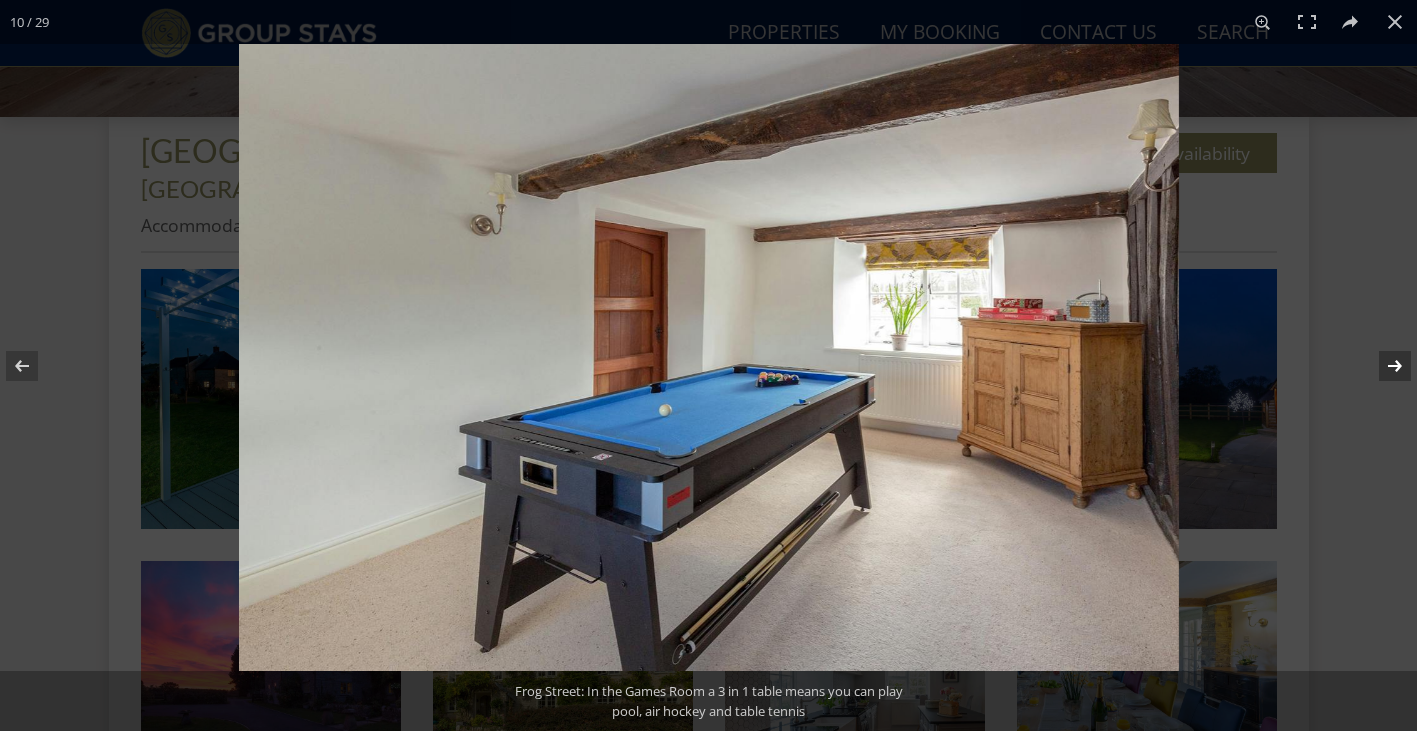 click at bounding box center (1382, 366) 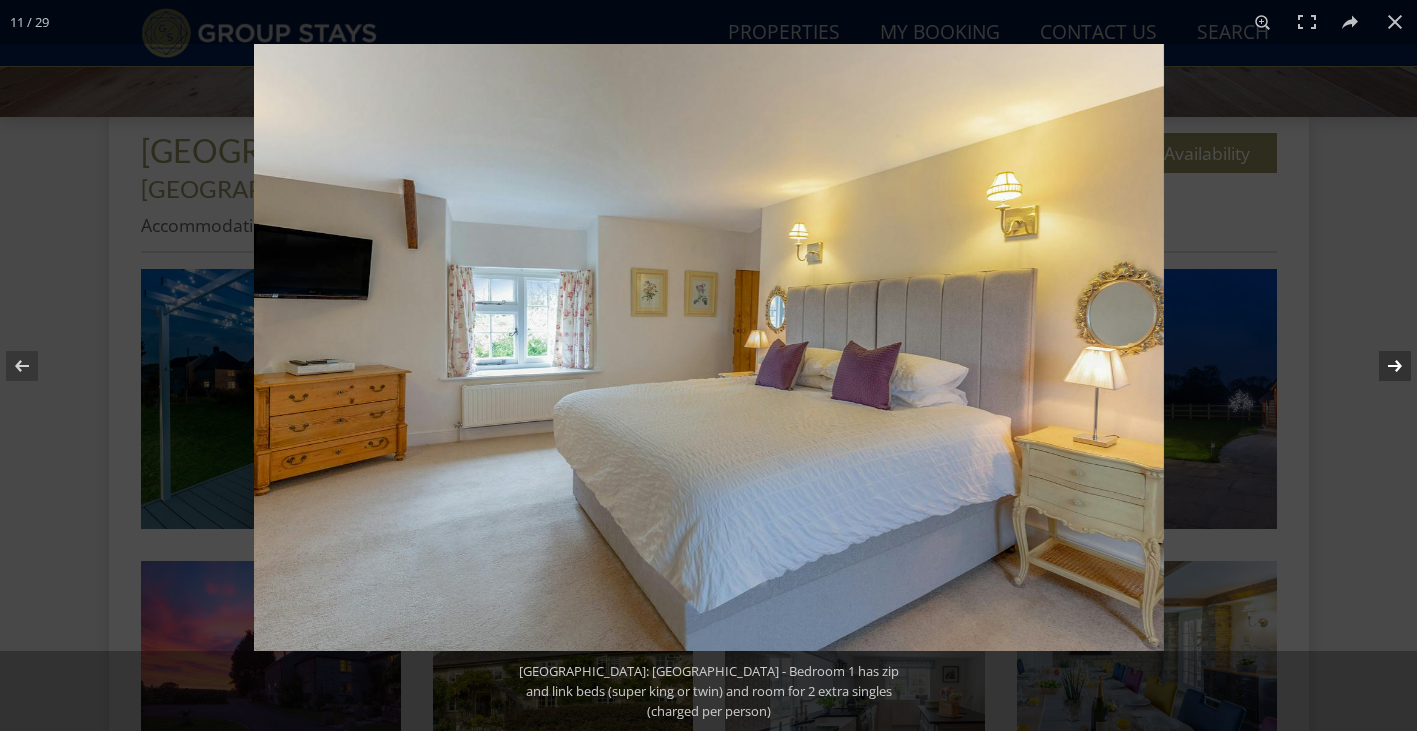 click at bounding box center [1382, 366] 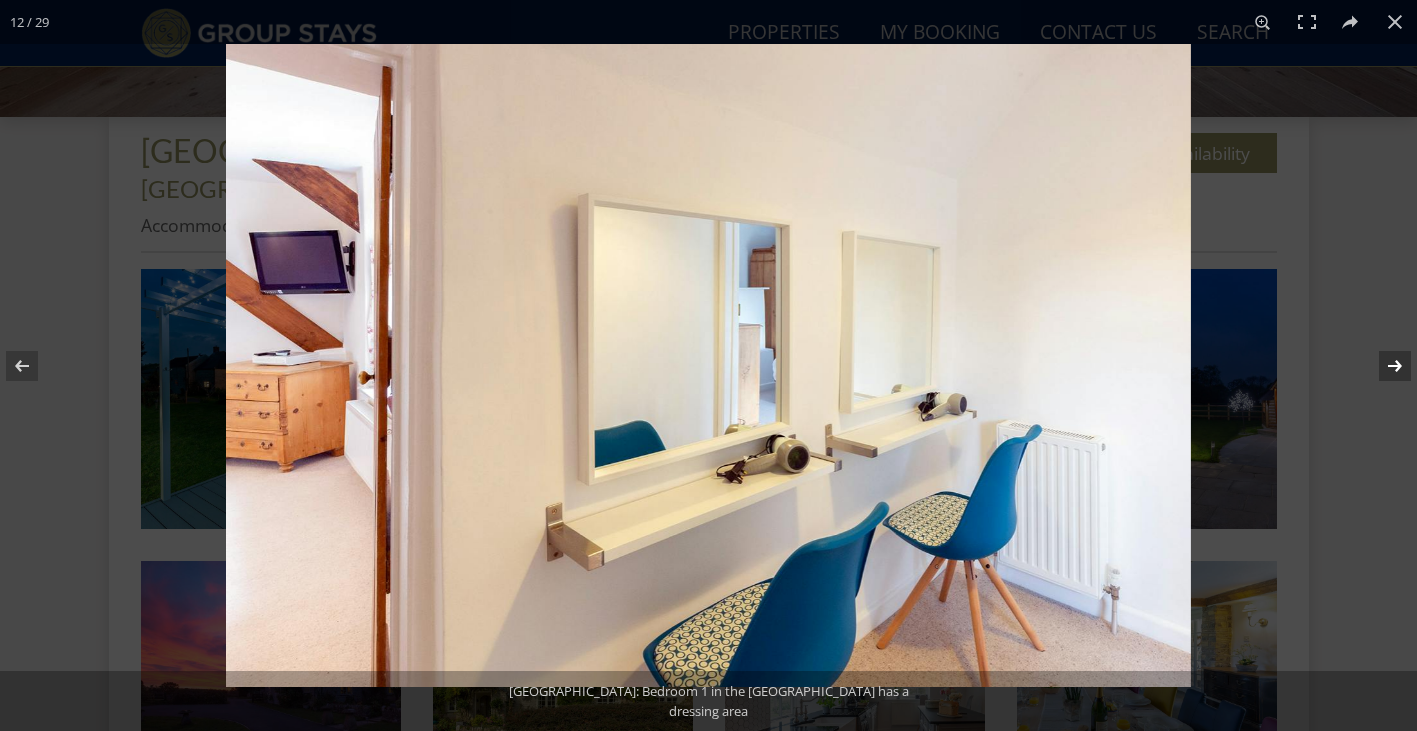 click at bounding box center (1382, 366) 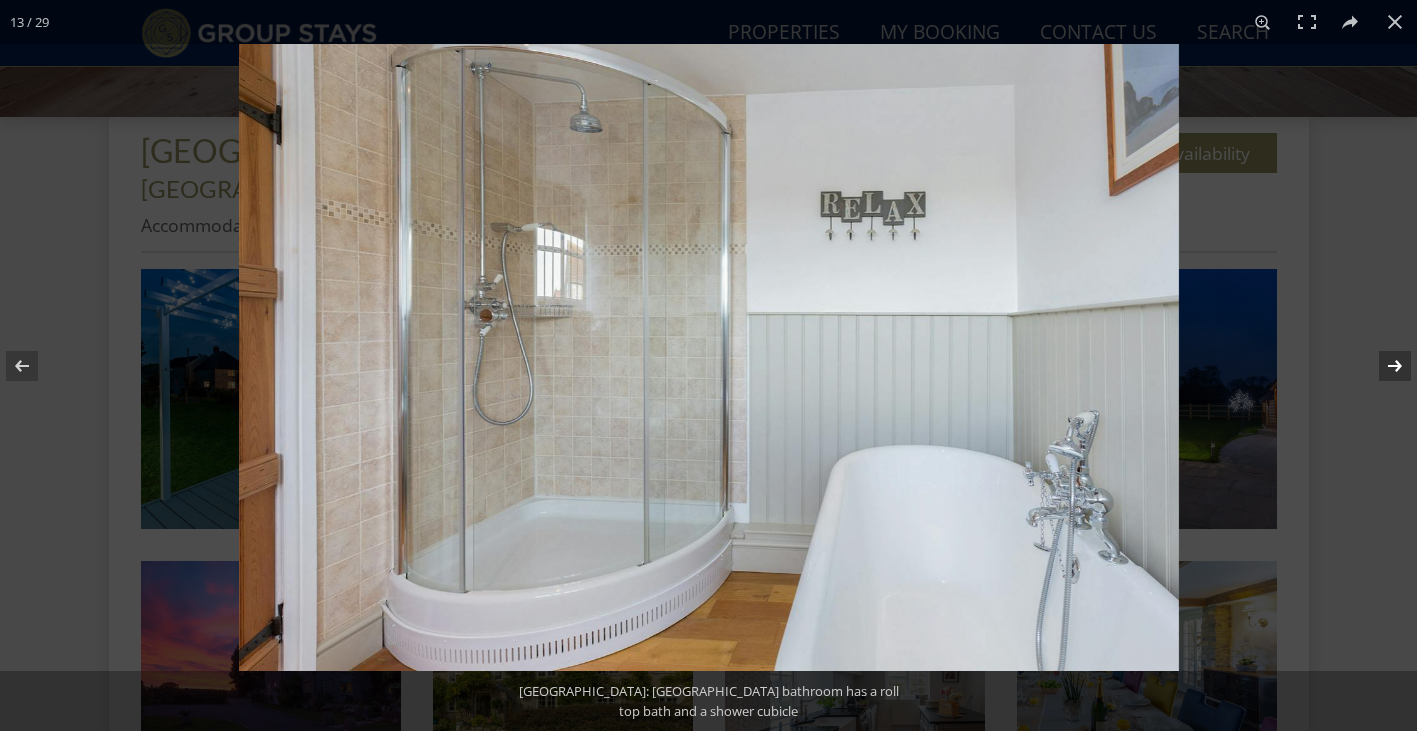 click at bounding box center (1382, 366) 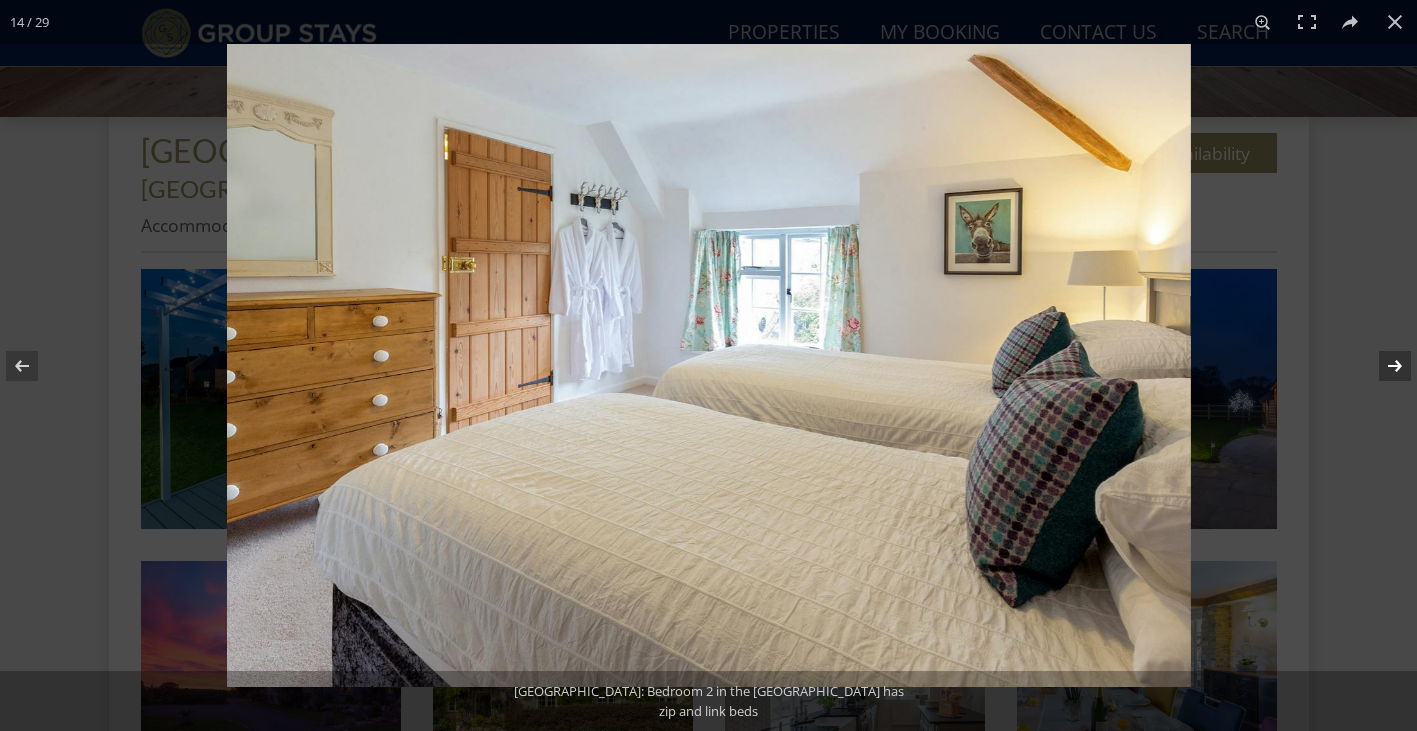 click at bounding box center (1382, 366) 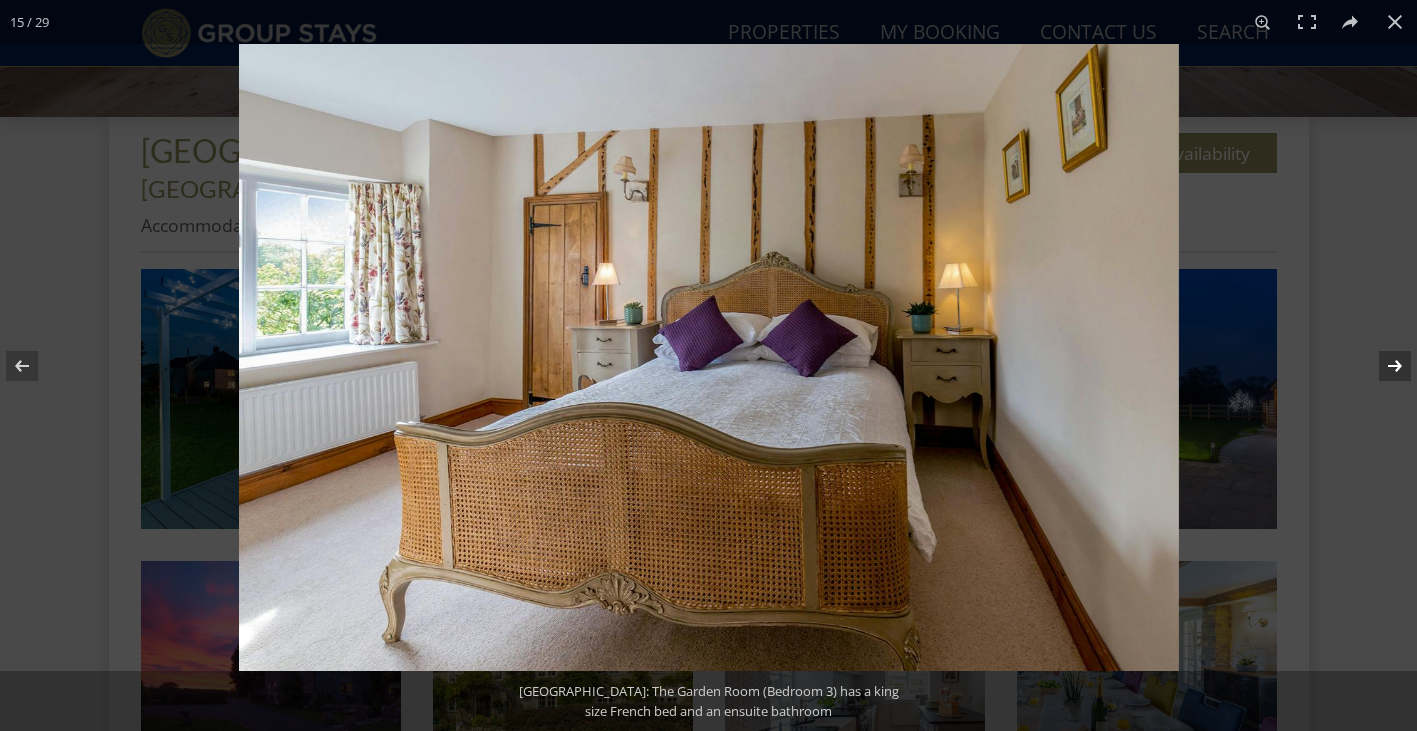 click at bounding box center [1382, 366] 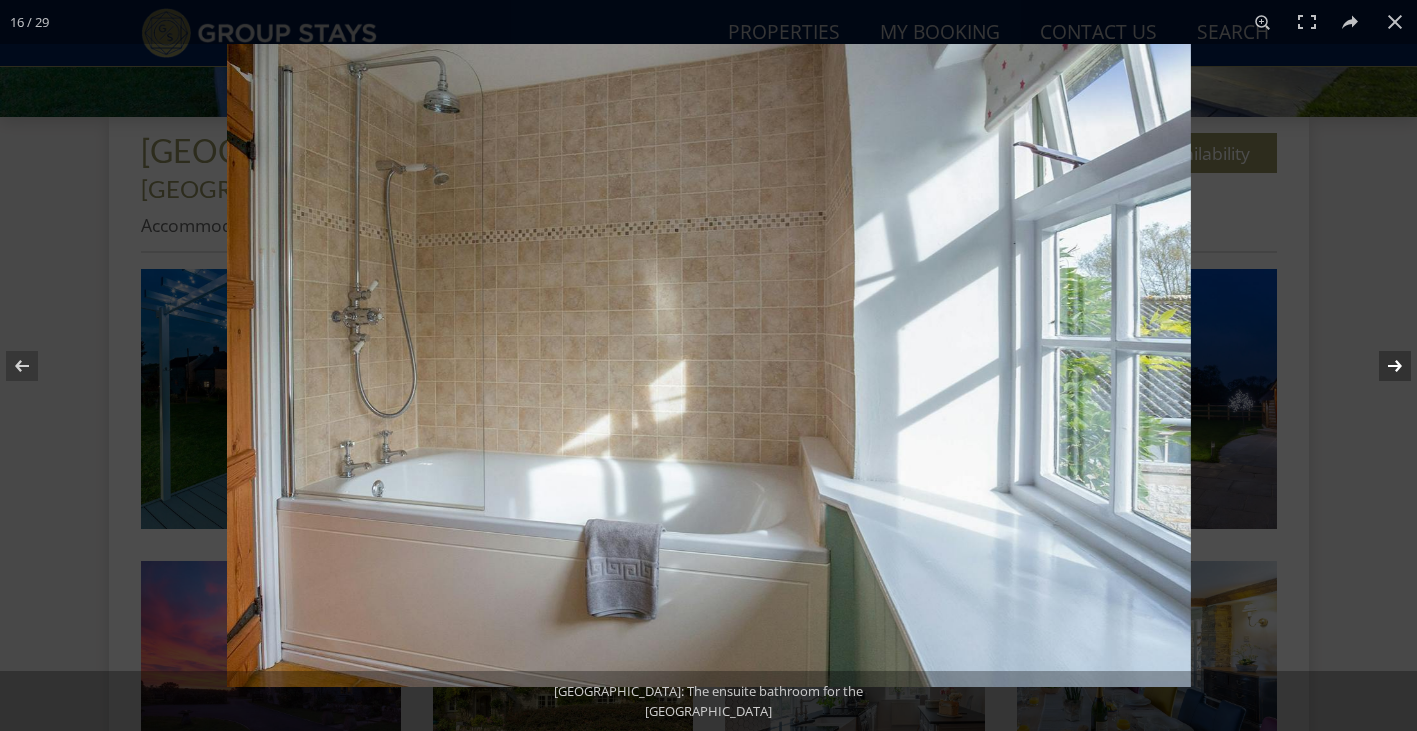 click at bounding box center [1382, 366] 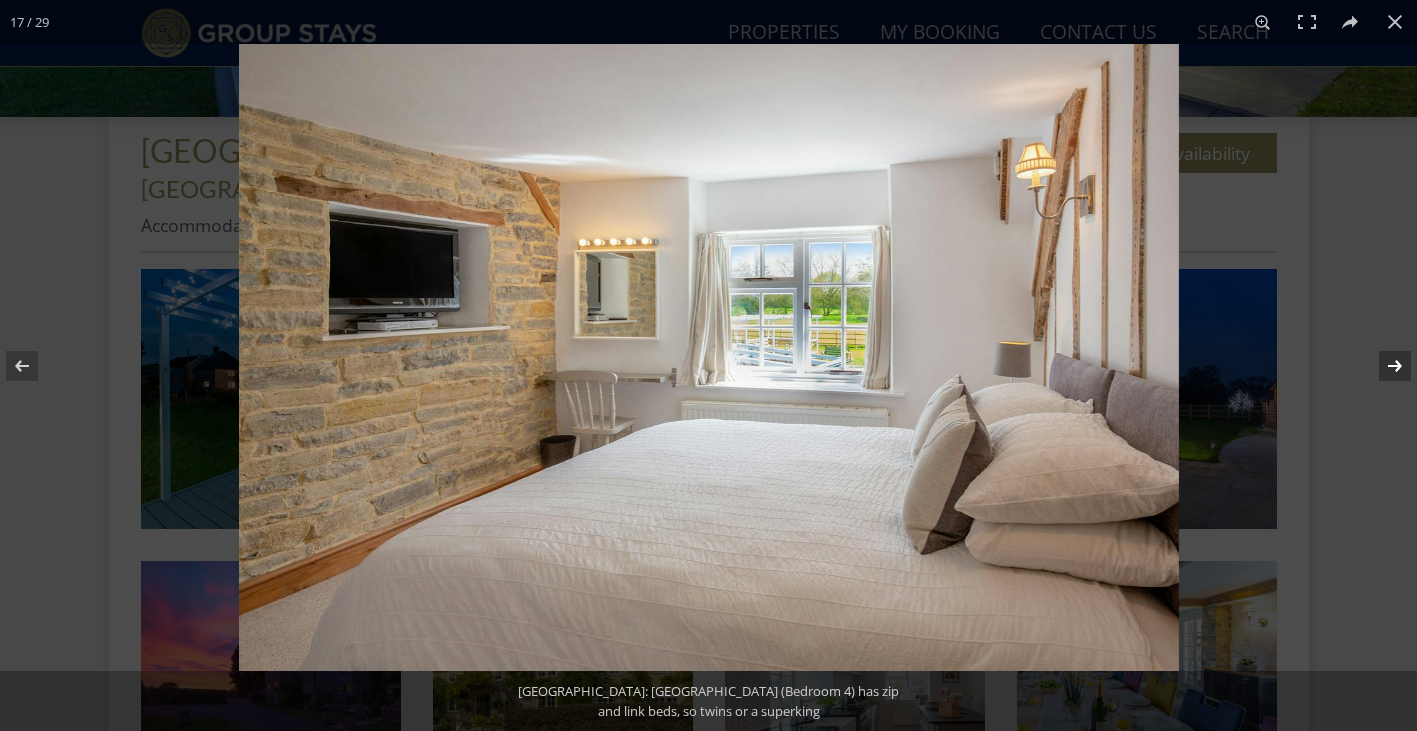click at bounding box center [1382, 366] 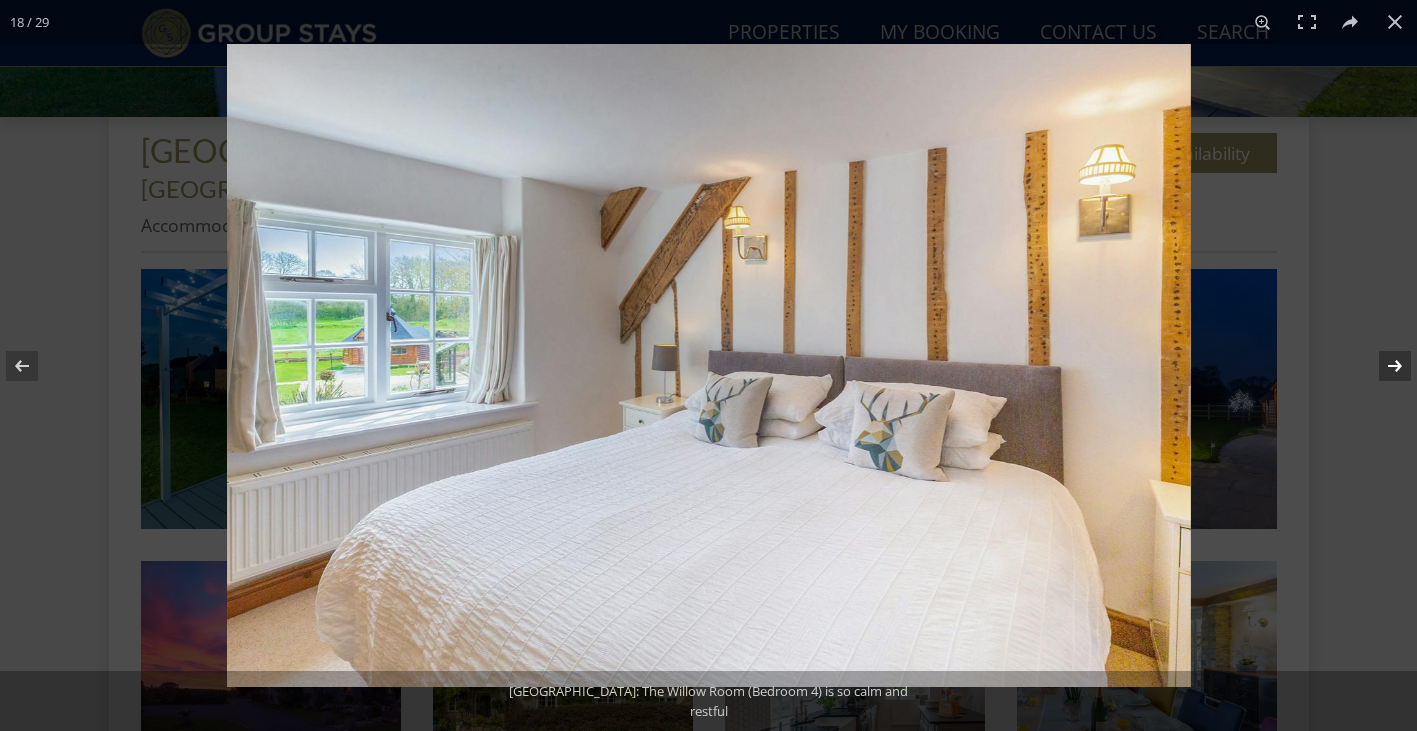 click at bounding box center [1382, 366] 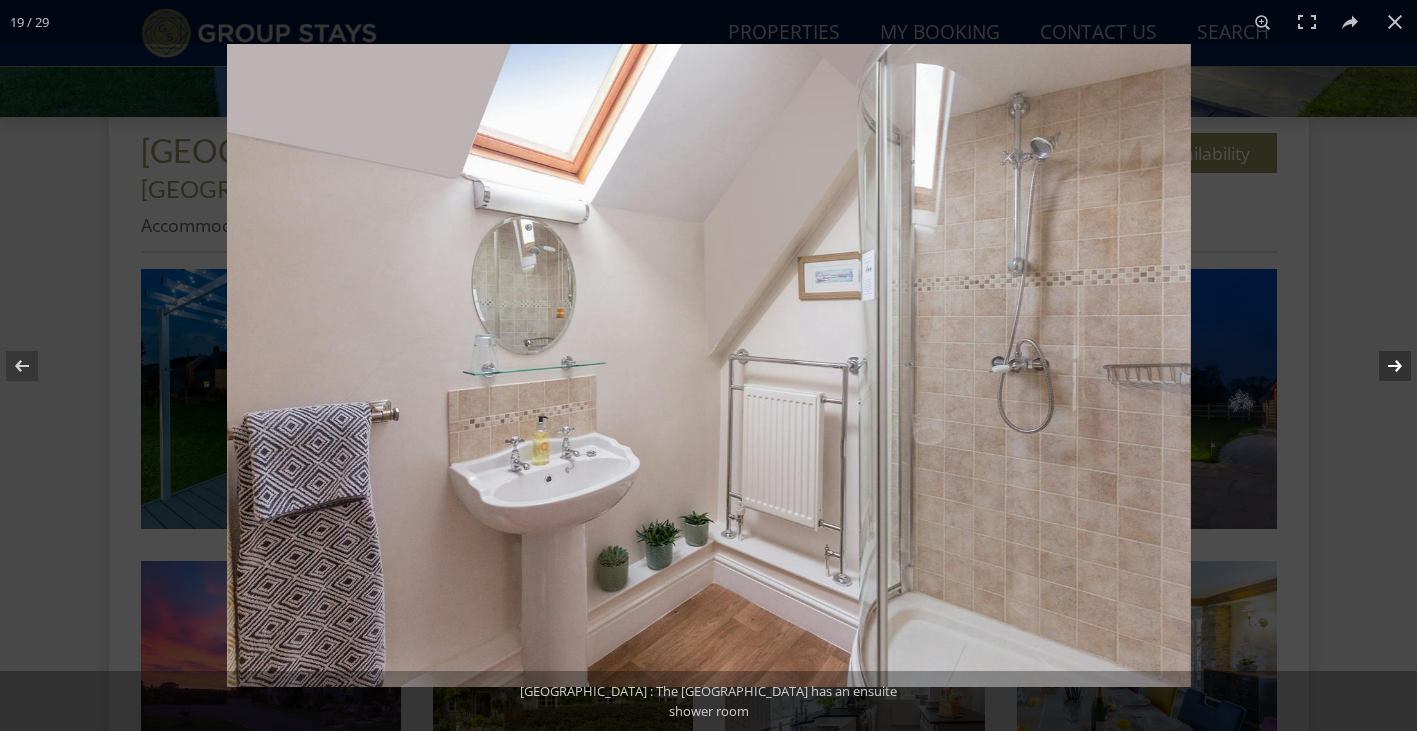 click at bounding box center (1382, 366) 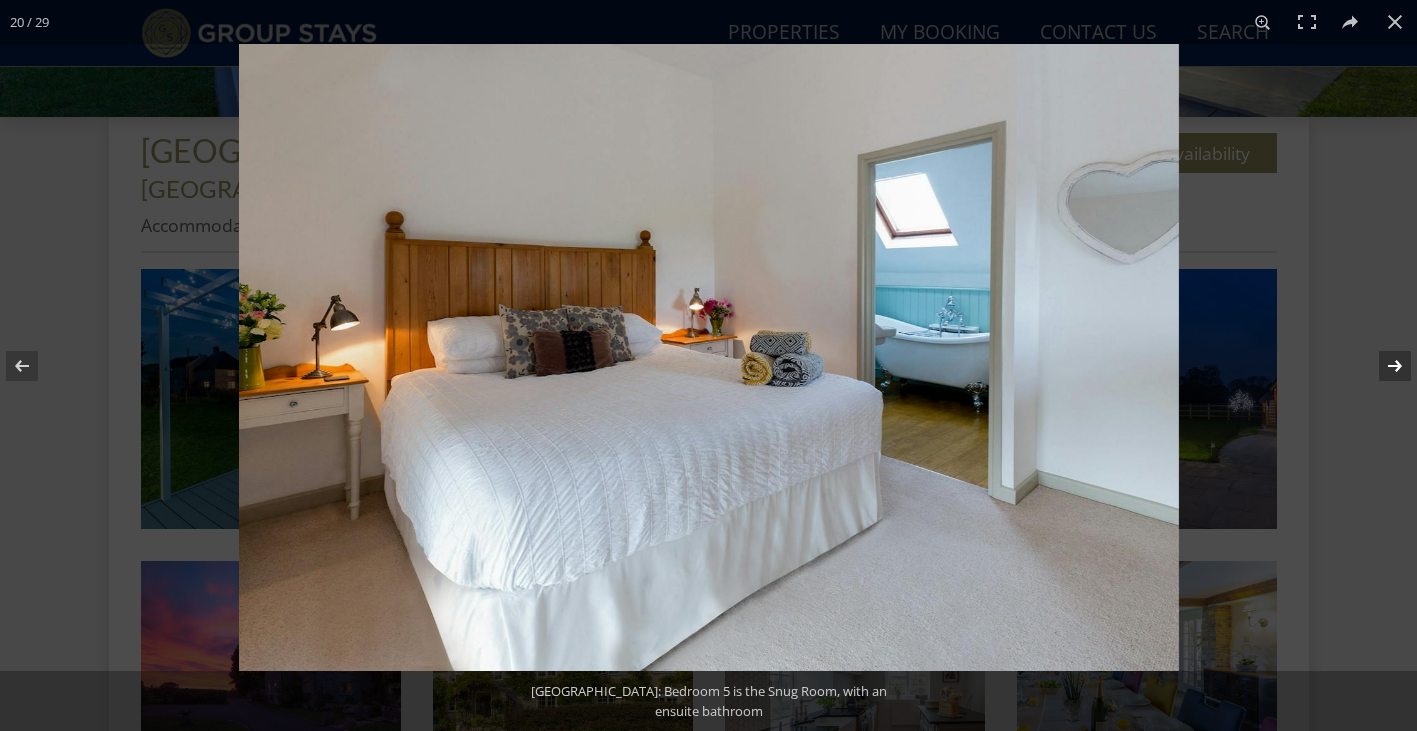 click at bounding box center [1382, 366] 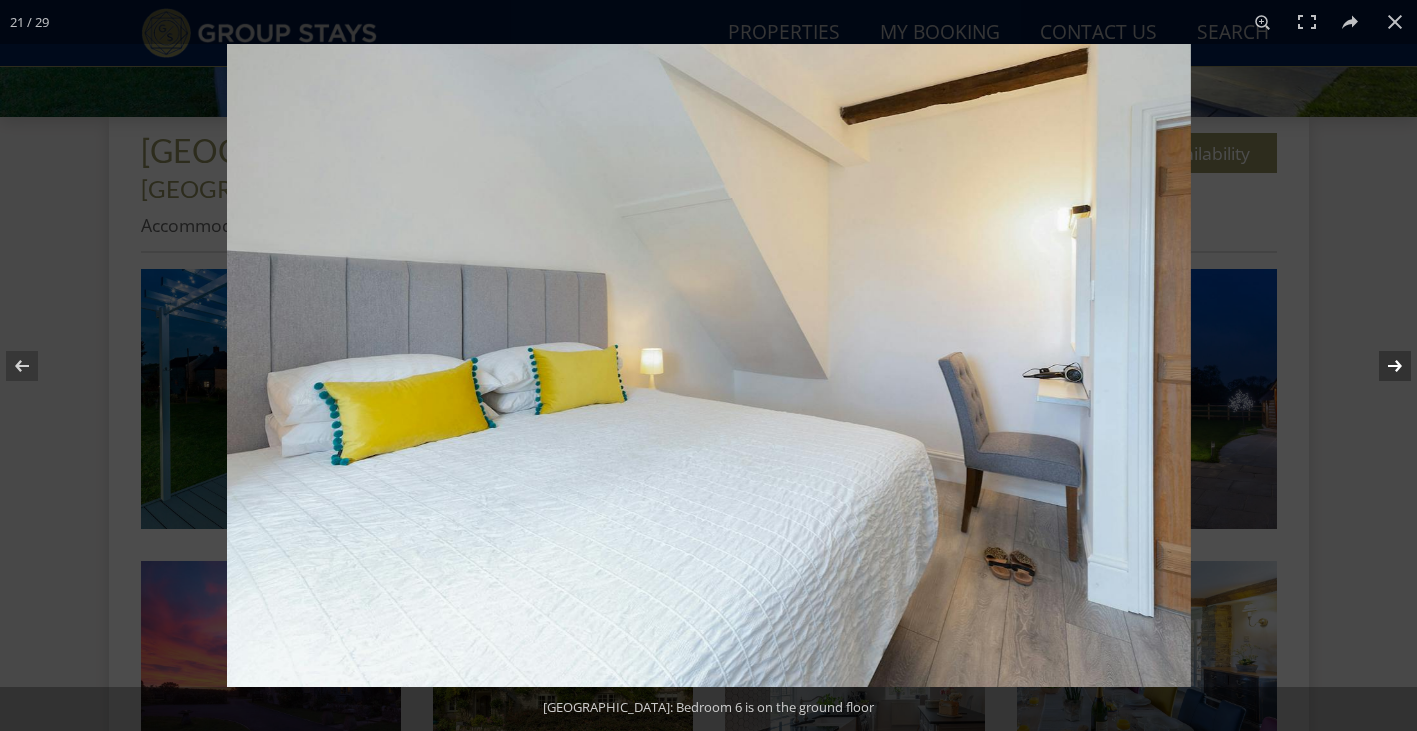 click at bounding box center [1382, 366] 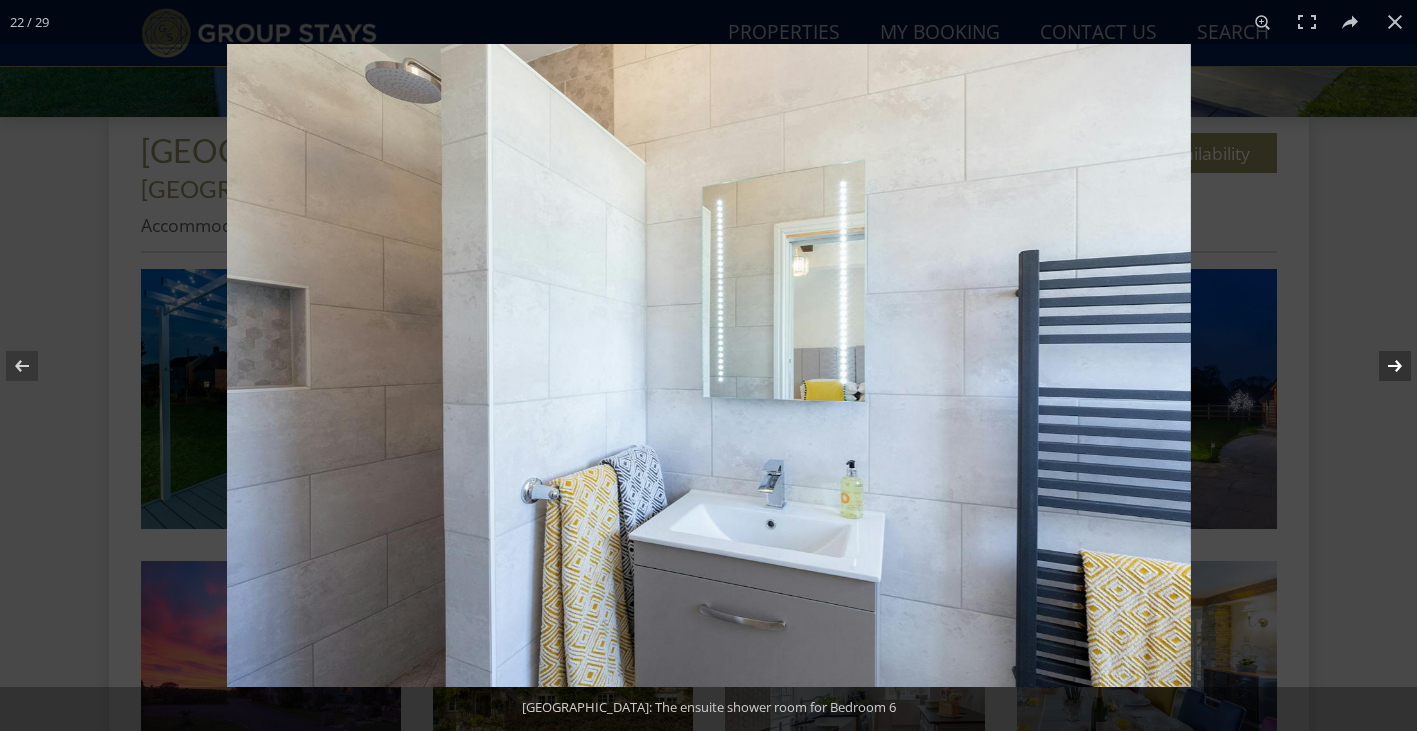click at bounding box center (1382, 366) 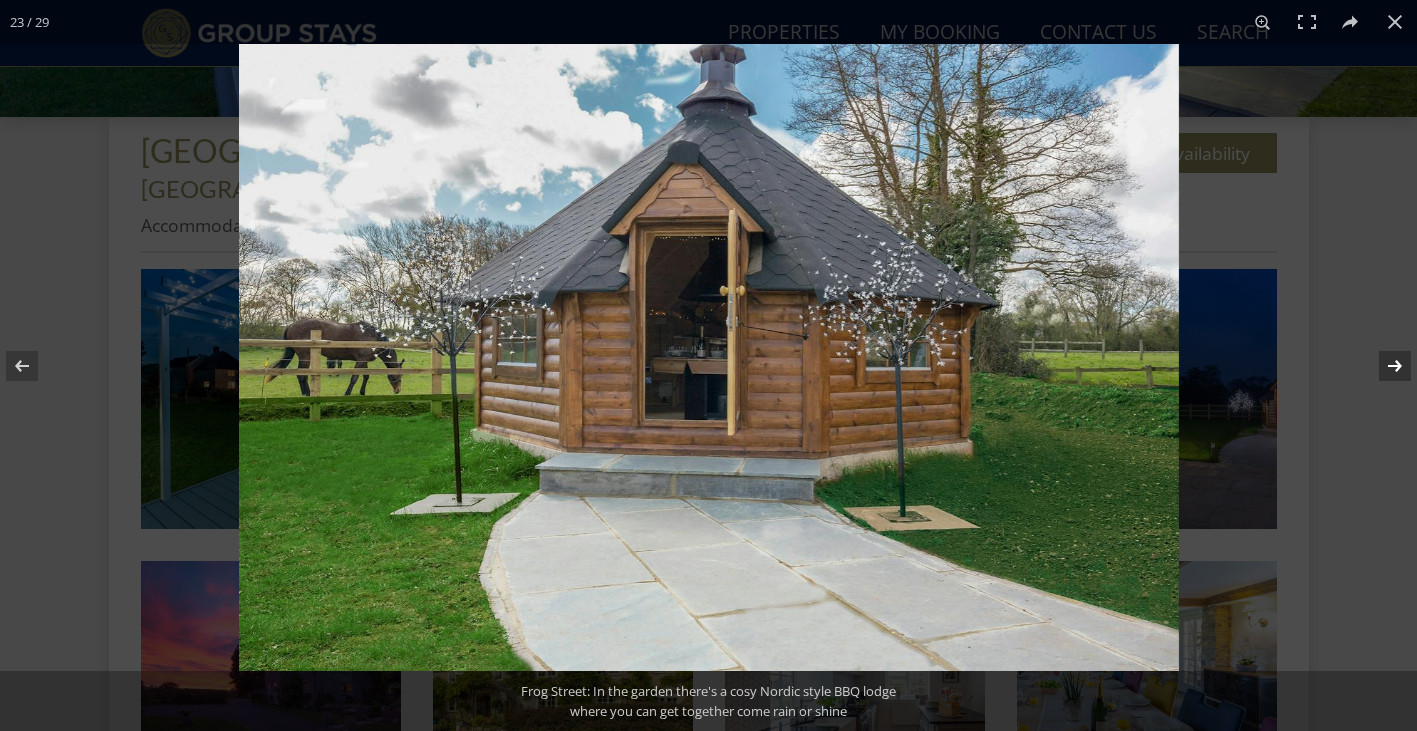 click at bounding box center [1382, 366] 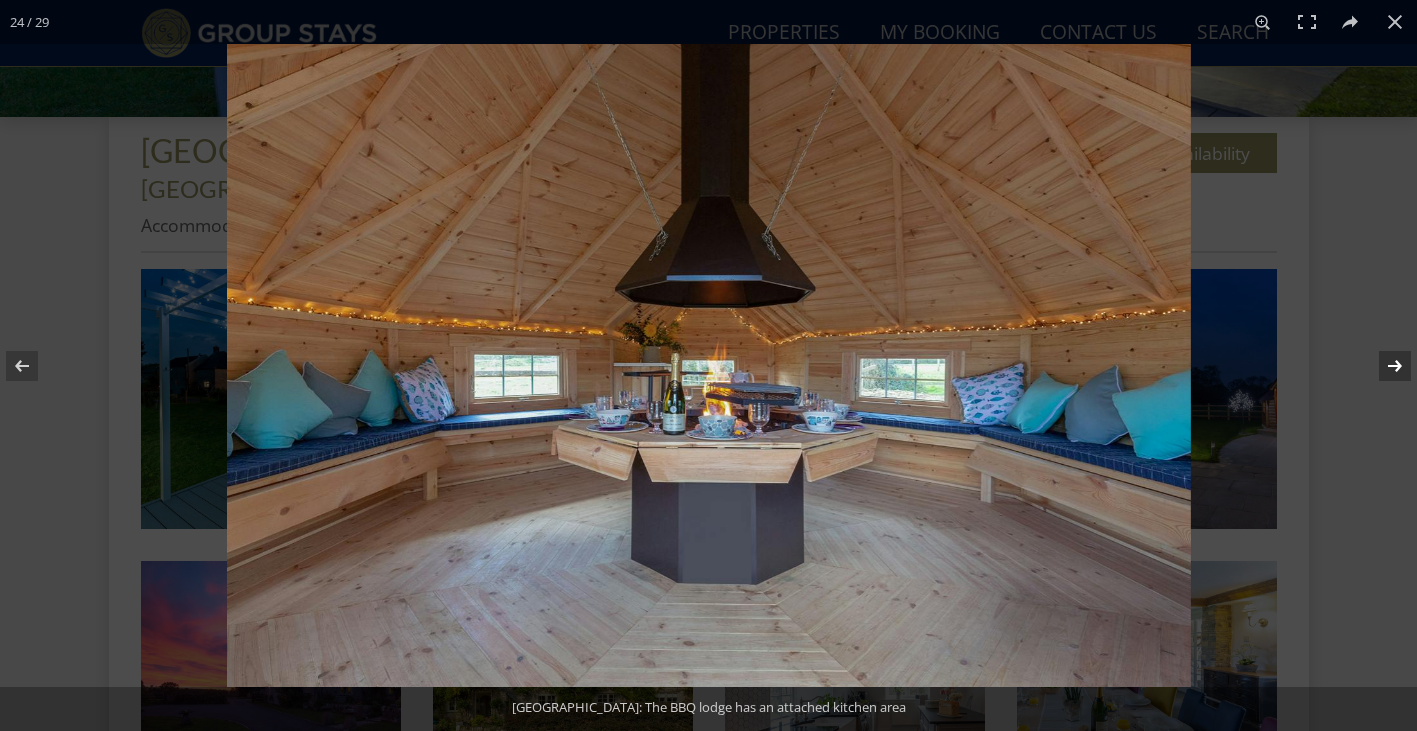 click at bounding box center [1382, 366] 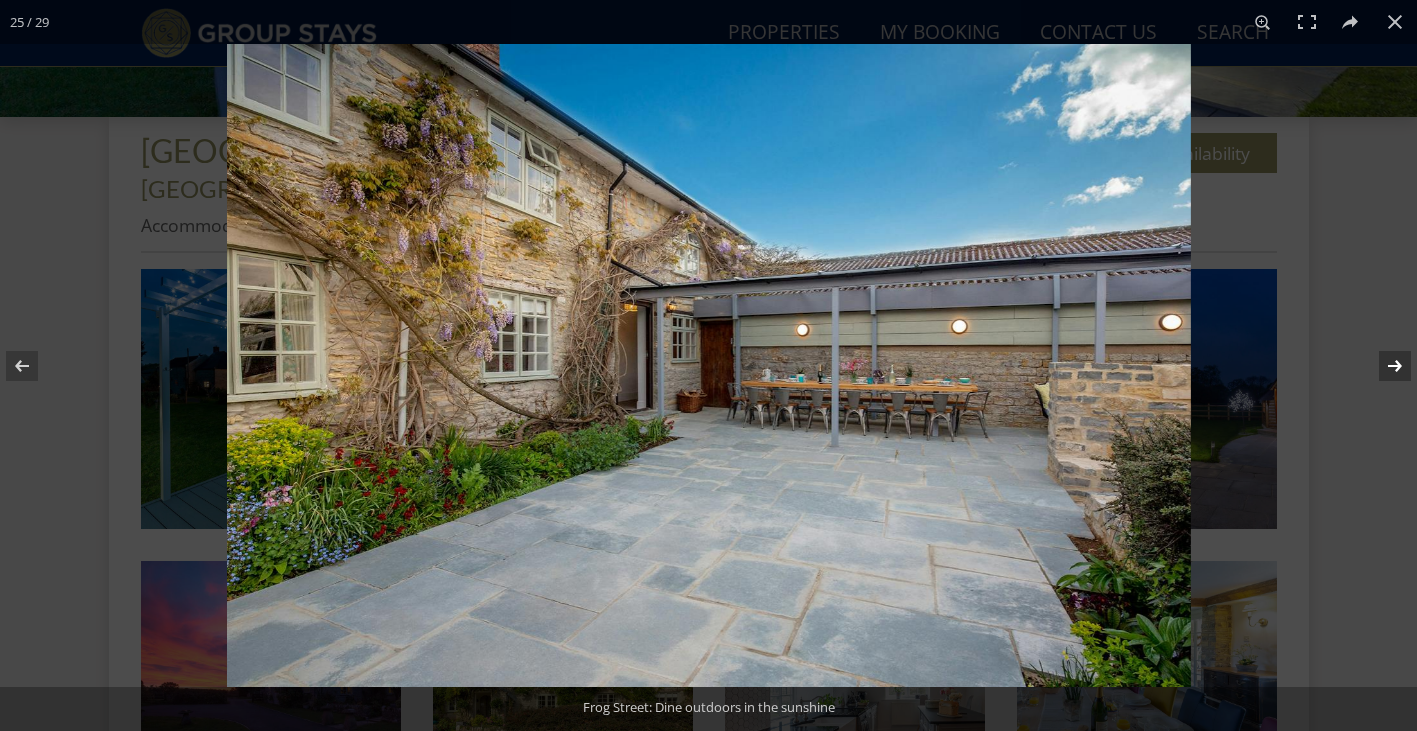 click at bounding box center (1382, 366) 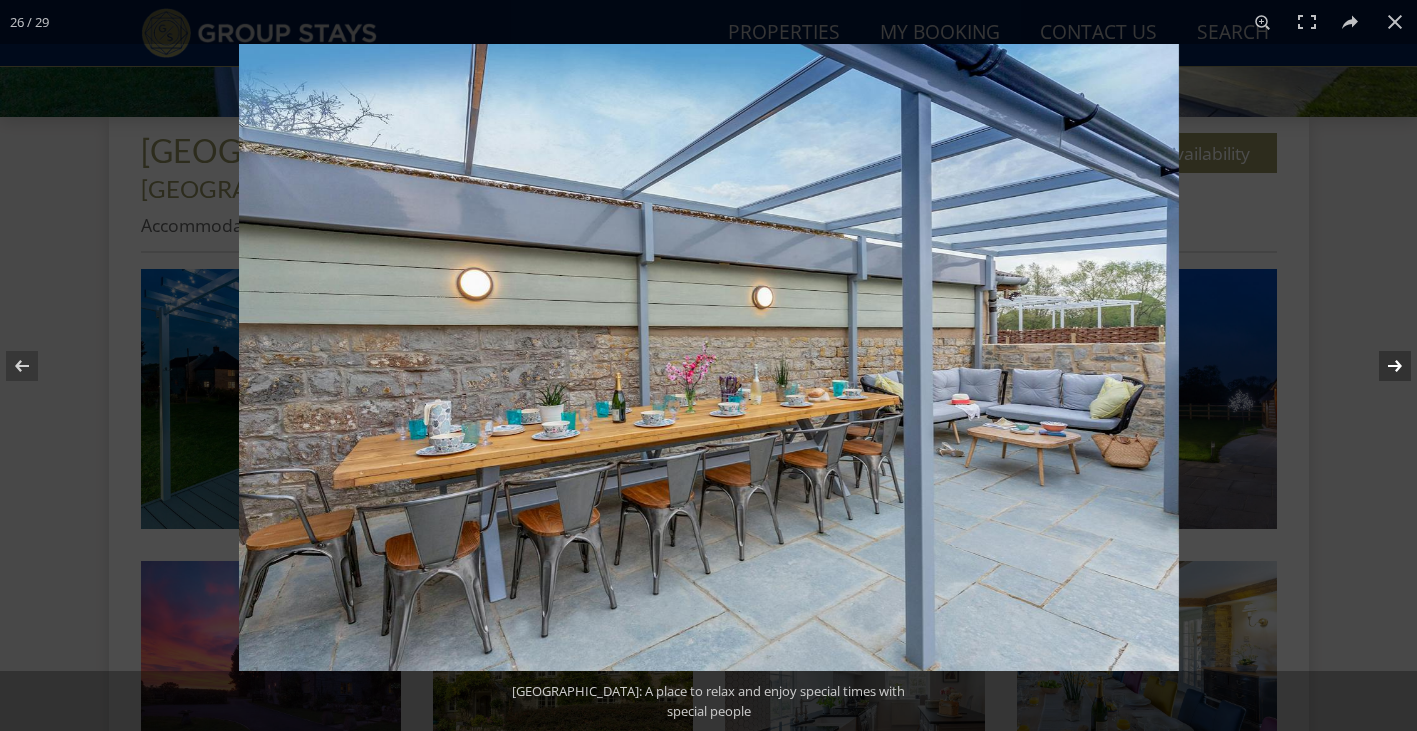 click at bounding box center [1382, 366] 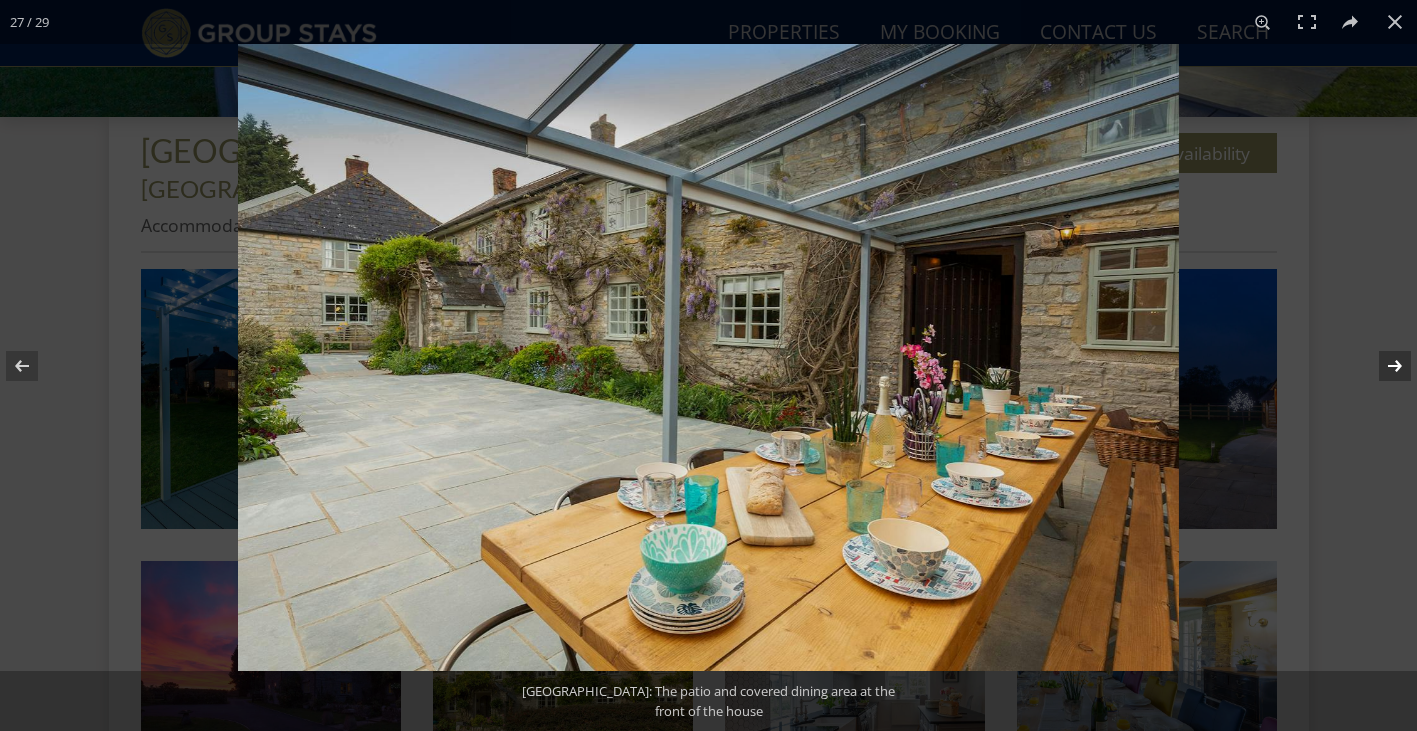 click at bounding box center (1382, 366) 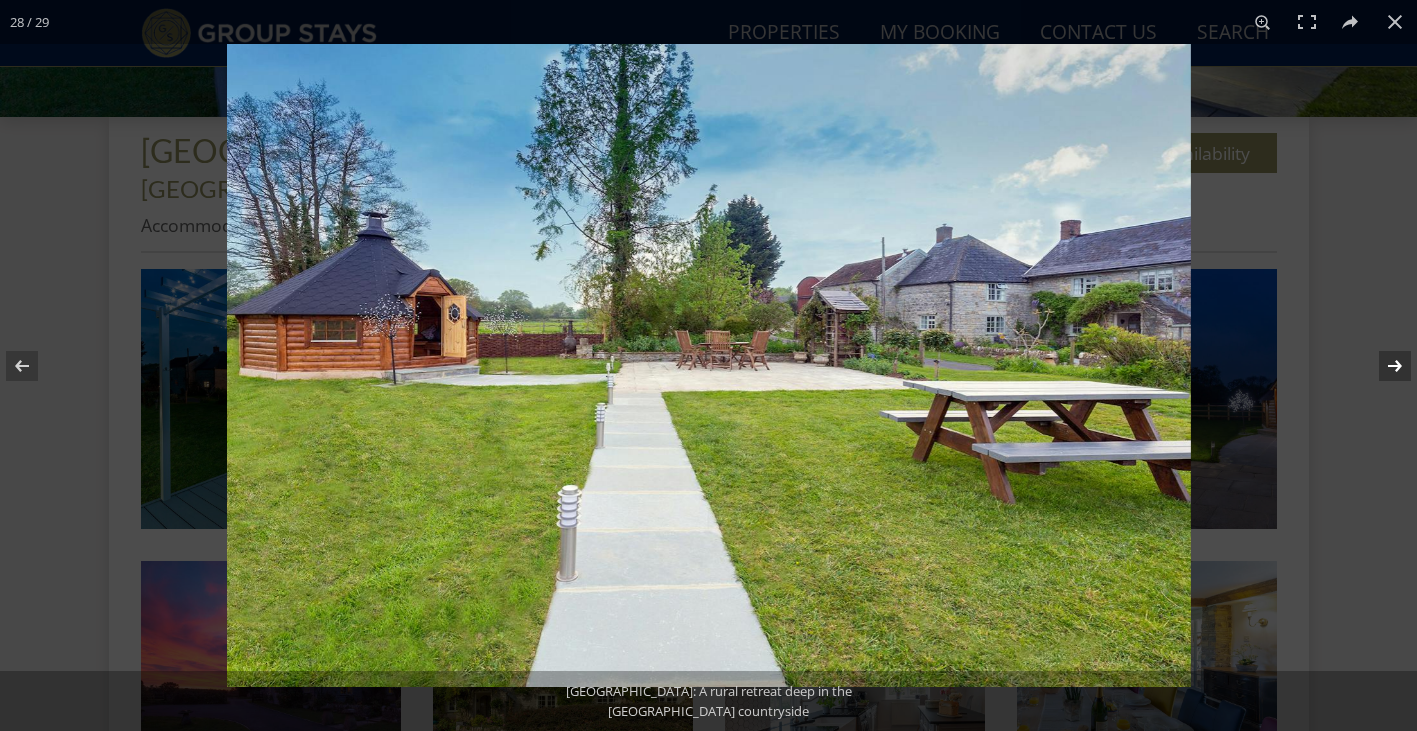 click at bounding box center (1382, 366) 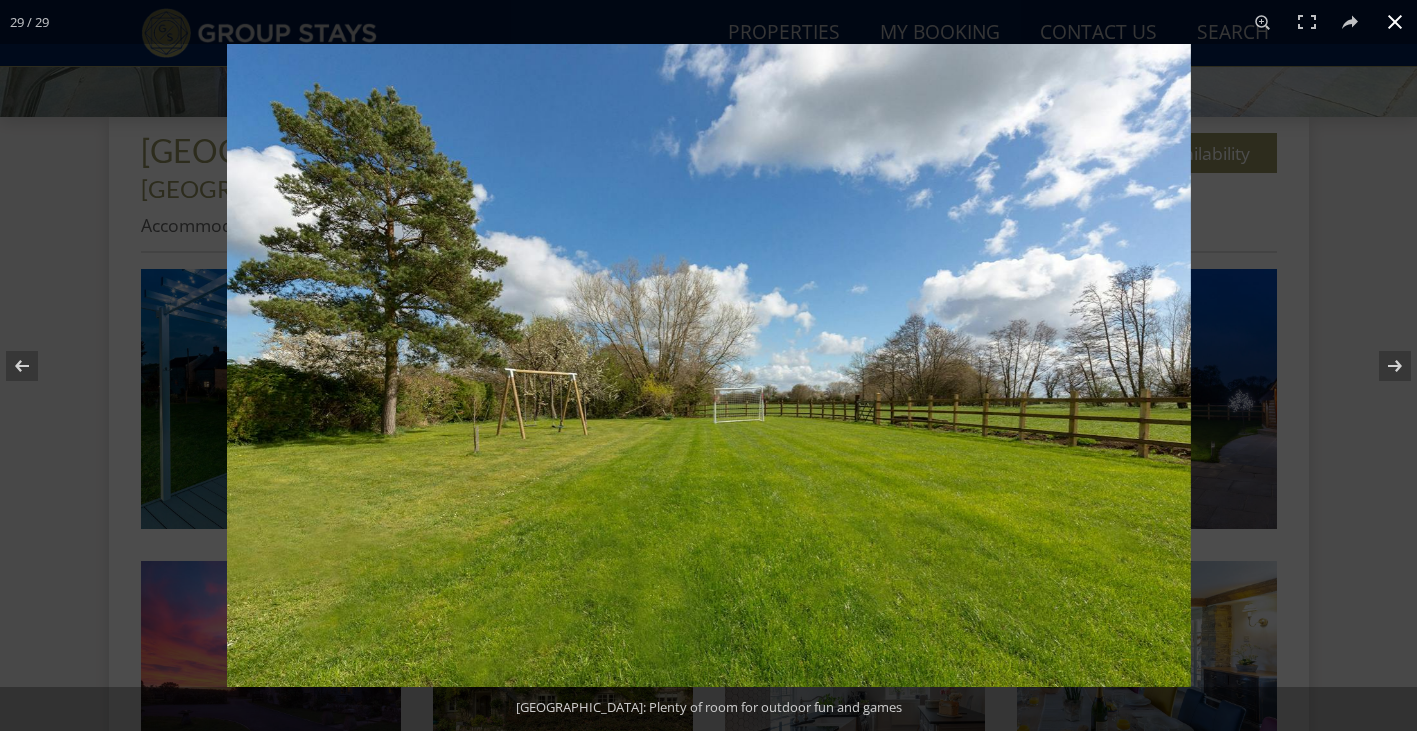 click at bounding box center [1395, 22] 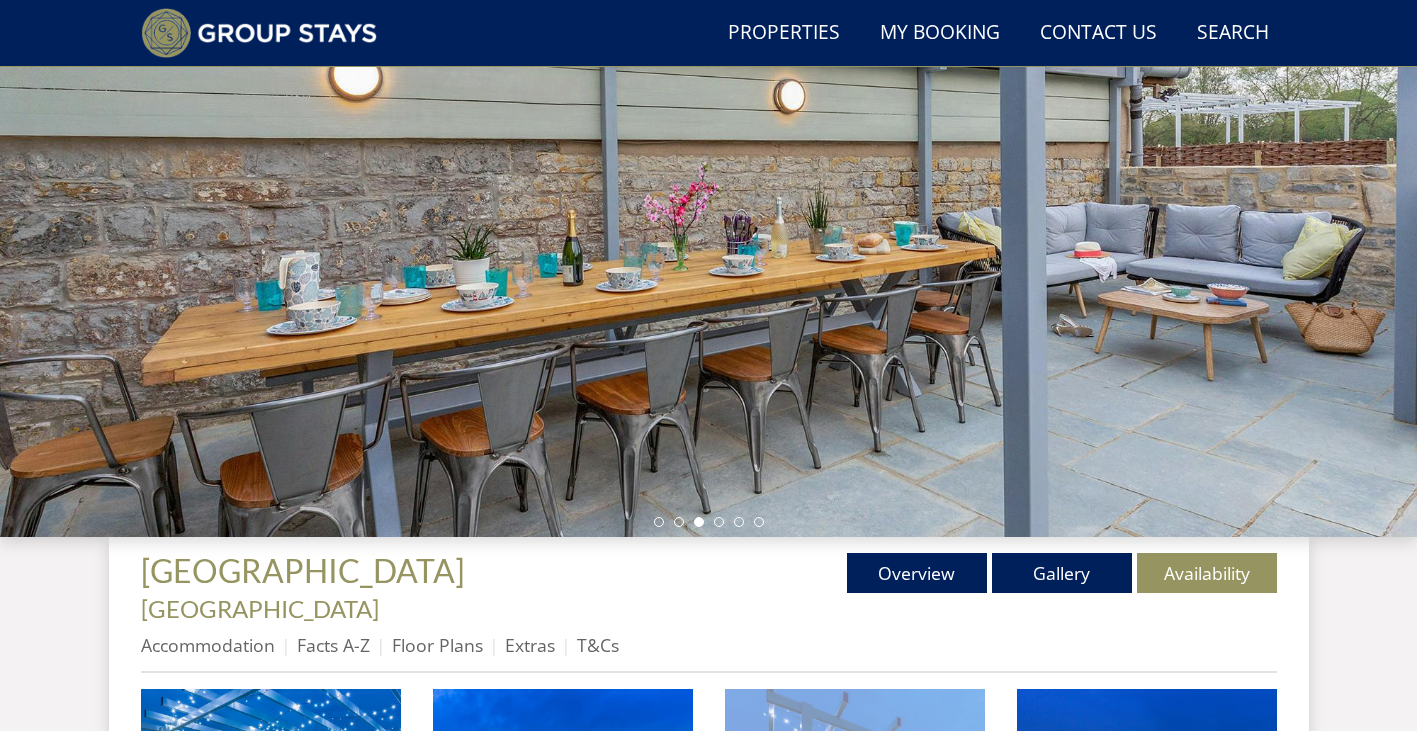 scroll, scrollTop: 0, scrollLeft: 0, axis: both 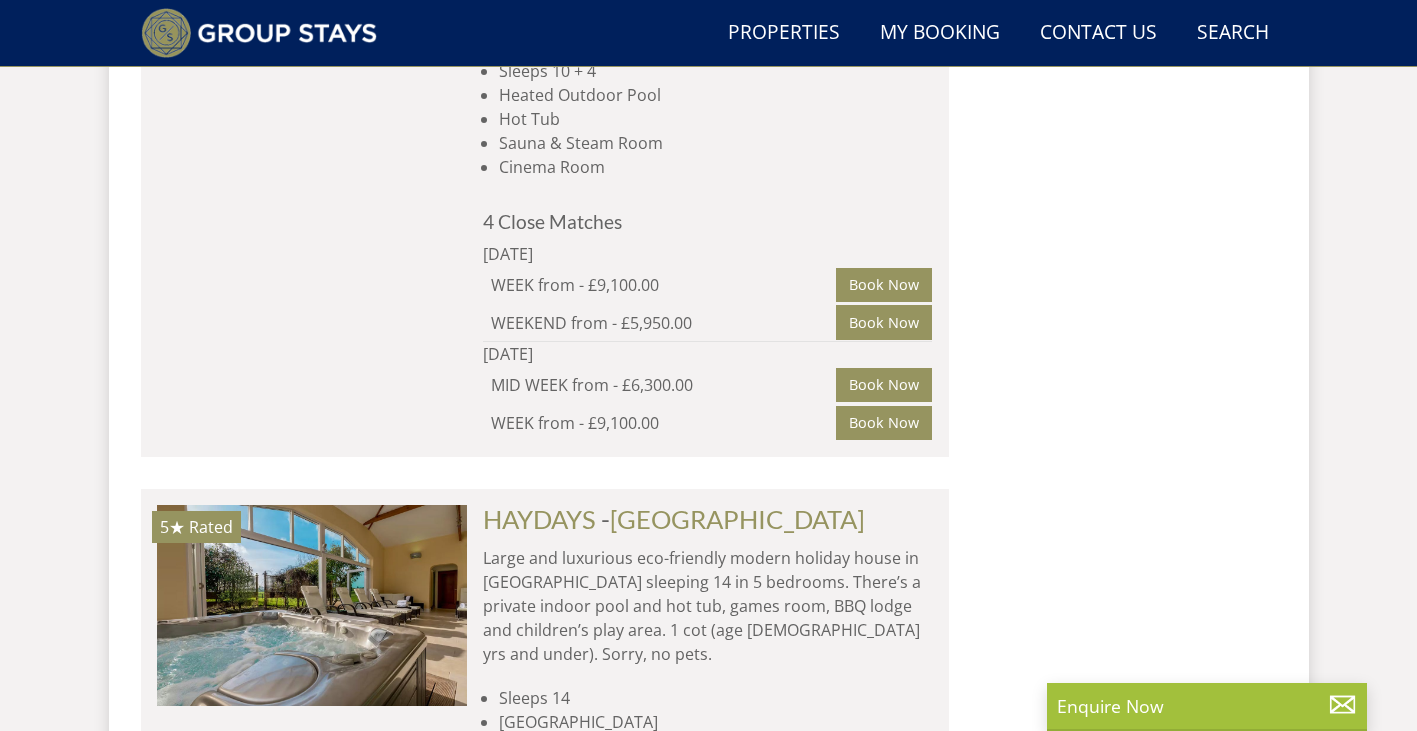 click on "Load More" at bounding box center [545, 998] 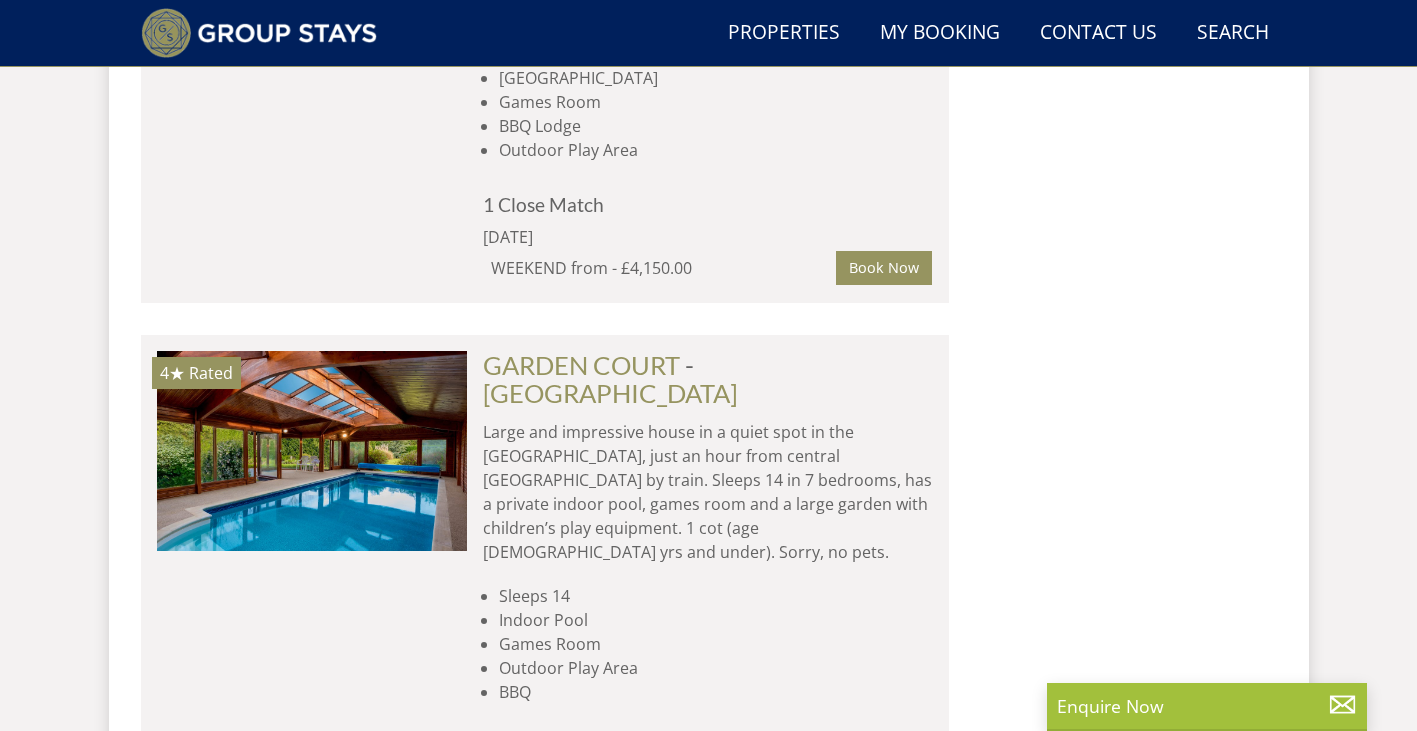 scroll, scrollTop: 14353, scrollLeft: 0, axis: vertical 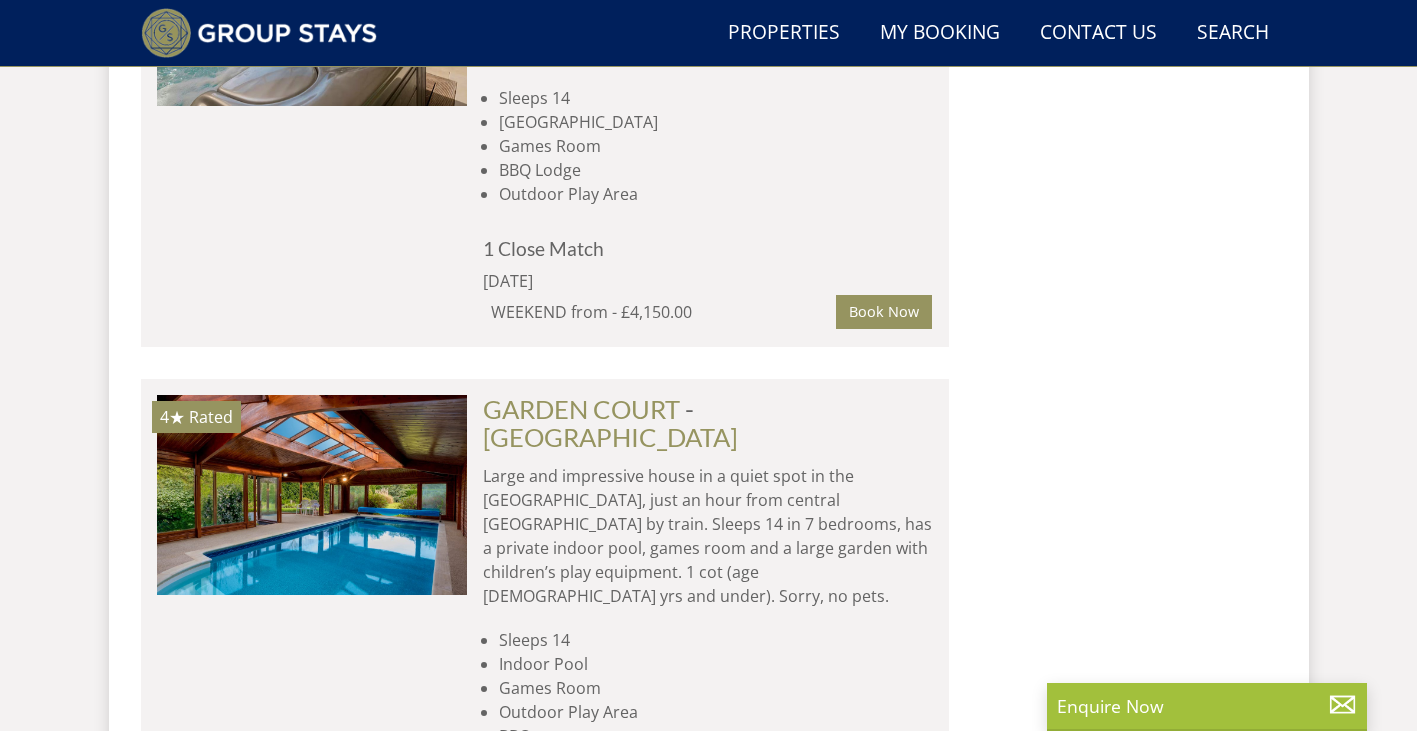 click at bounding box center [312, 936] 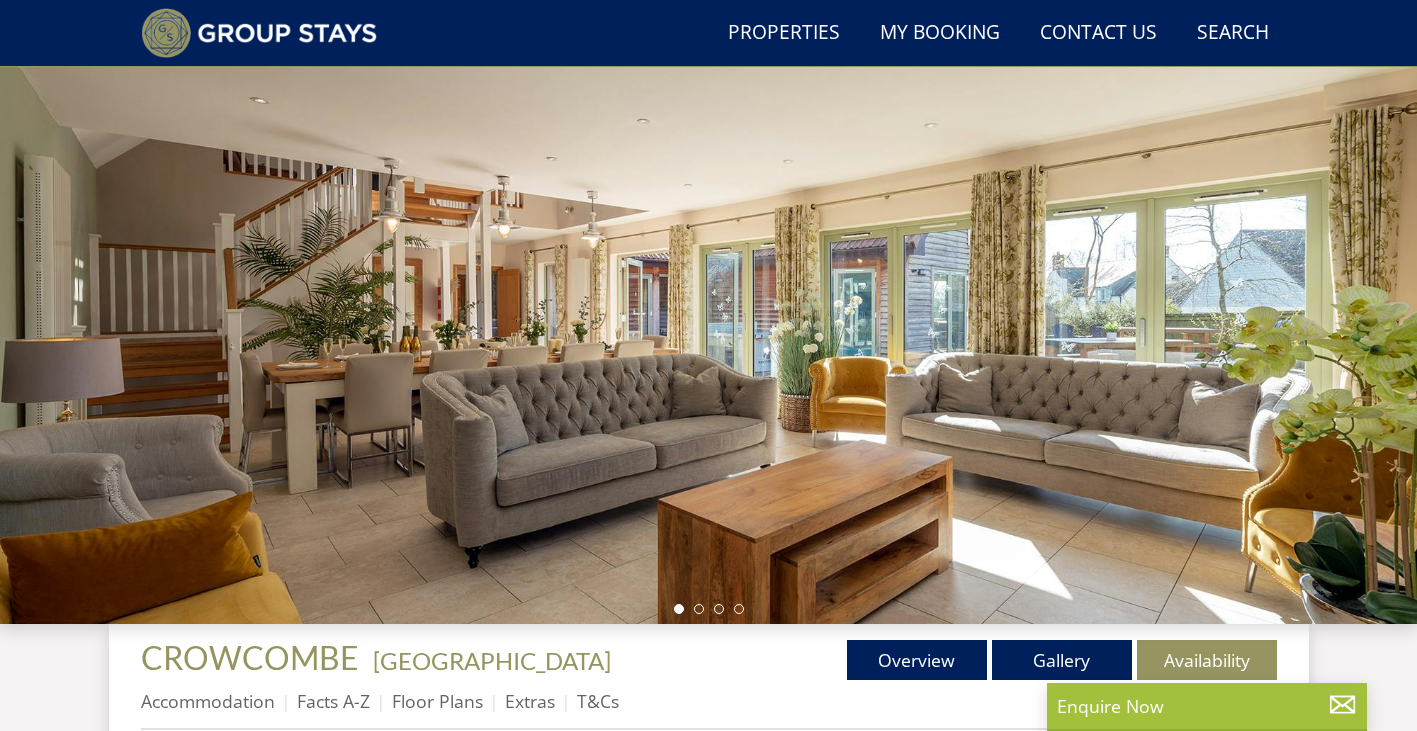 scroll, scrollTop: 299, scrollLeft: 0, axis: vertical 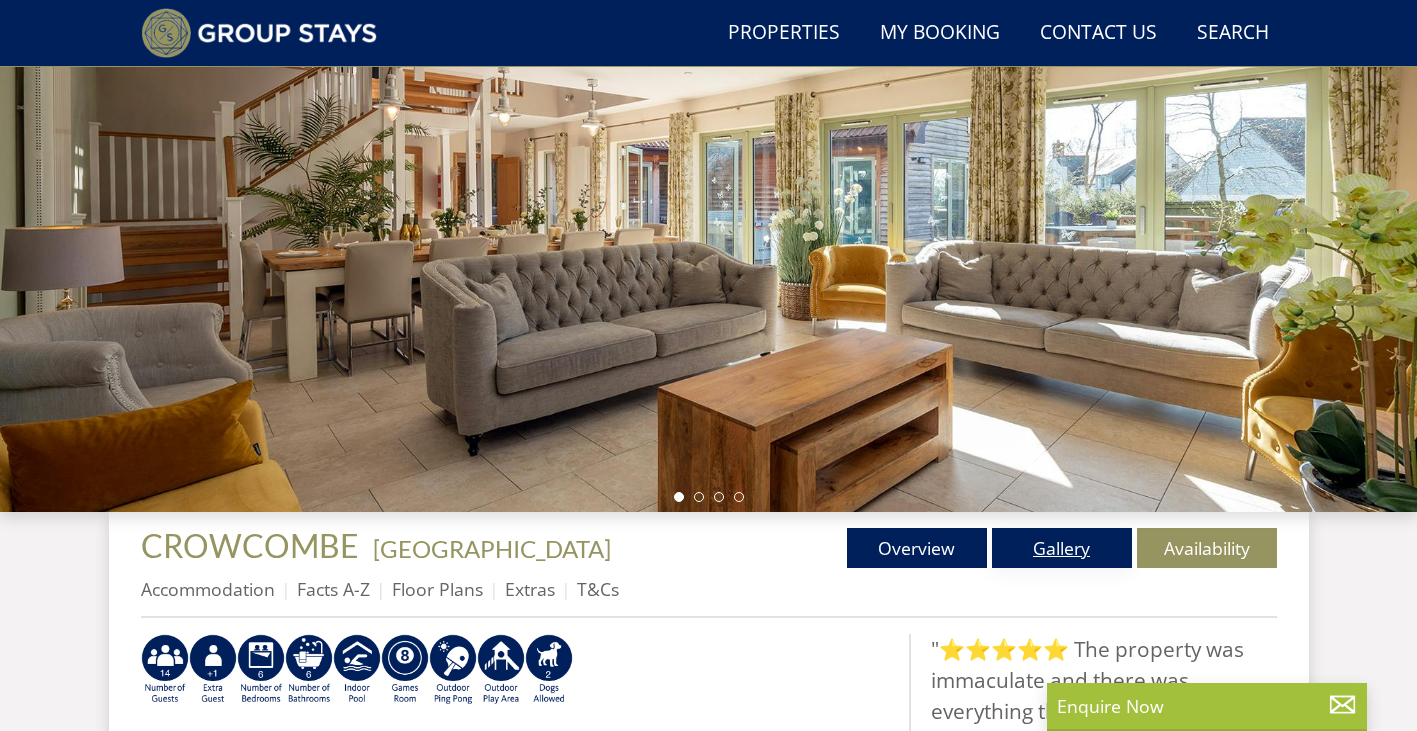 click on "Gallery" at bounding box center [1062, 548] 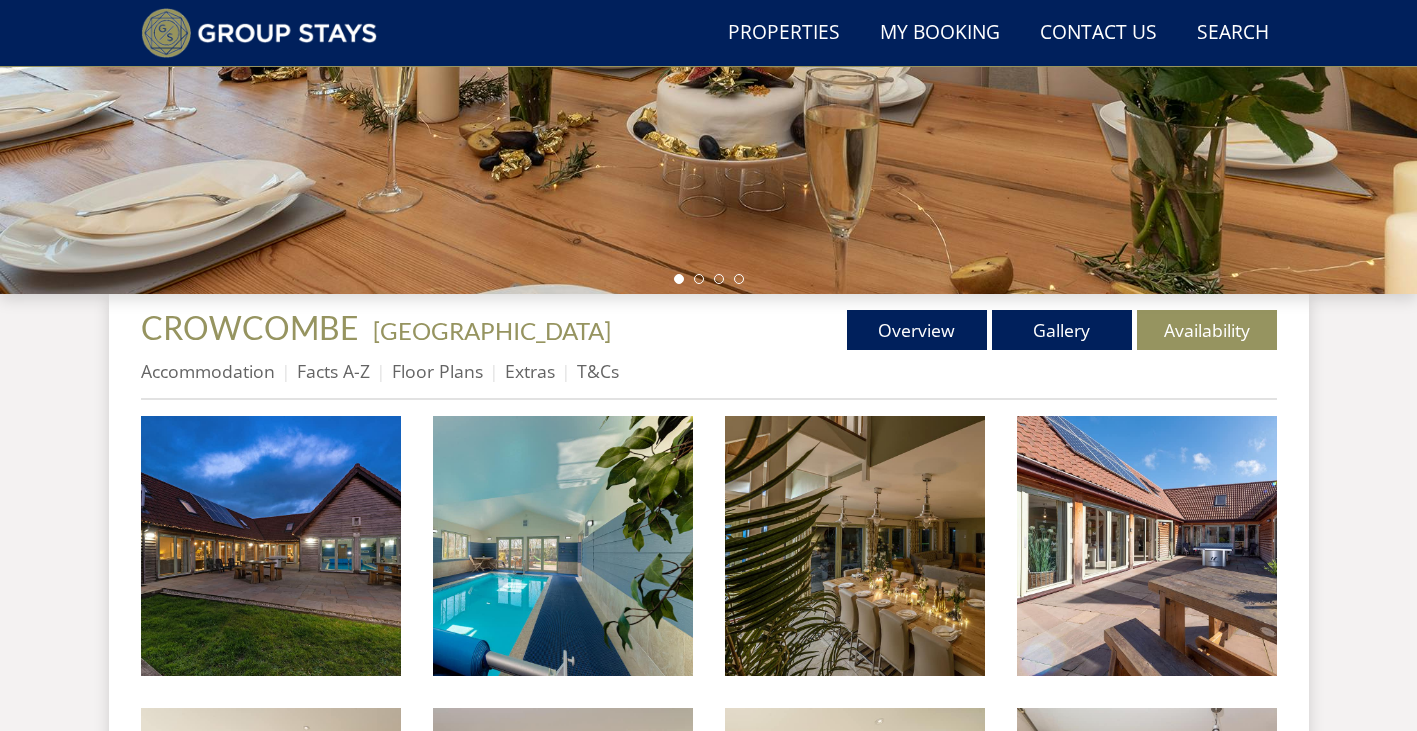 scroll, scrollTop: 595, scrollLeft: 0, axis: vertical 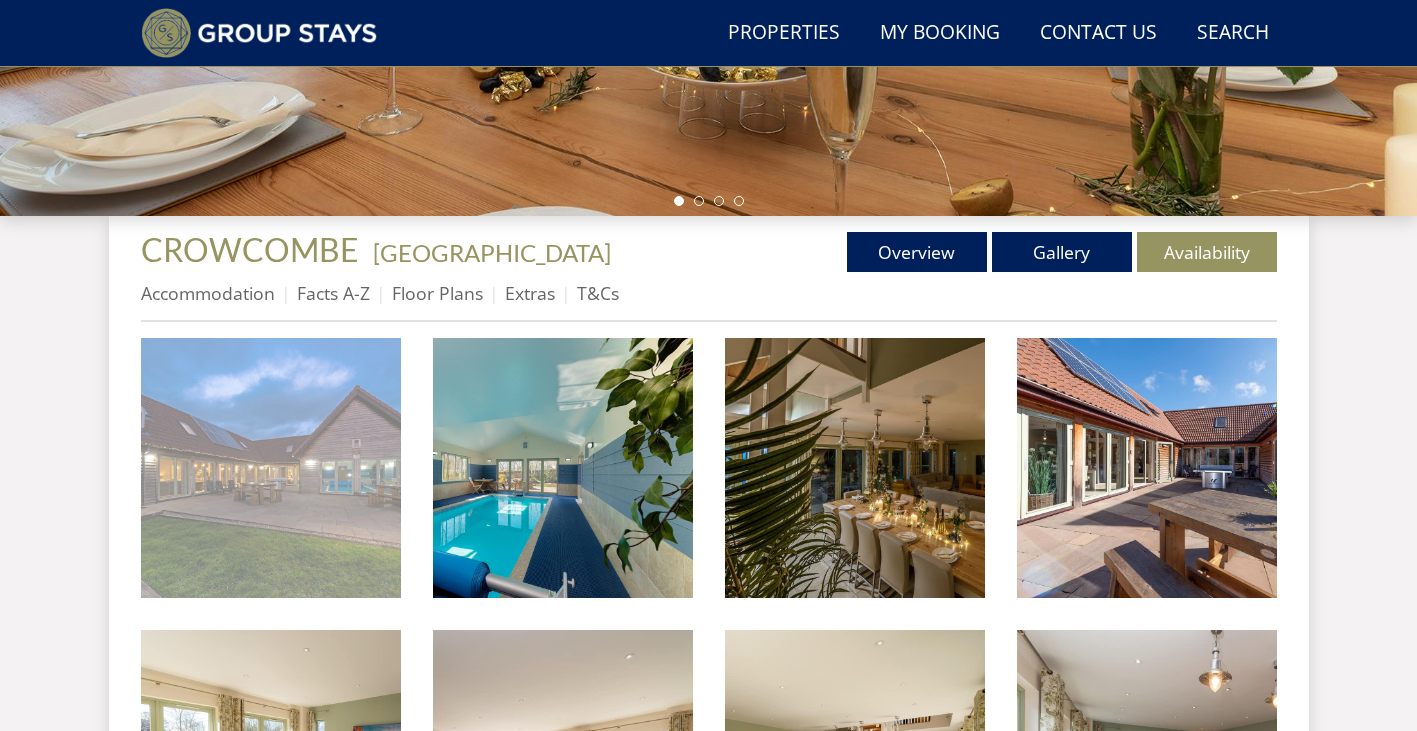 click at bounding box center [271, 468] 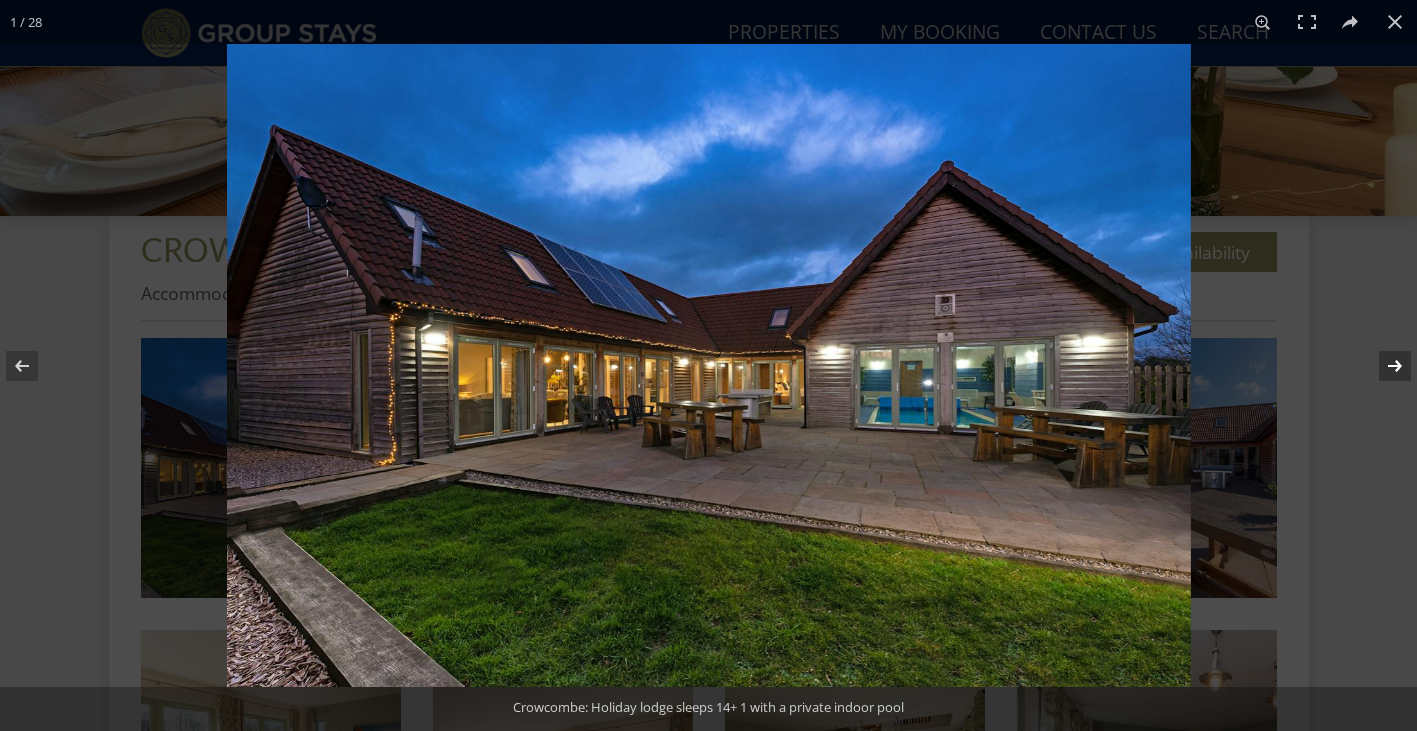 click at bounding box center (1382, 366) 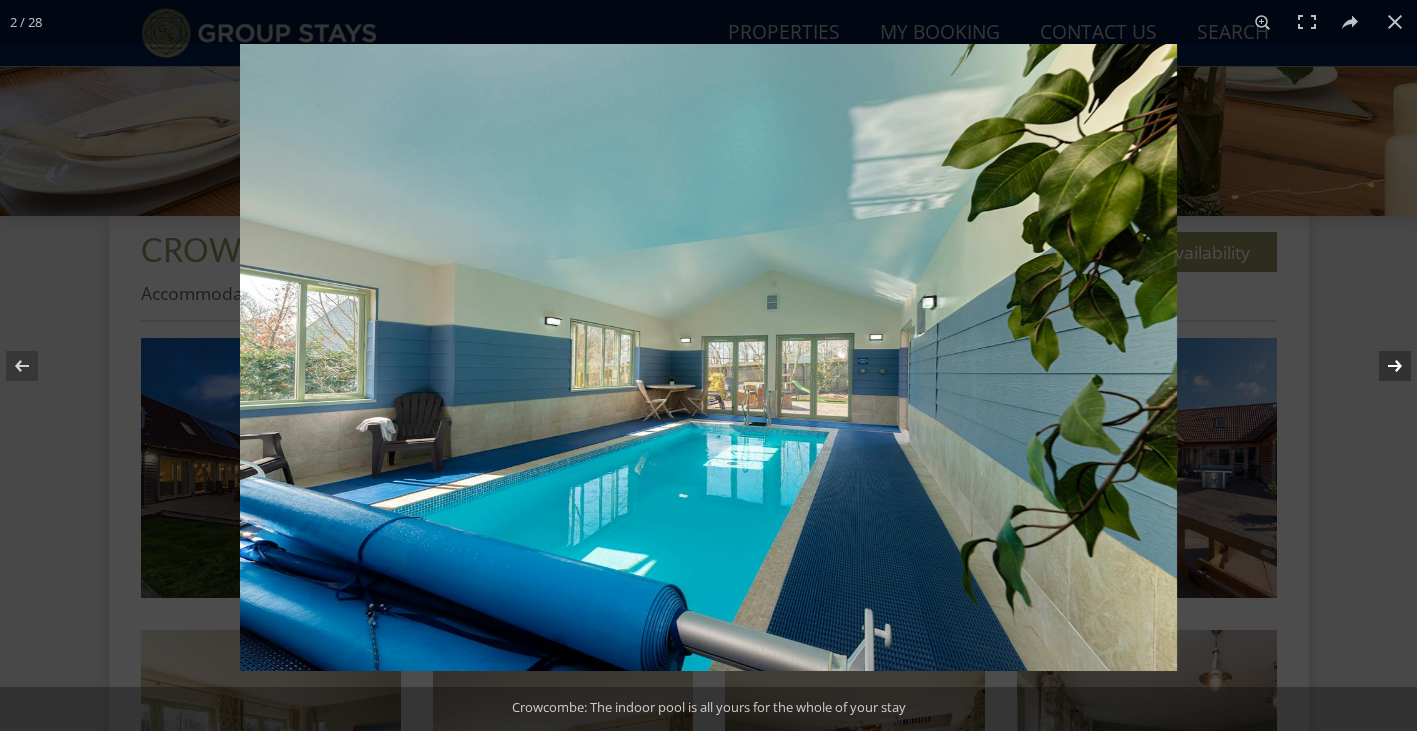 click at bounding box center (1382, 366) 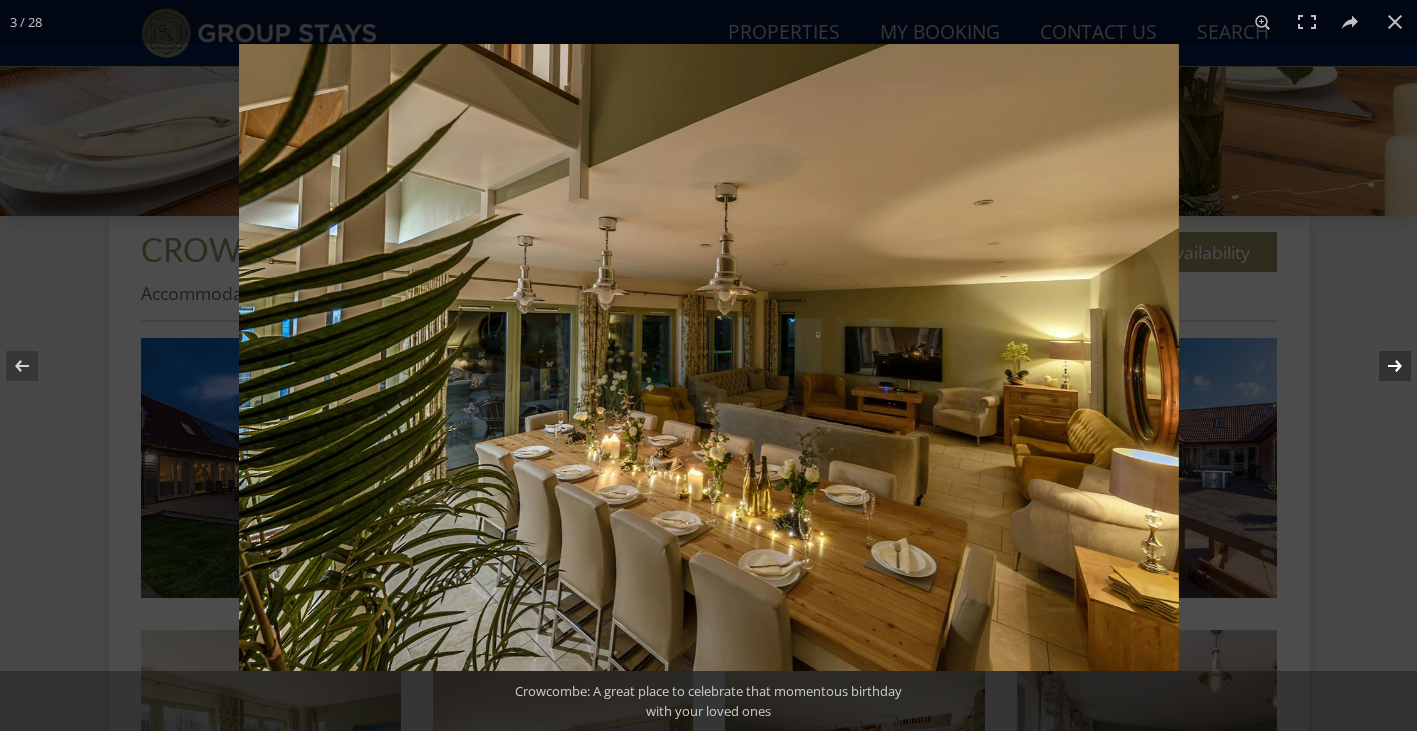 click at bounding box center (1382, 366) 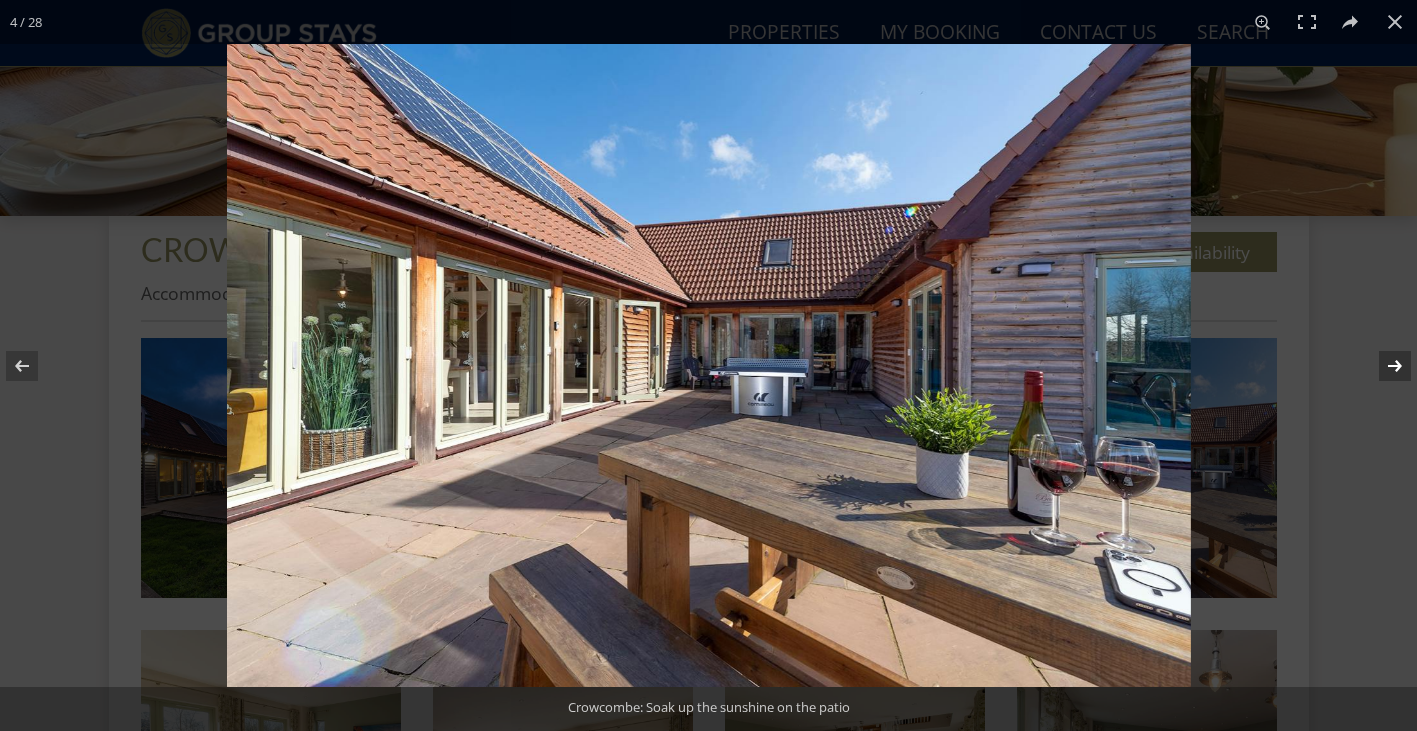 click at bounding box center [1382, 366] 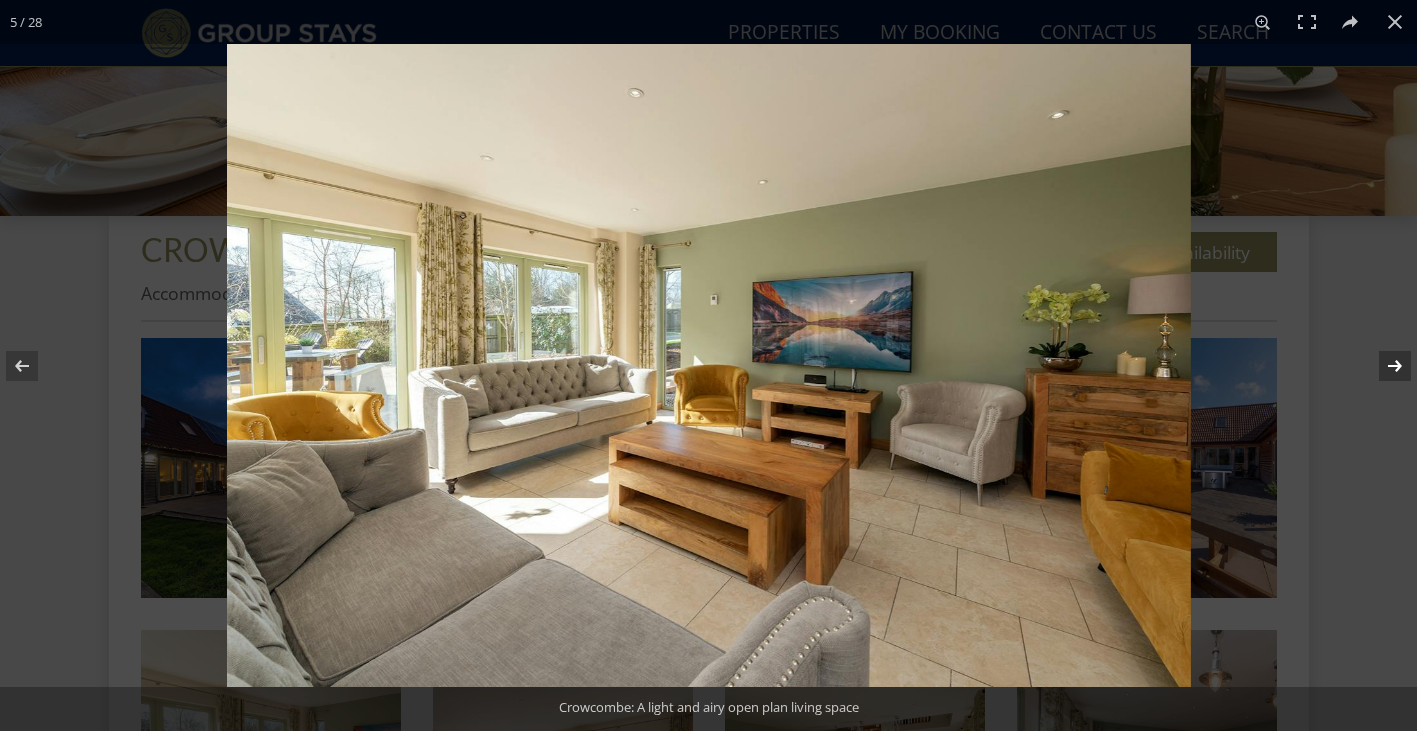 click at bounding box center (1382, 366) 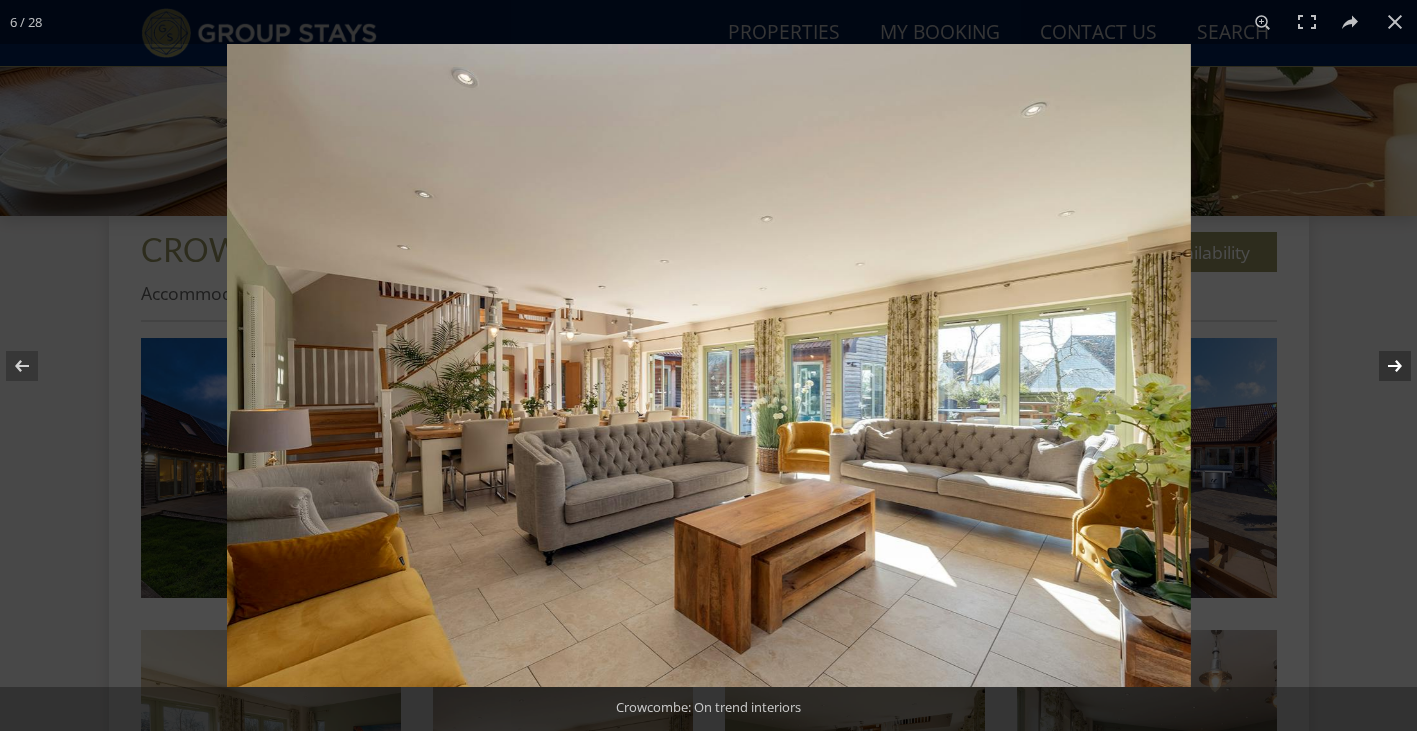 click at bounding box center [1382, 366] 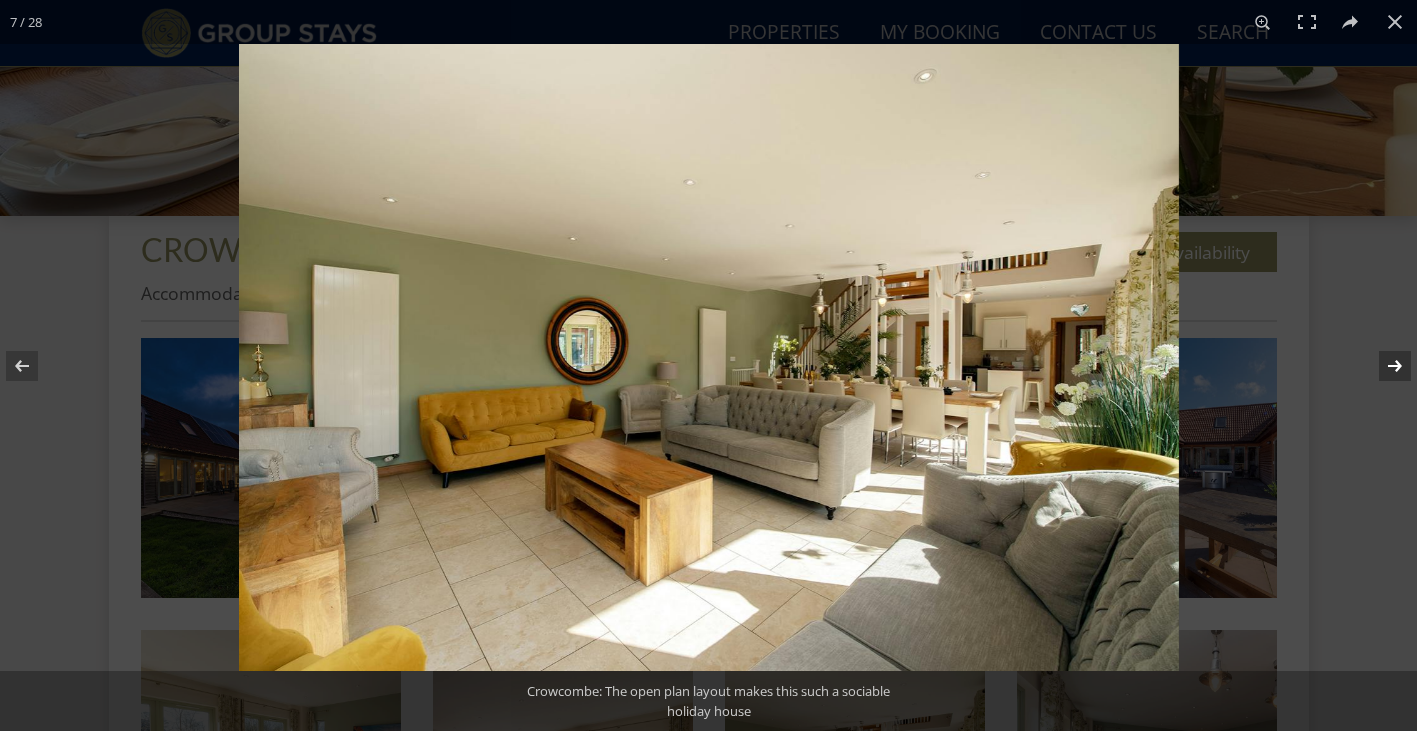 click at bounding box center (1382, 366) 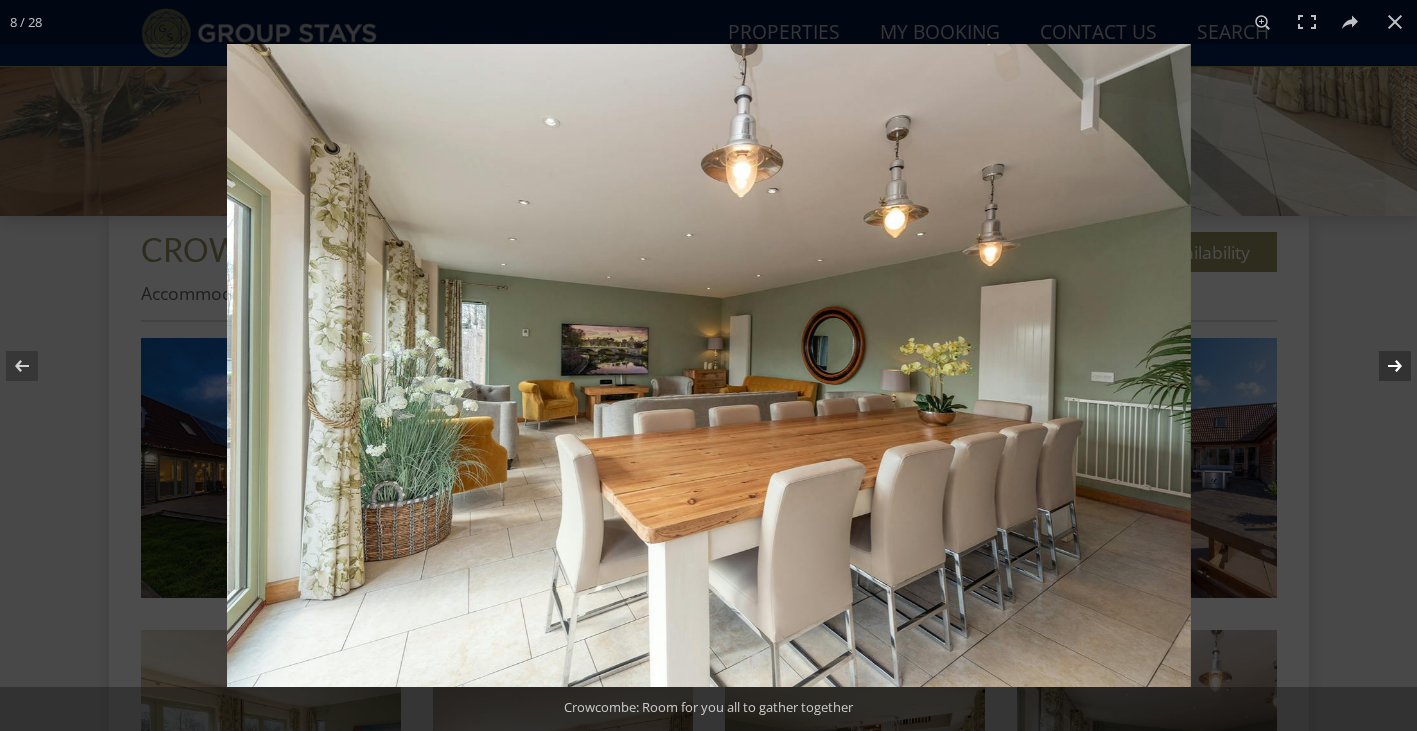 click at bounding box center [1382, 366] 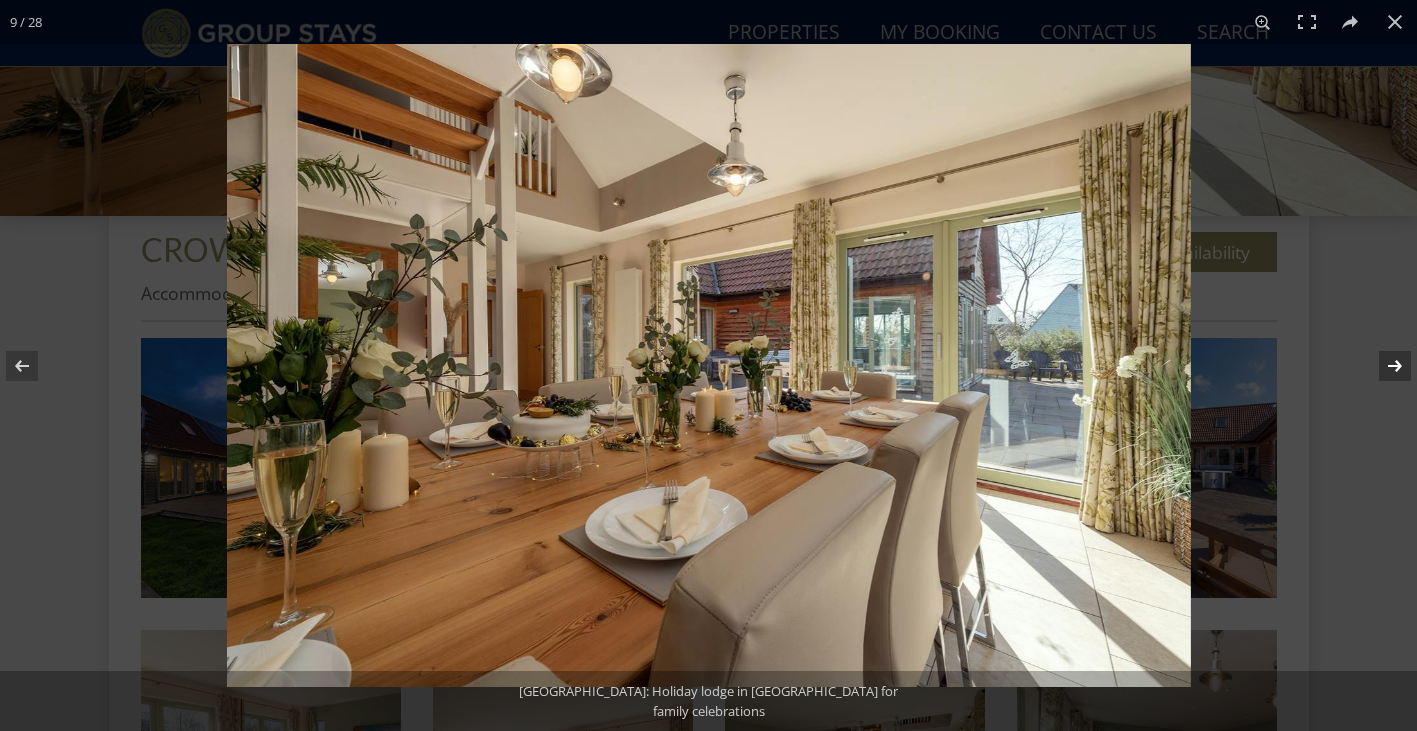 click at bounding box center [1382, 366] 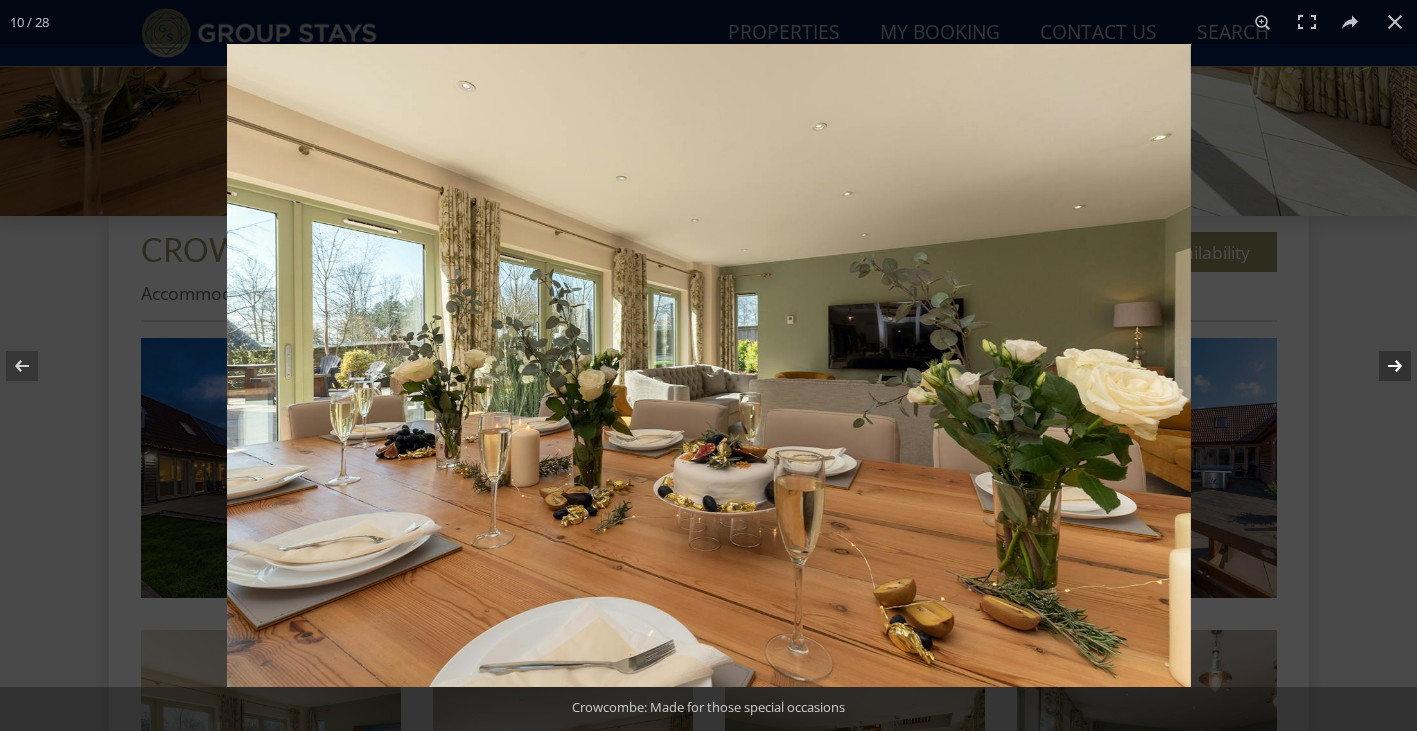click at bounding box center (1382, 366) 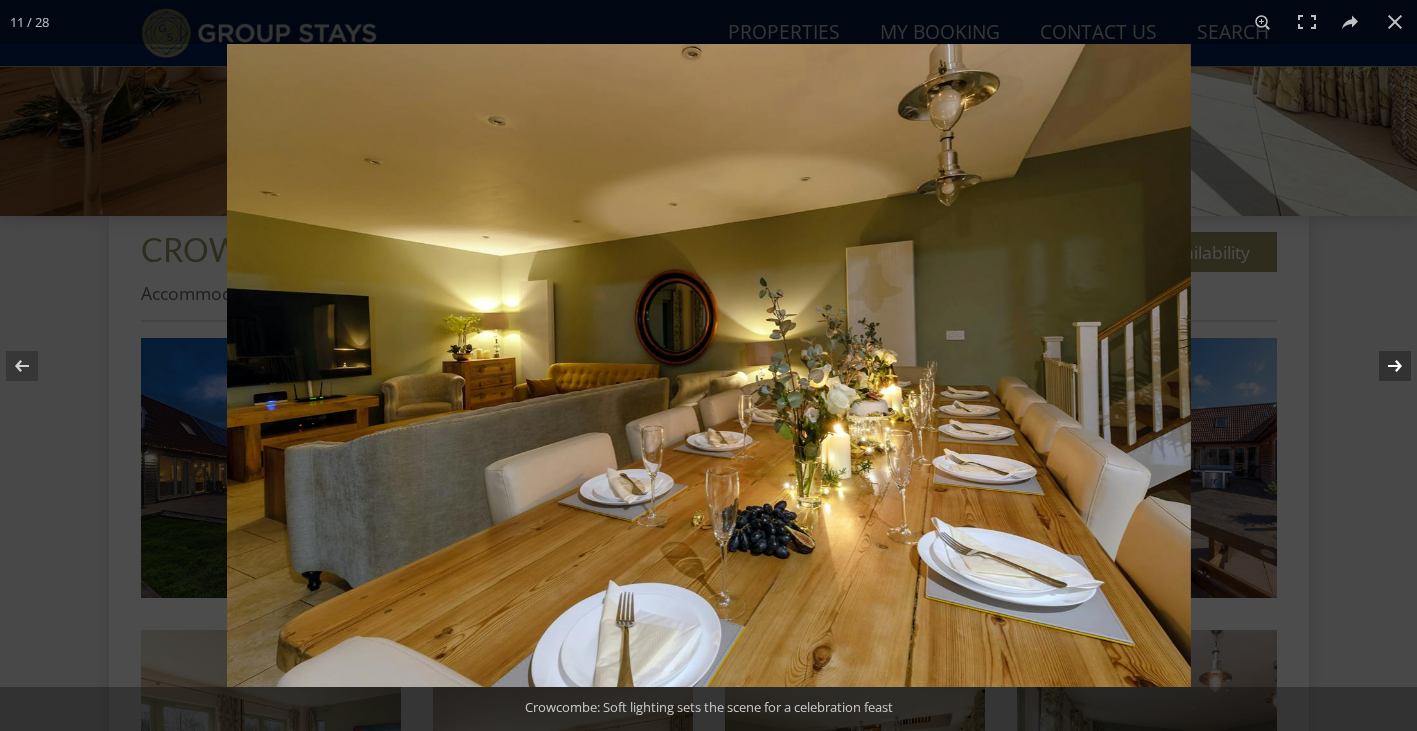 click at bounding box center (1382, 366) 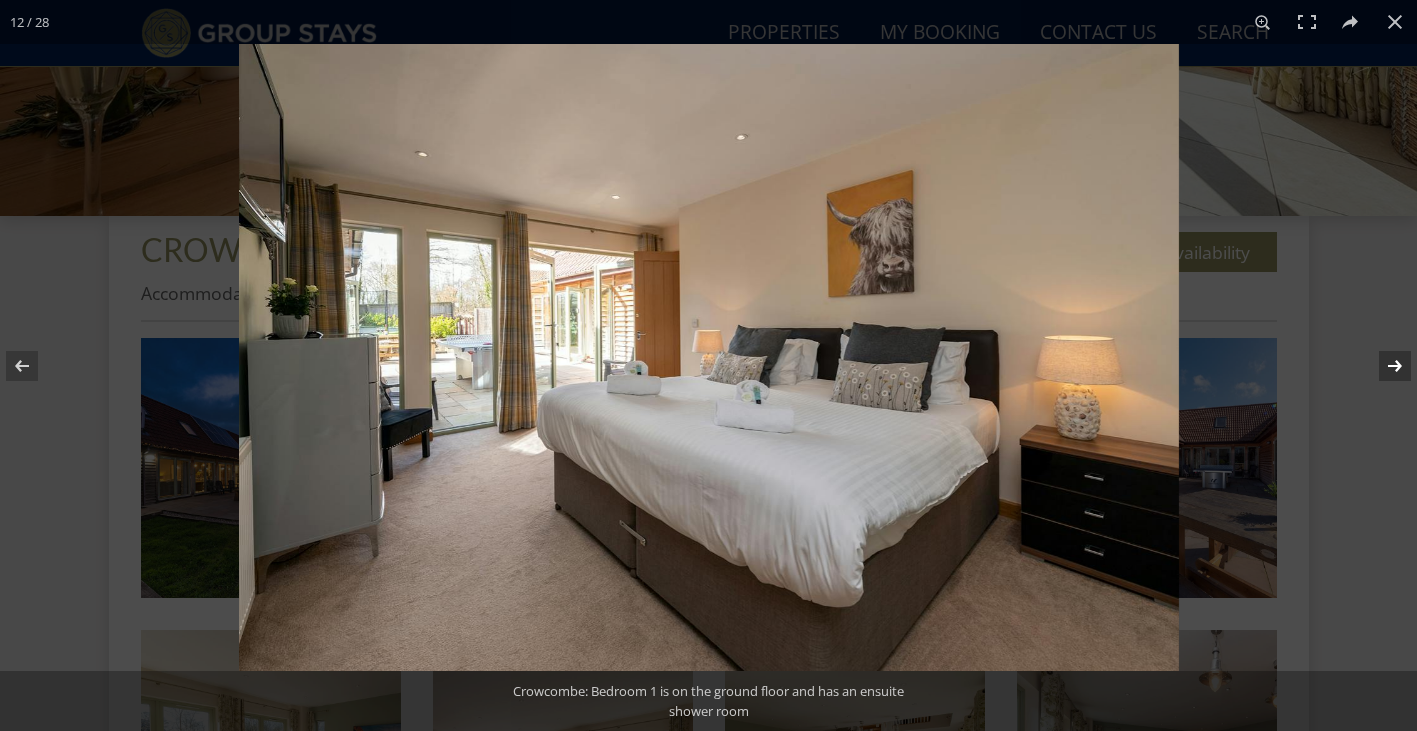 click at bounding box center (1382, 366) 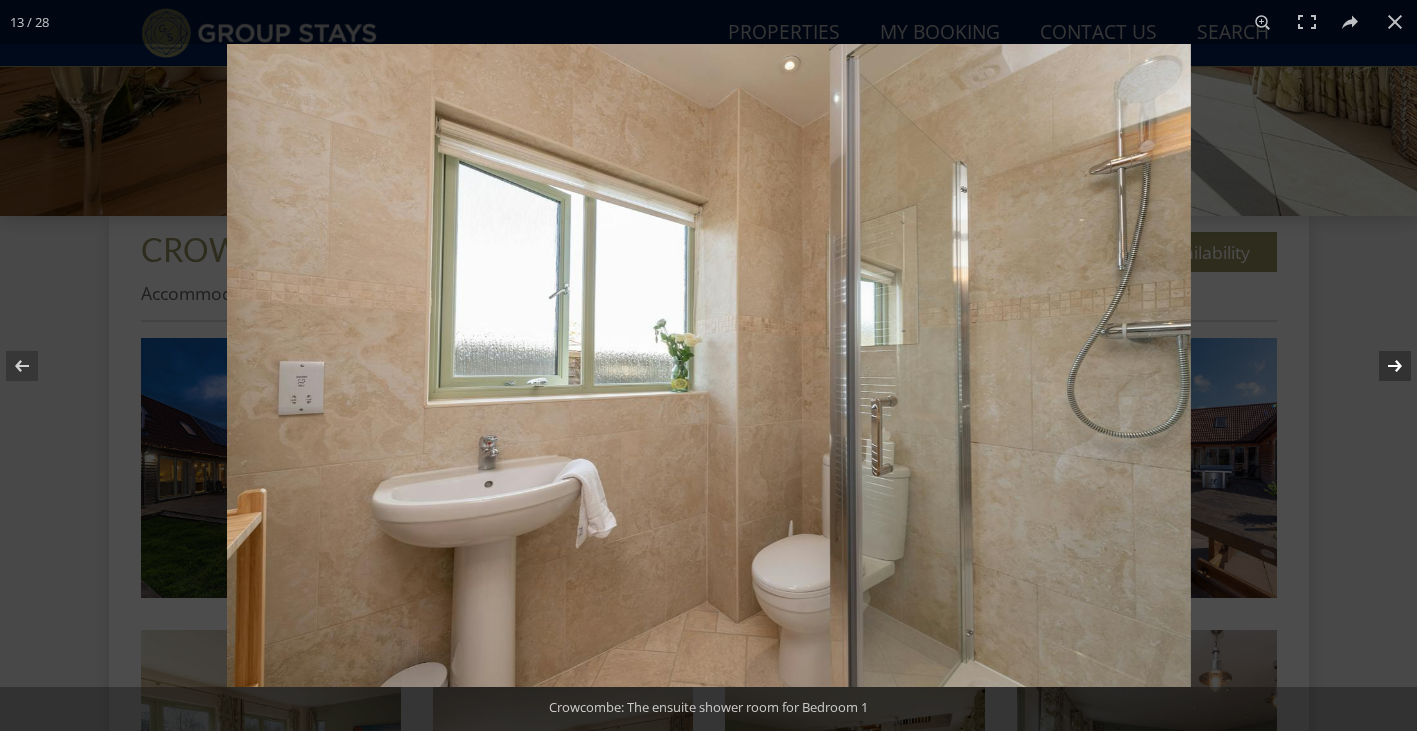 click at bounding box center [1382, 366] 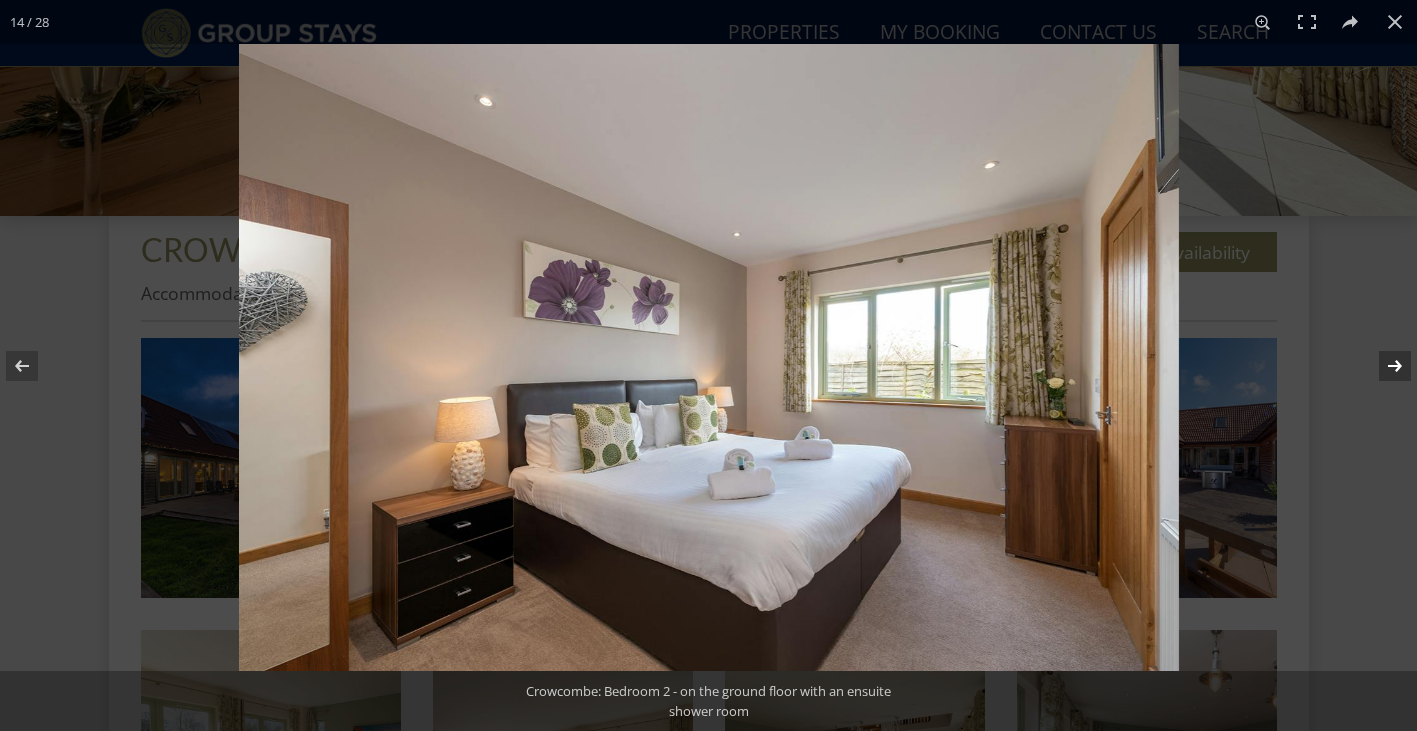 click at bounding box center (1382, 366) 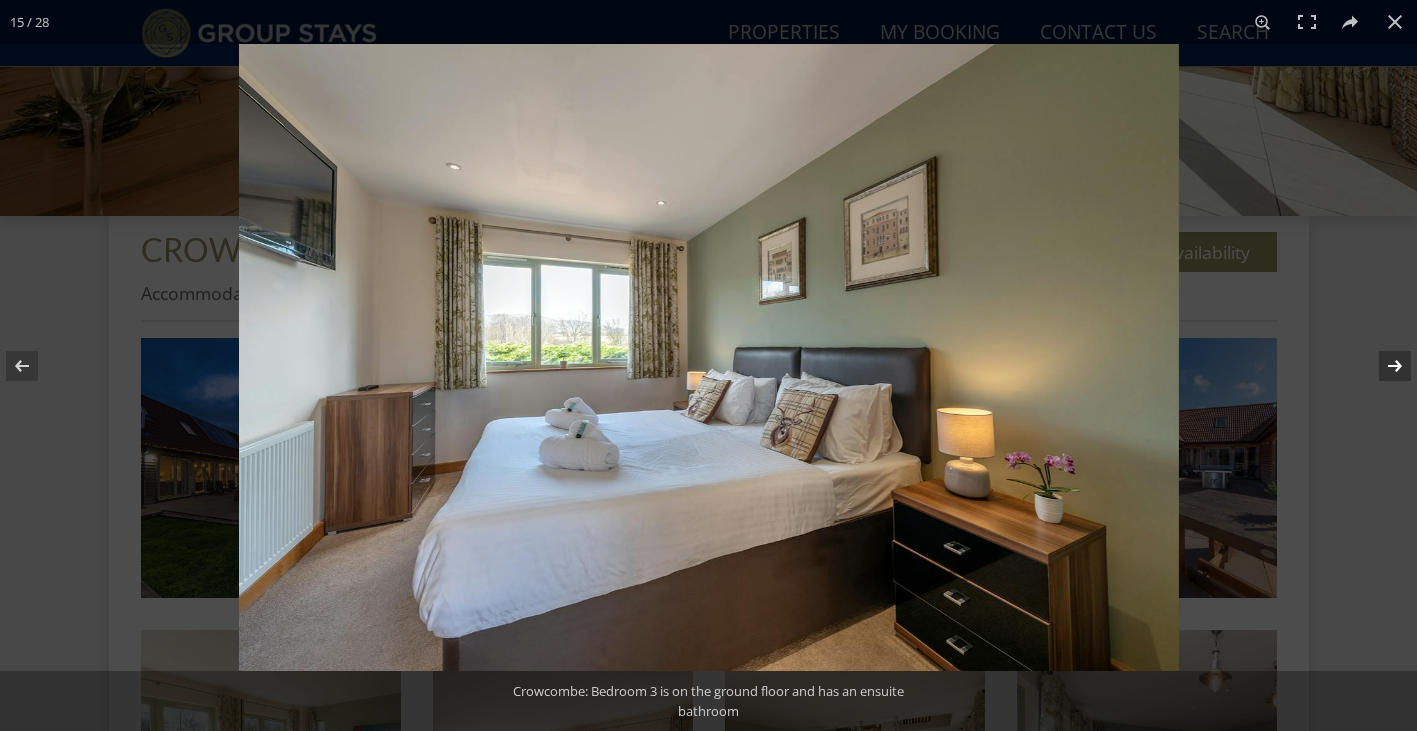 click at bounding box center [1382, 366] 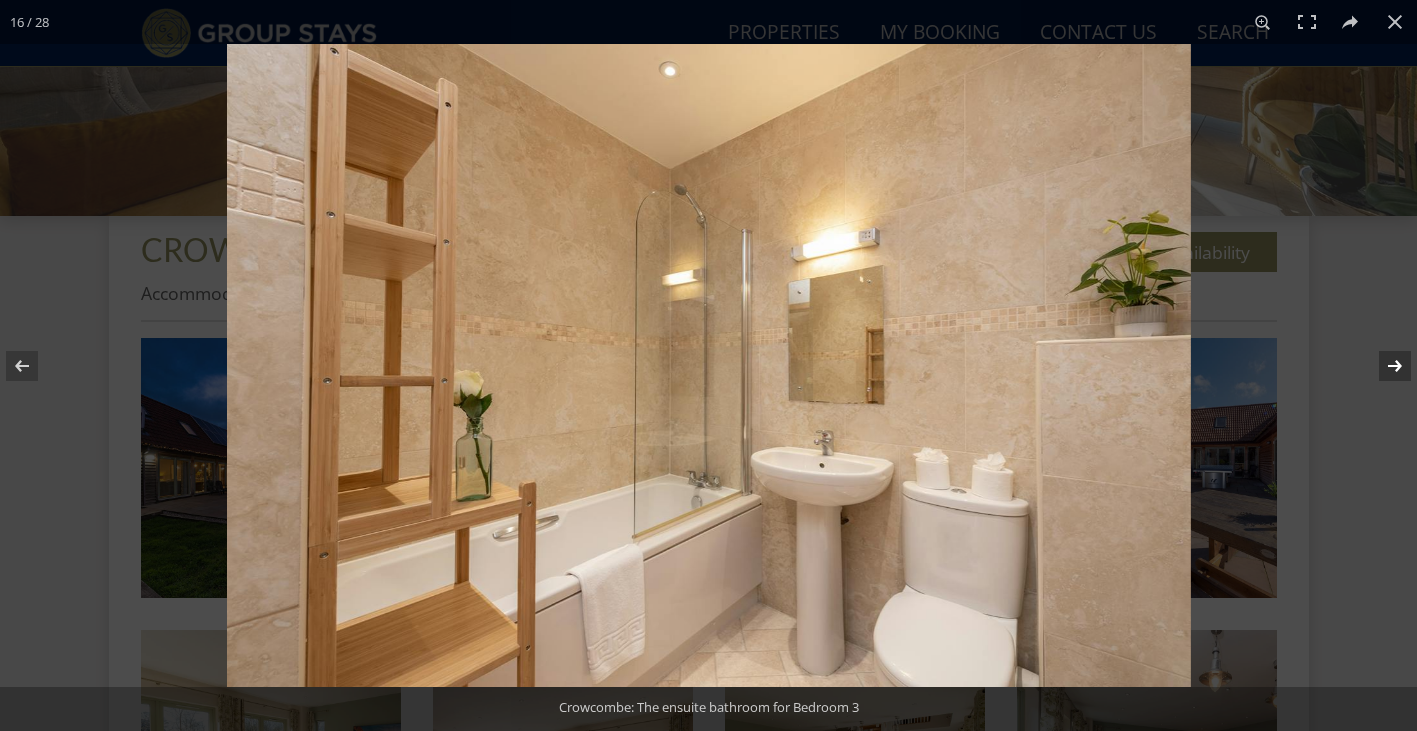 click at bounding box center [1382, 366] 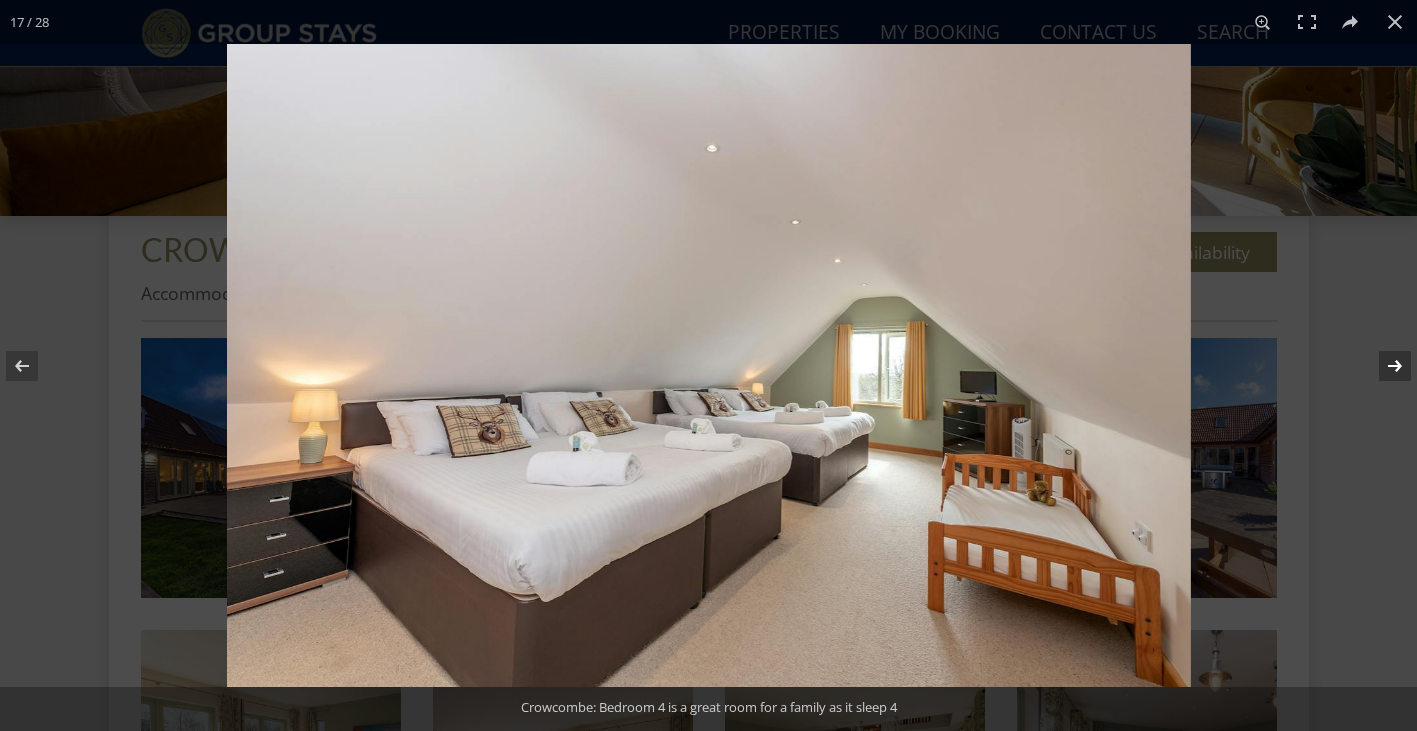 click at bounding box center [1382, 366] 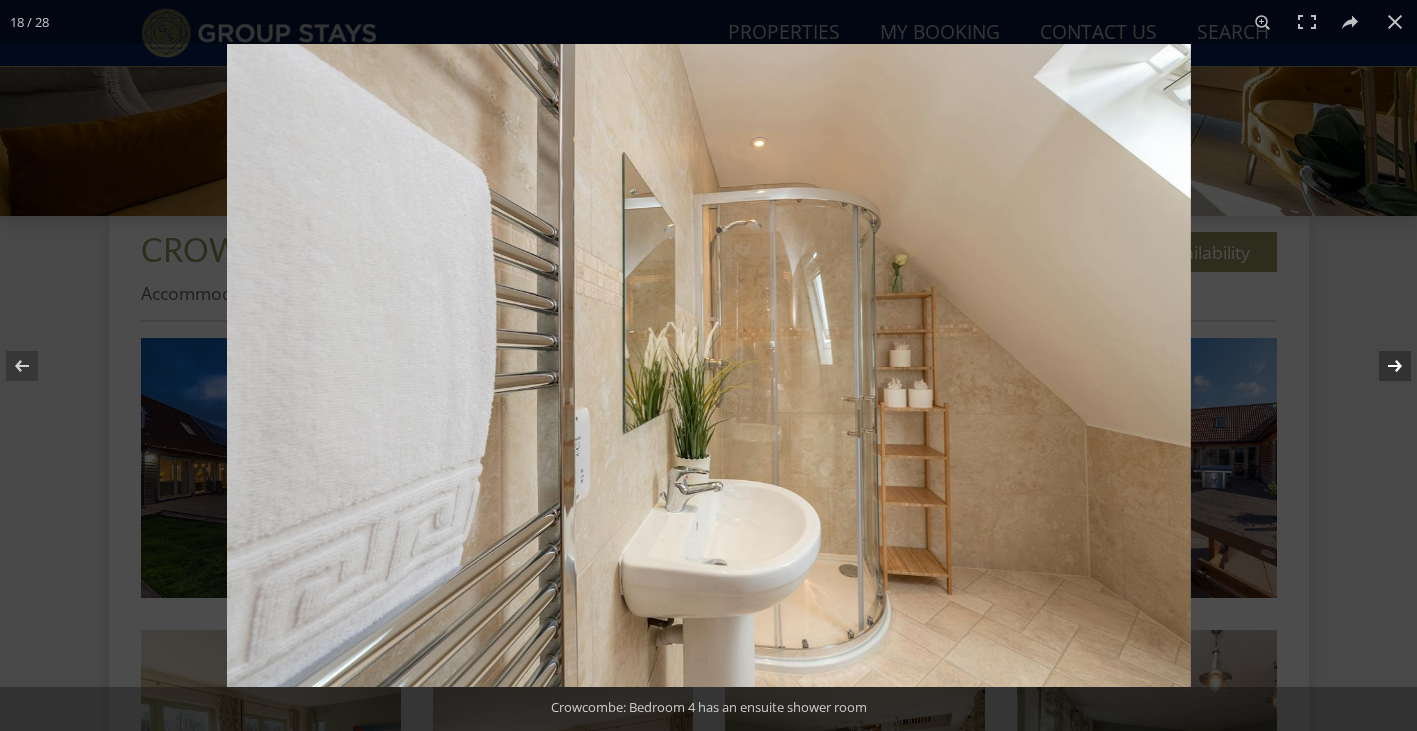 click at bounding box center [1382, 366] 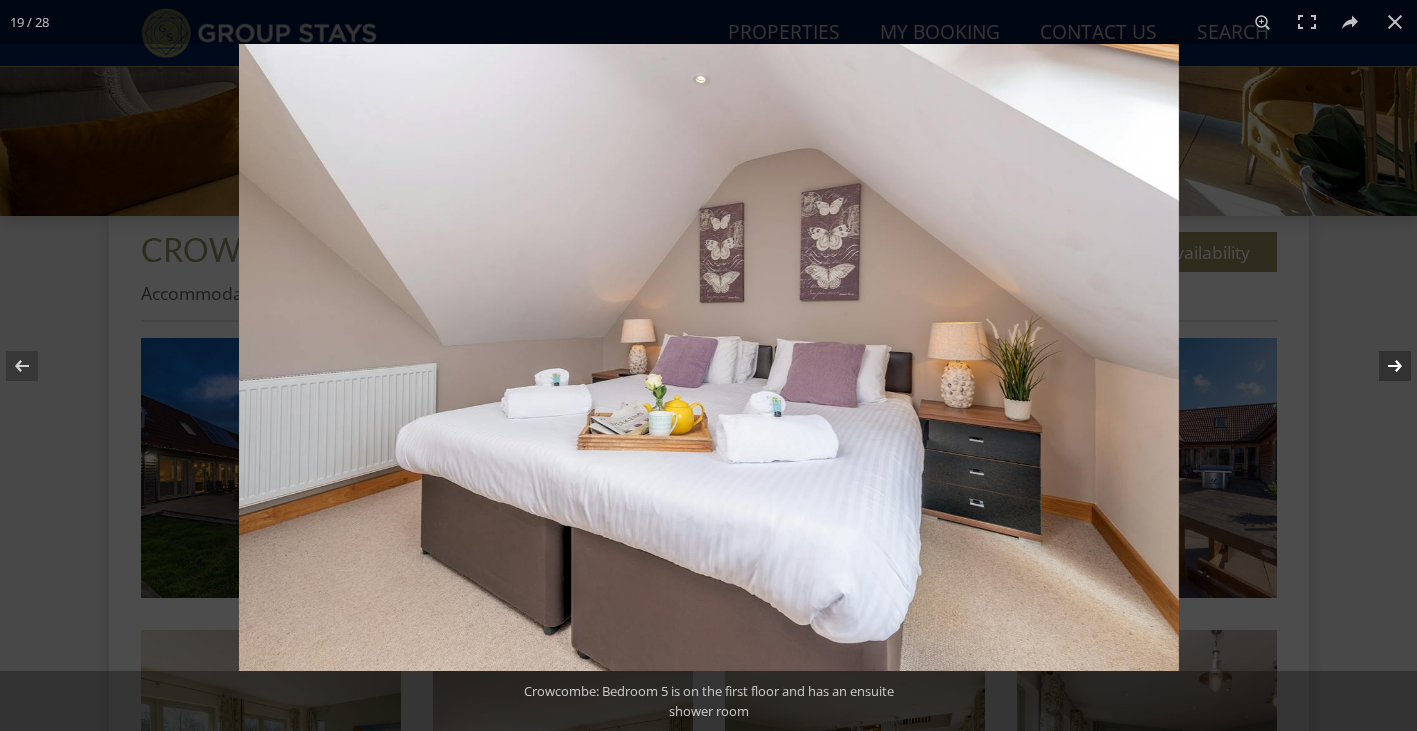 click at bounding box center (1382, 366) 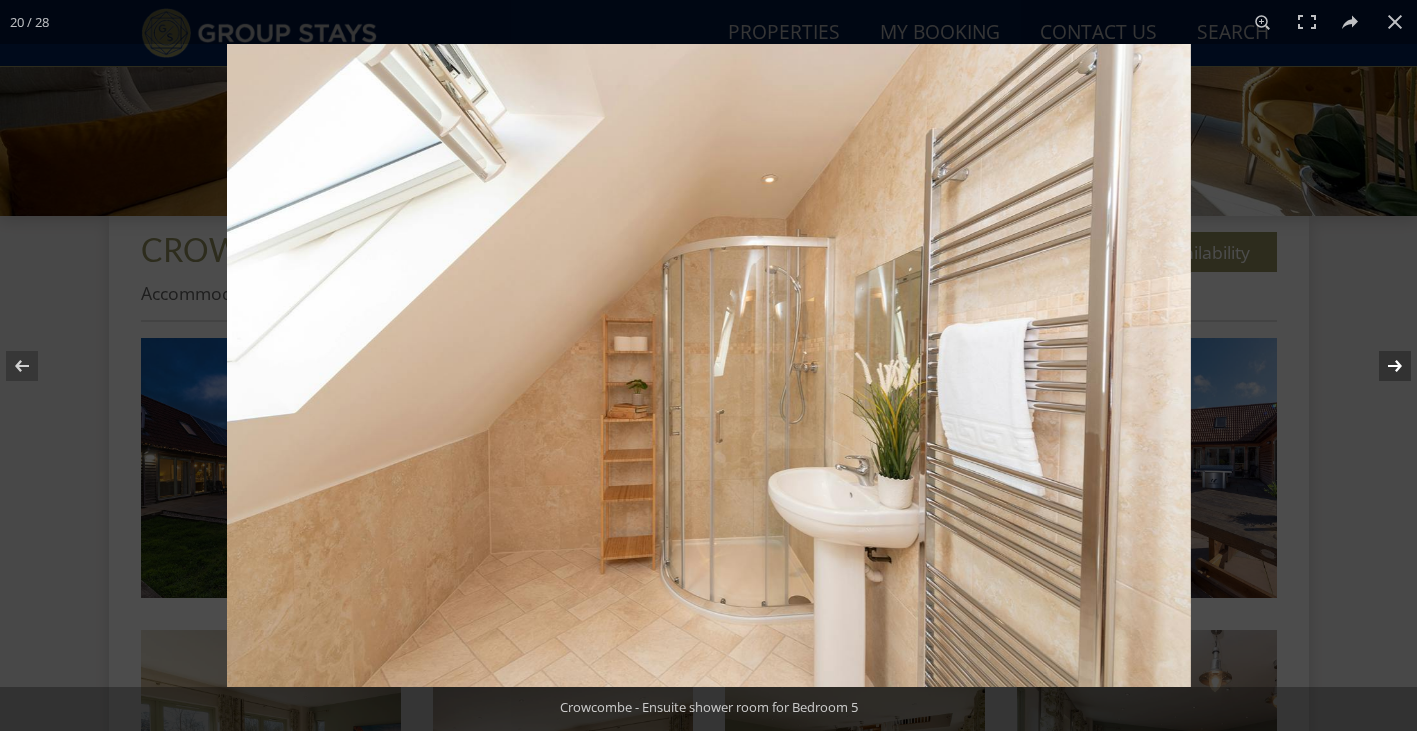 click at bounding box center (1382, 366) 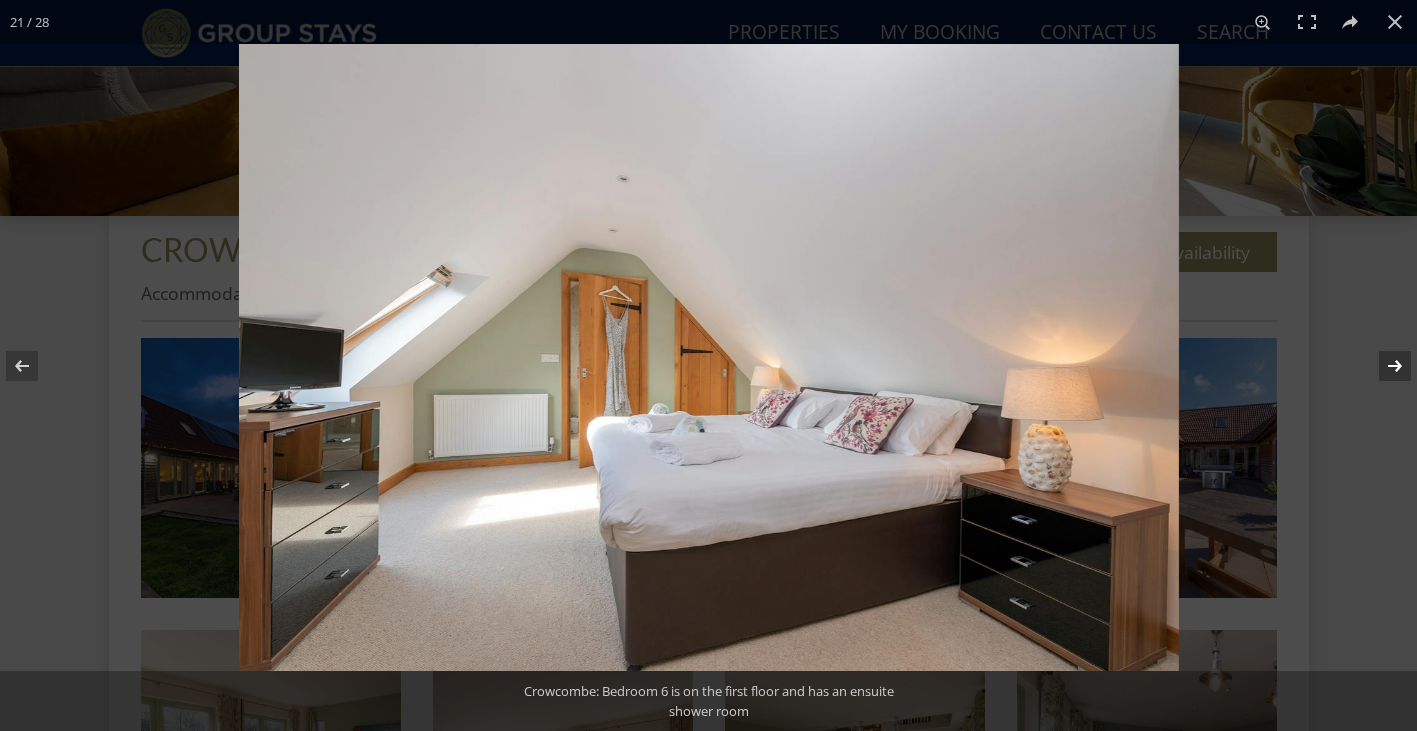 click at bounding box center [1382, 366] 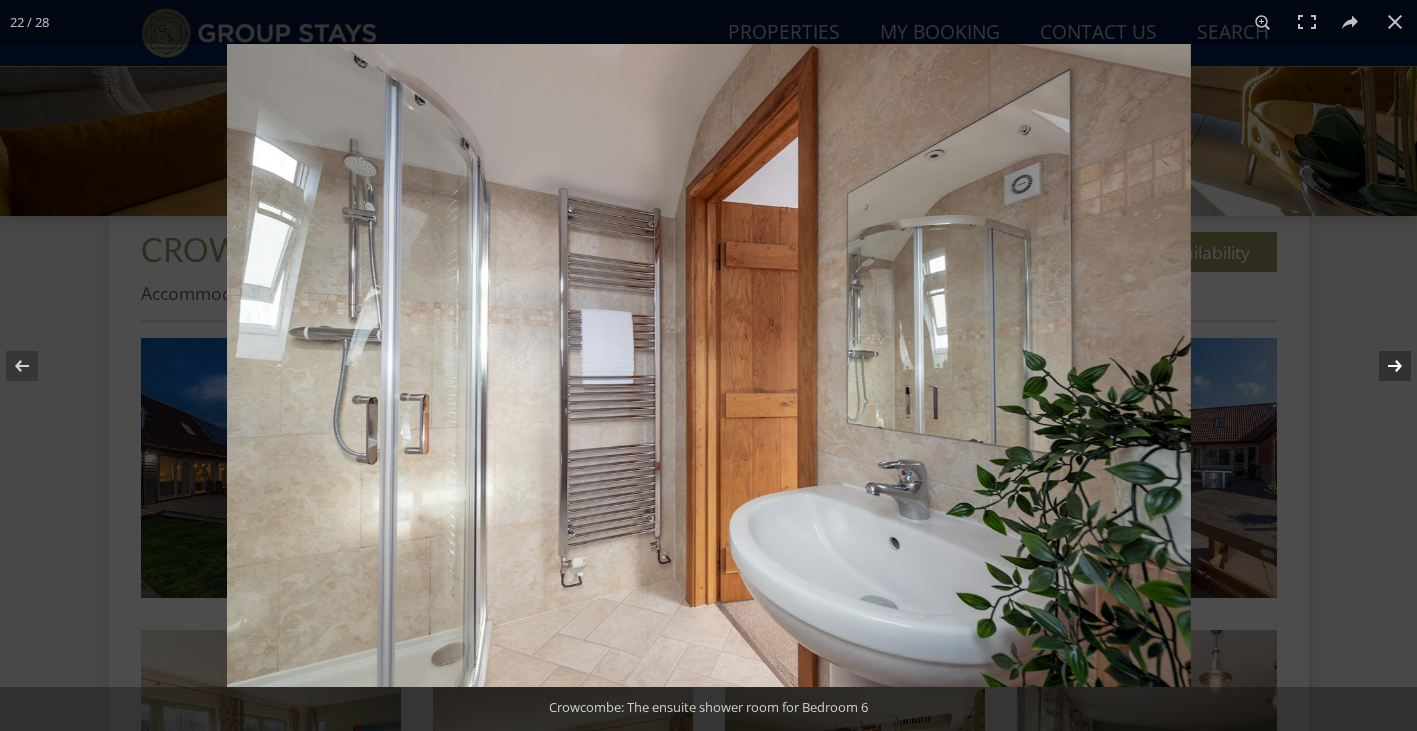 click at bounding box center (1382, 366) 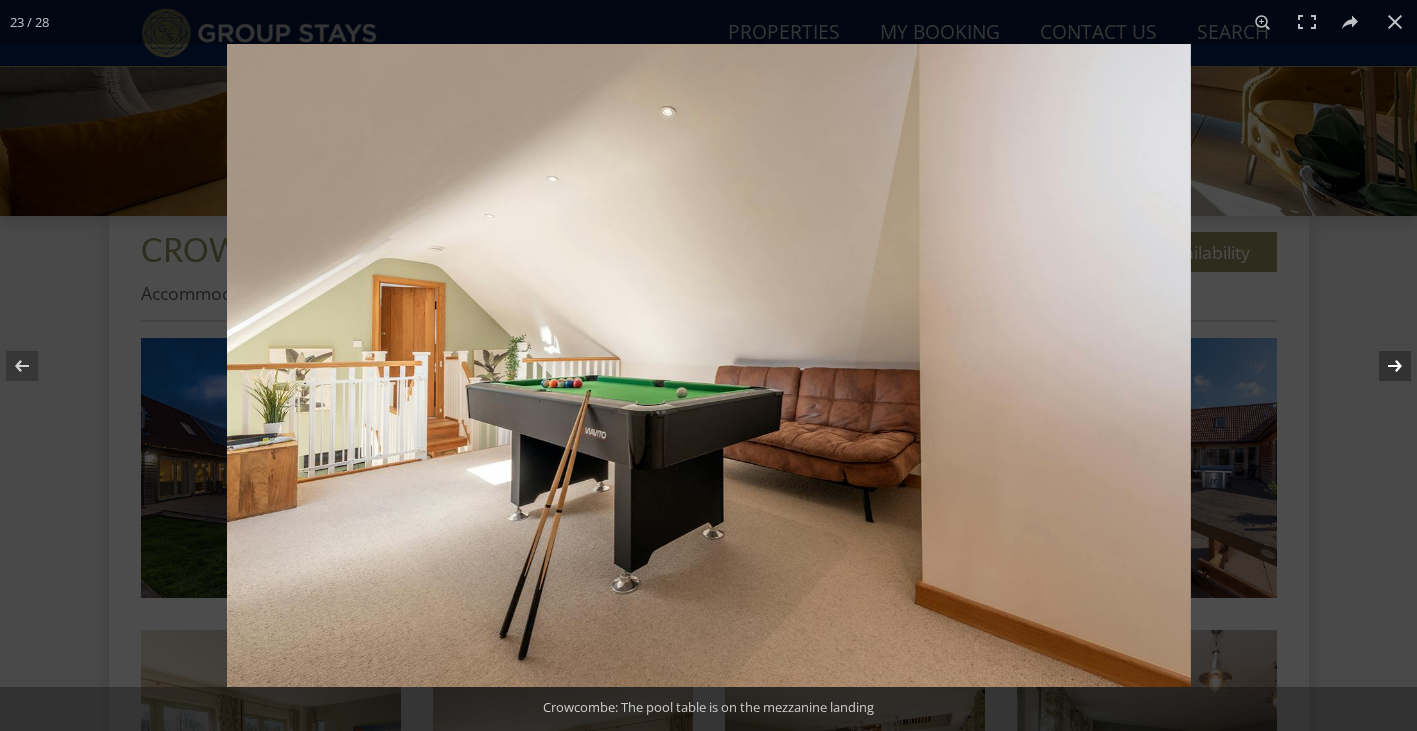 click at bounding box center (1382, 366) 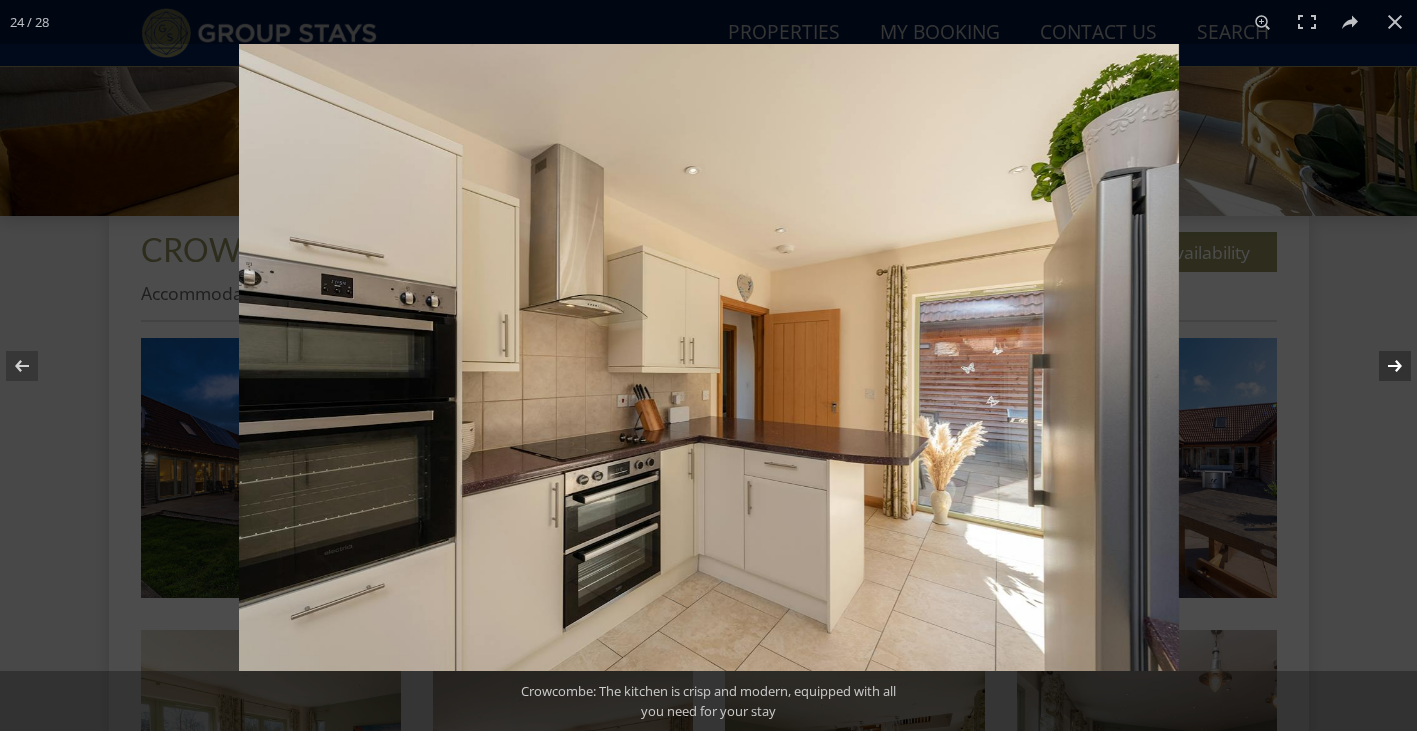 click at bounding box center (1382, 366) 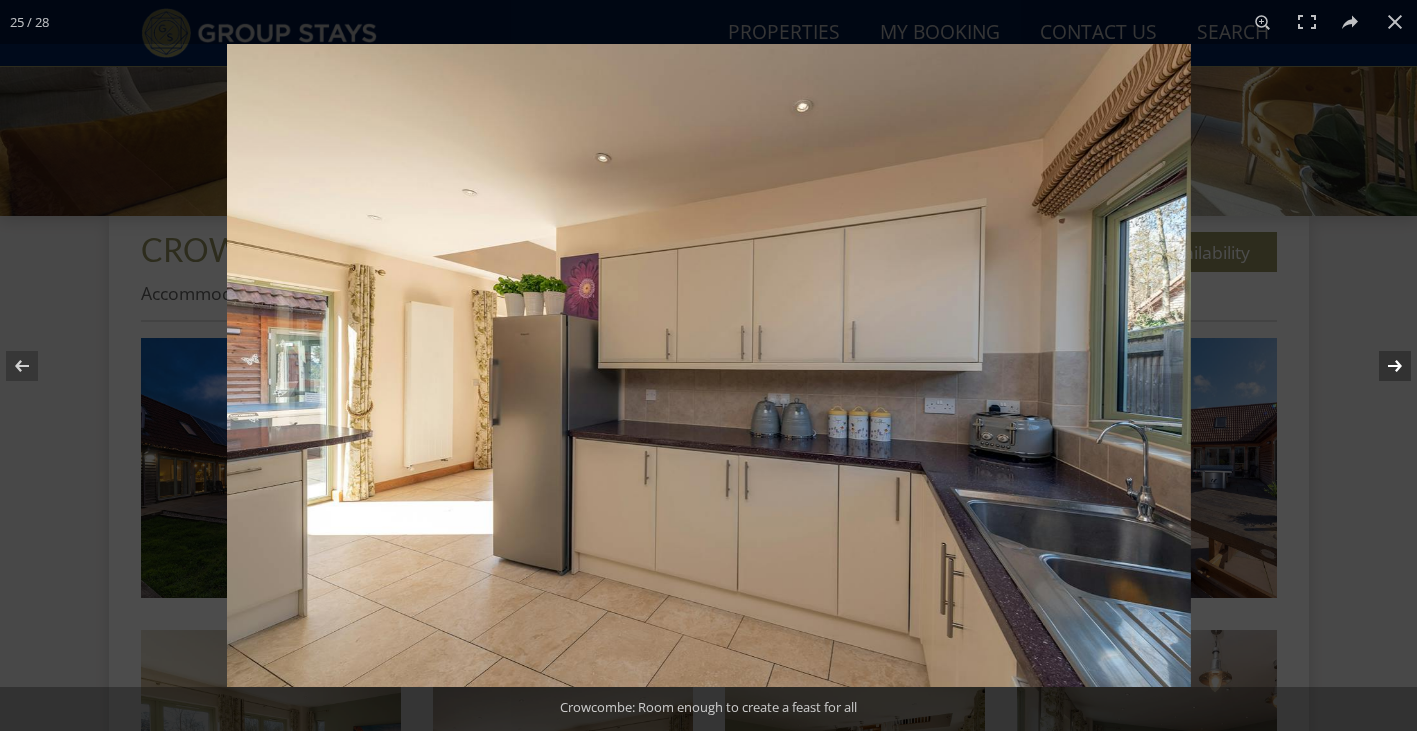 click at bounding box center (1382, 366) 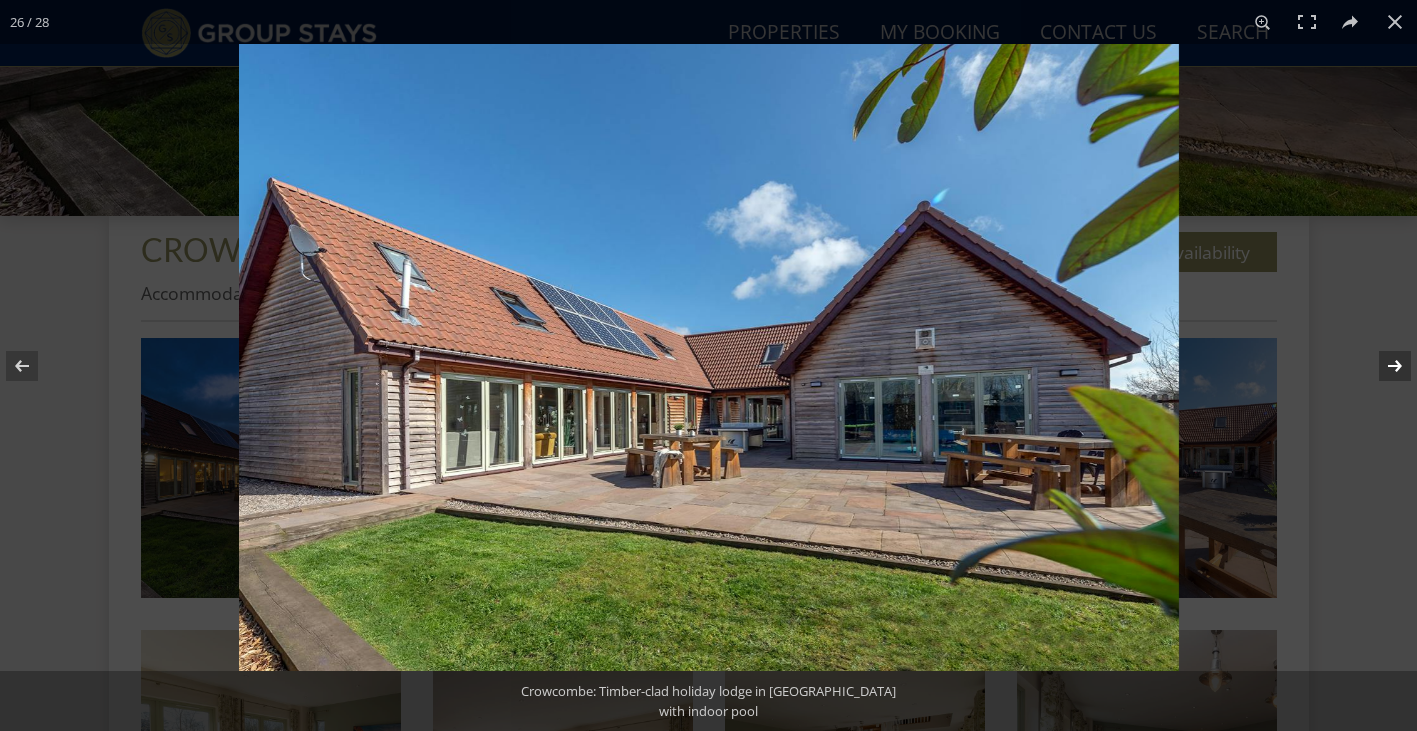 click at bounding box center [1382, 366] 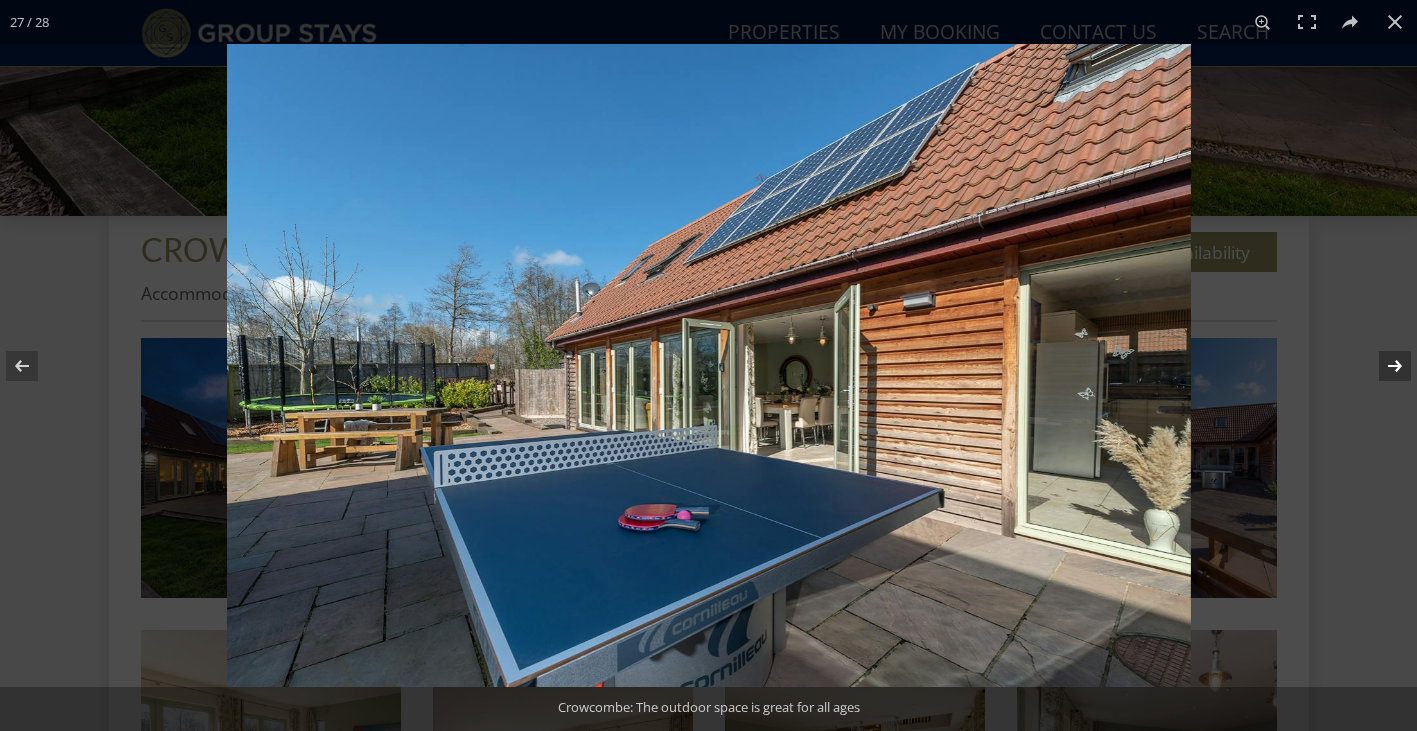 click at bounding box center (1382, 366) 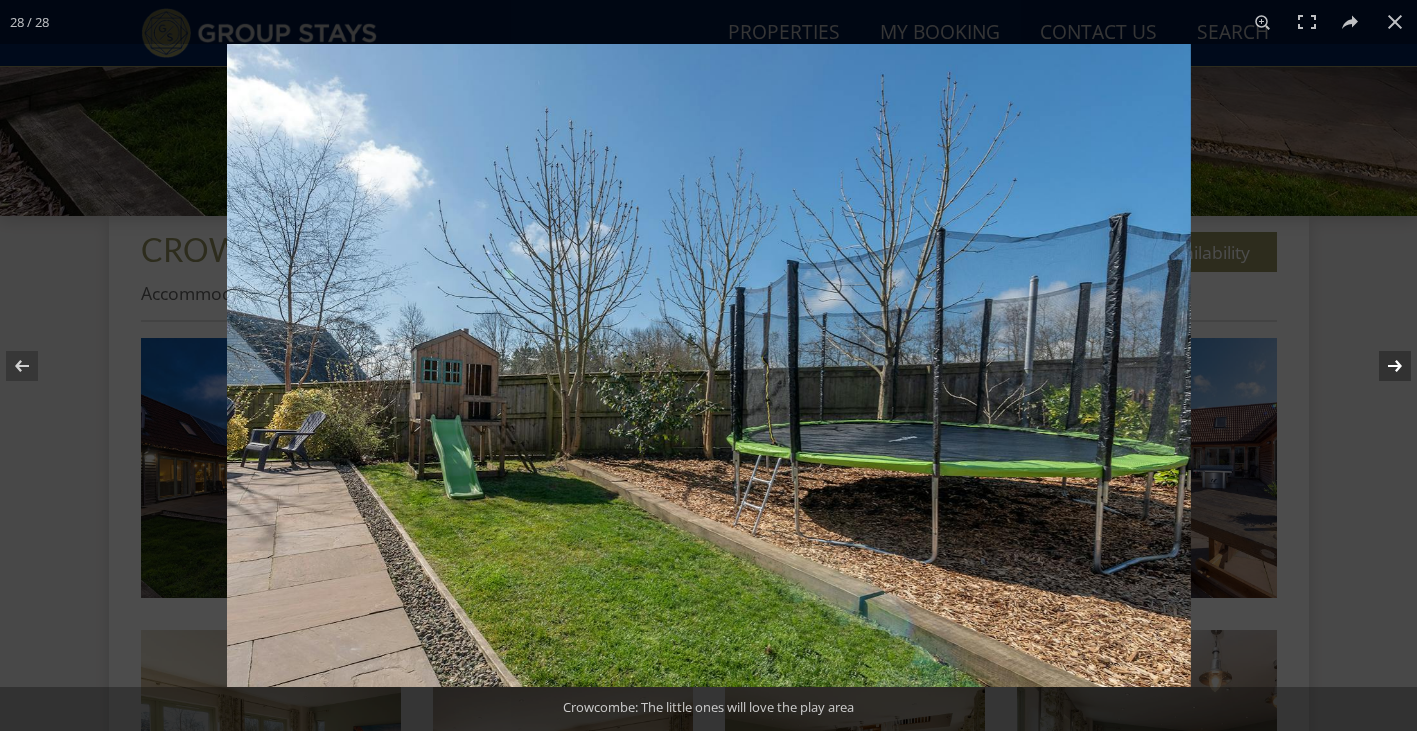 click at bounding box center [1382, 366] 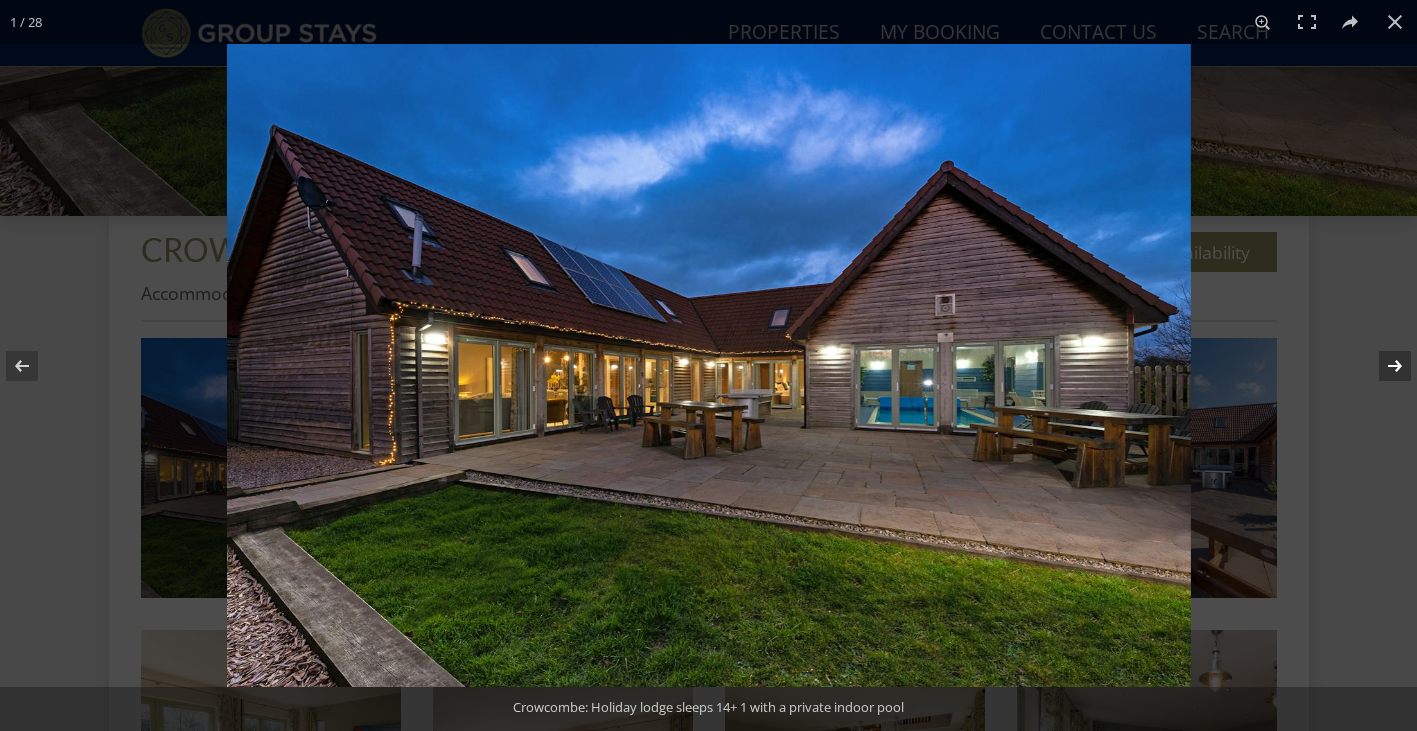 click at bounding box center [1382, 366] 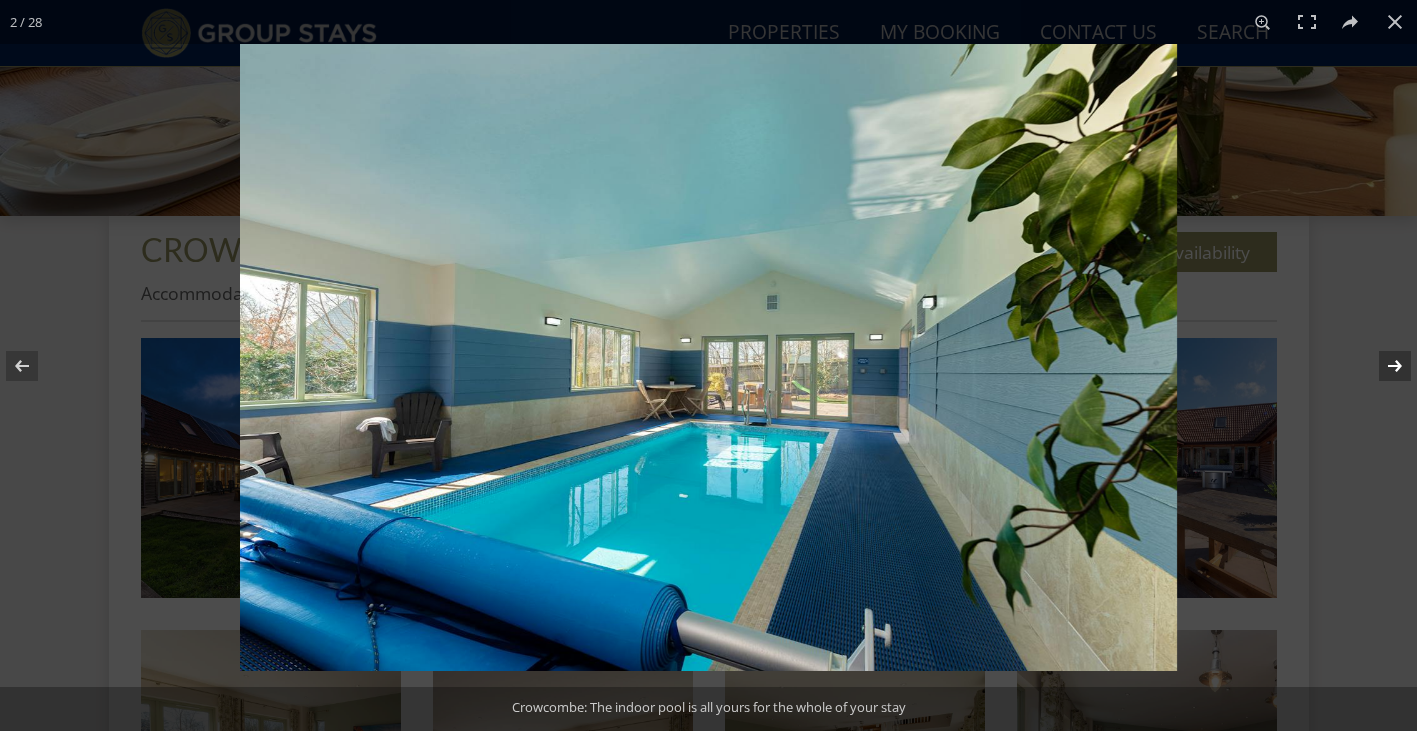 click at bounding box center [1382, 366] 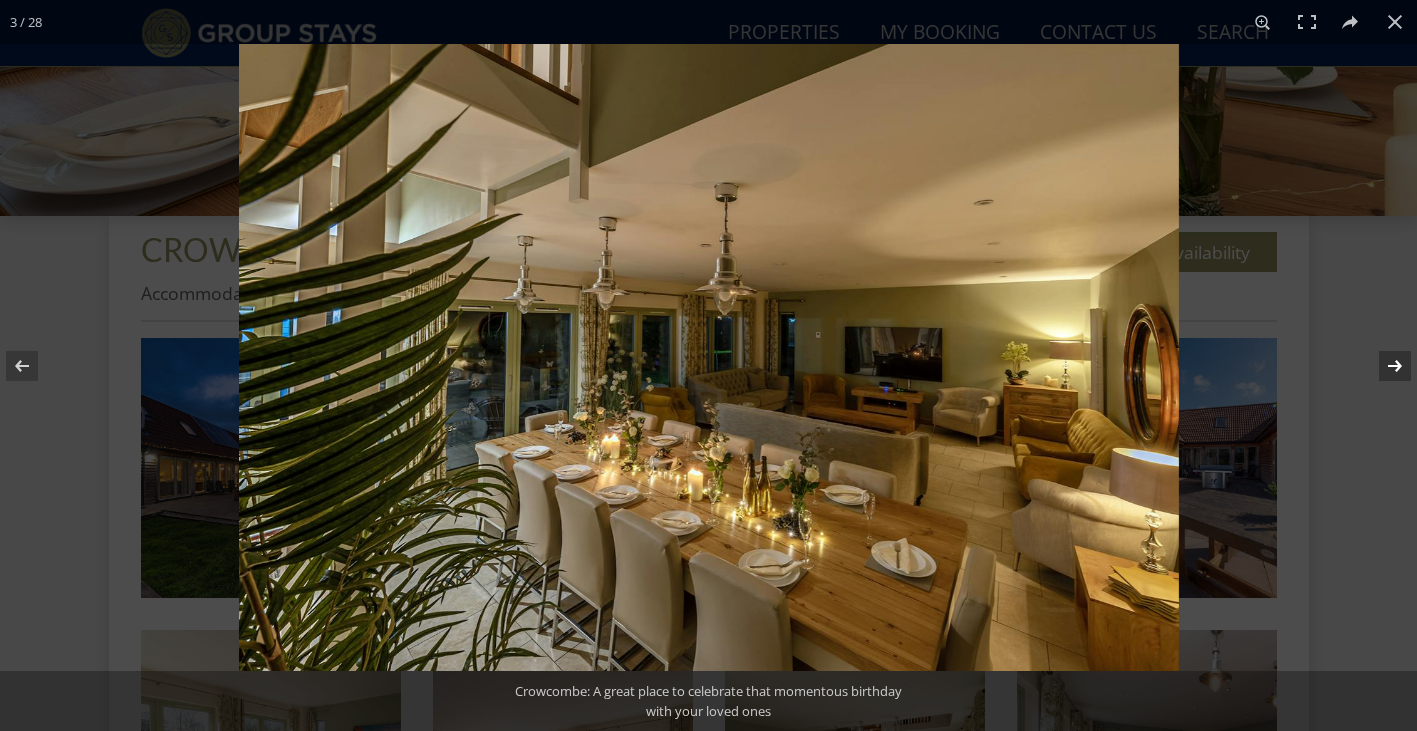 click at bounding box center [1382, 366] 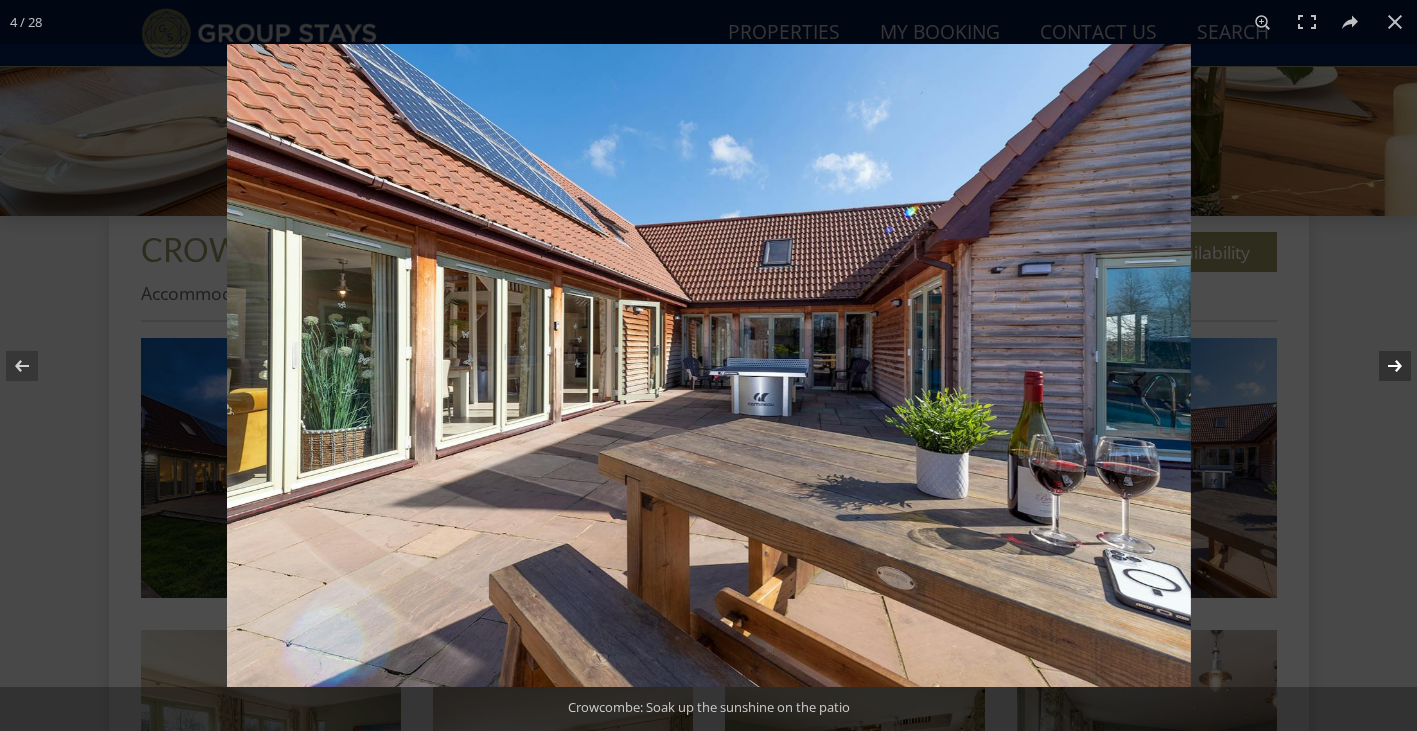 click at bounding box center [1382, 366] 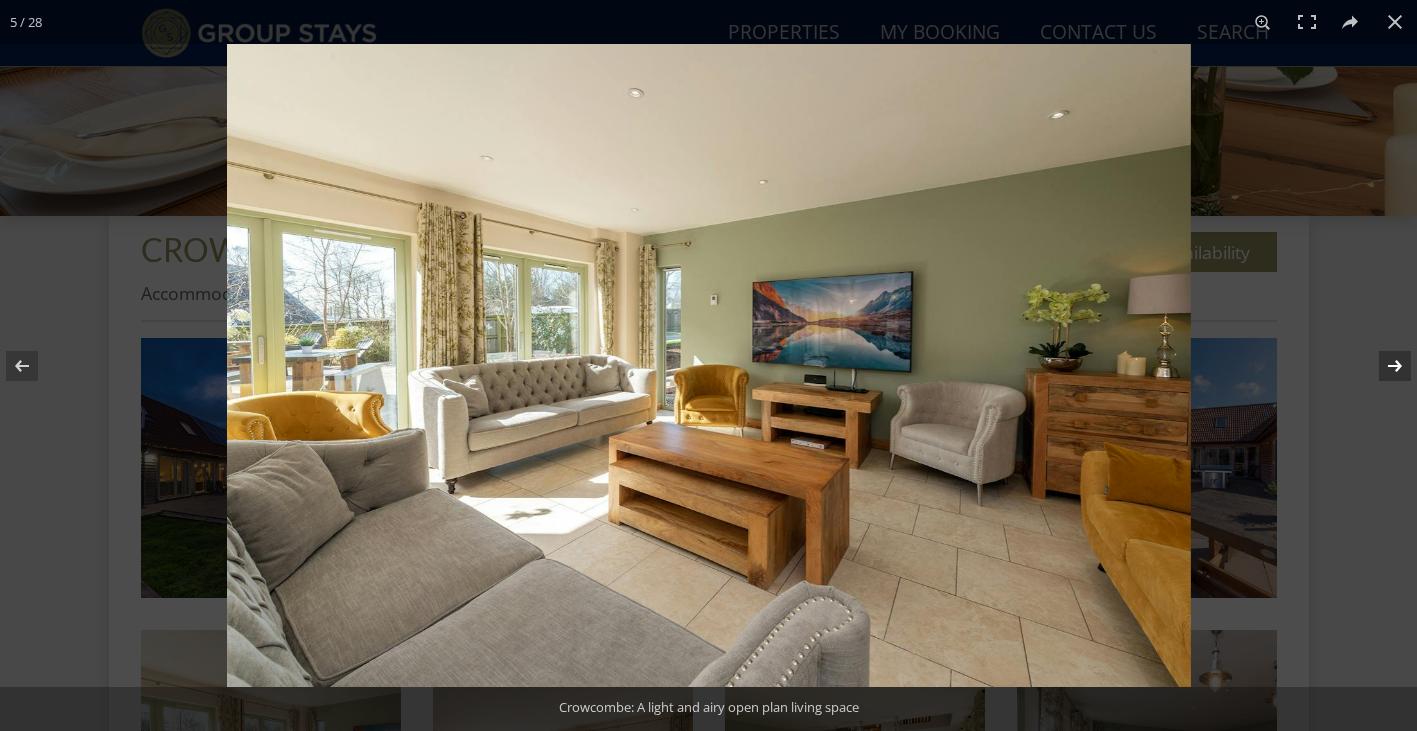 click at bounding box center [1382, 366] 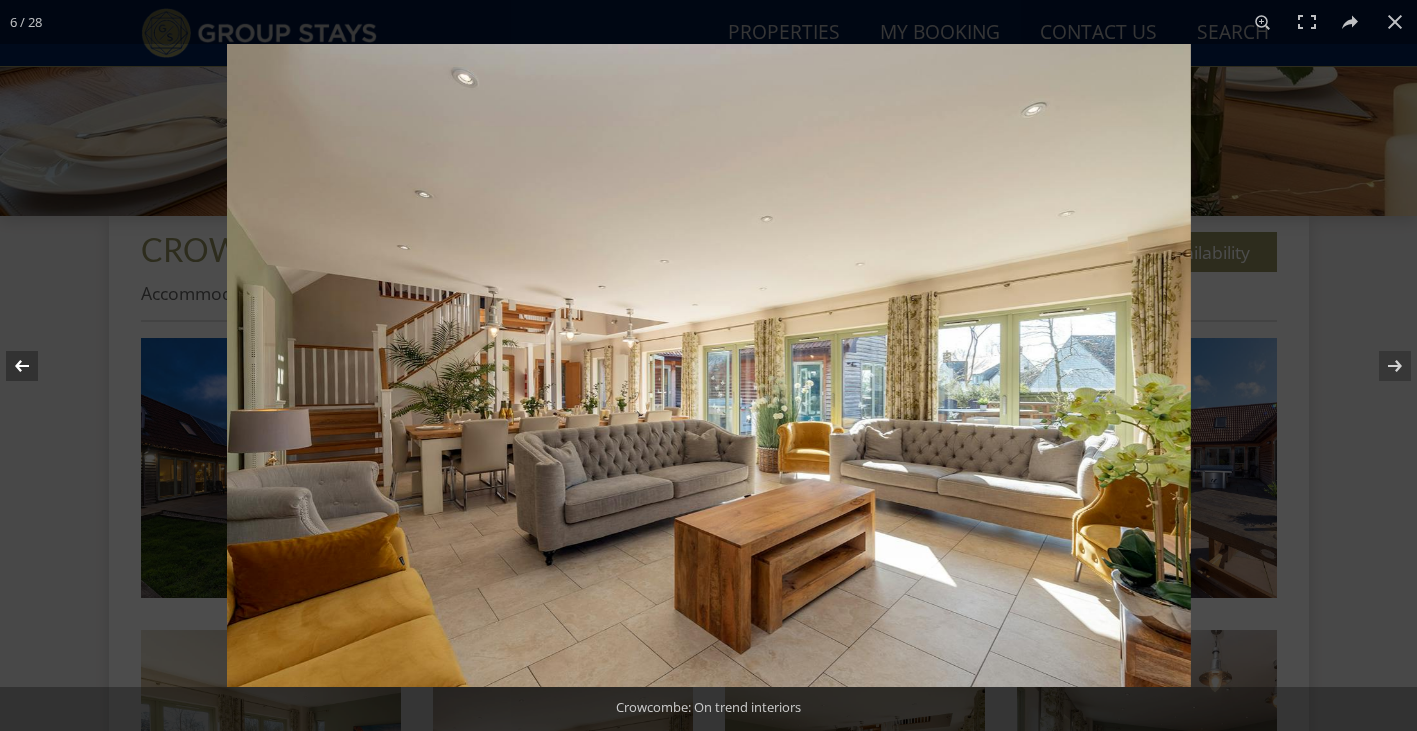 click at bounding box center (35, 366) 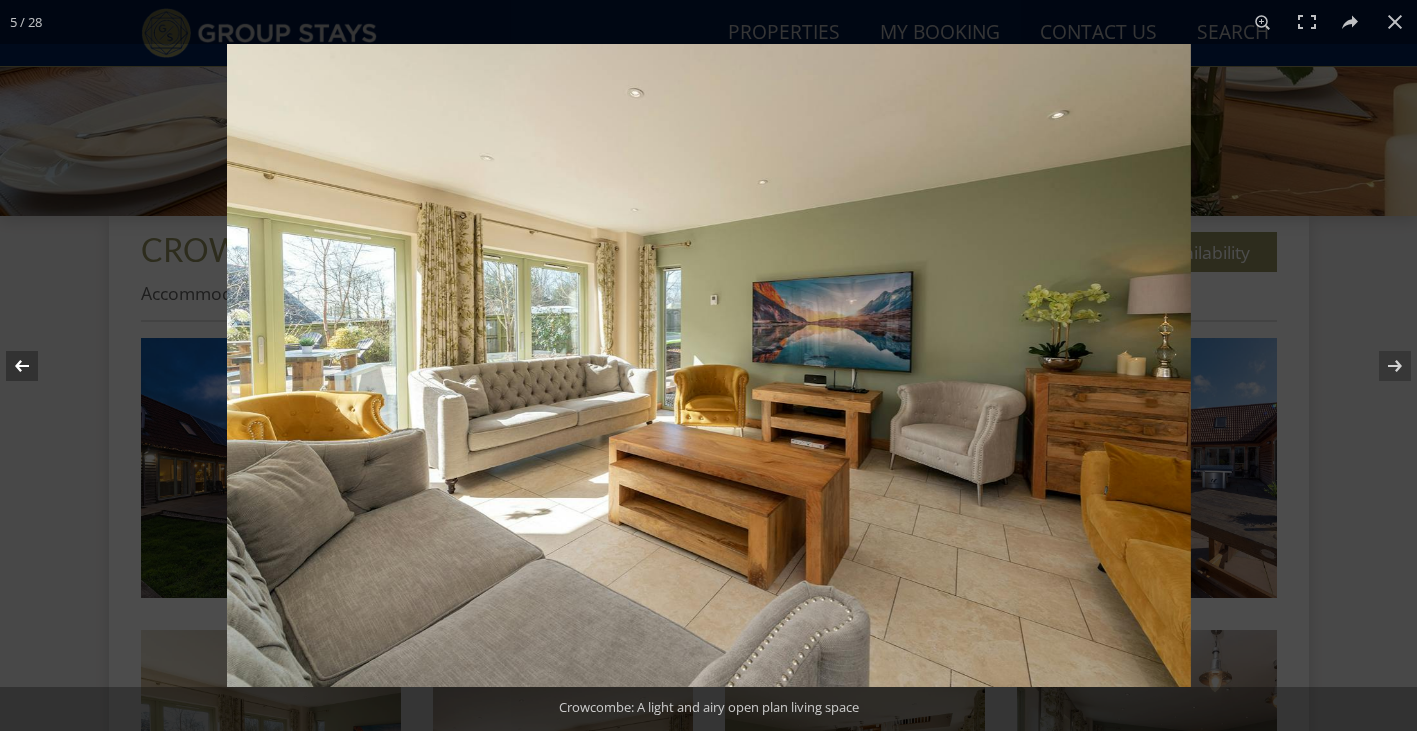 click at bounding box center [35, 366] 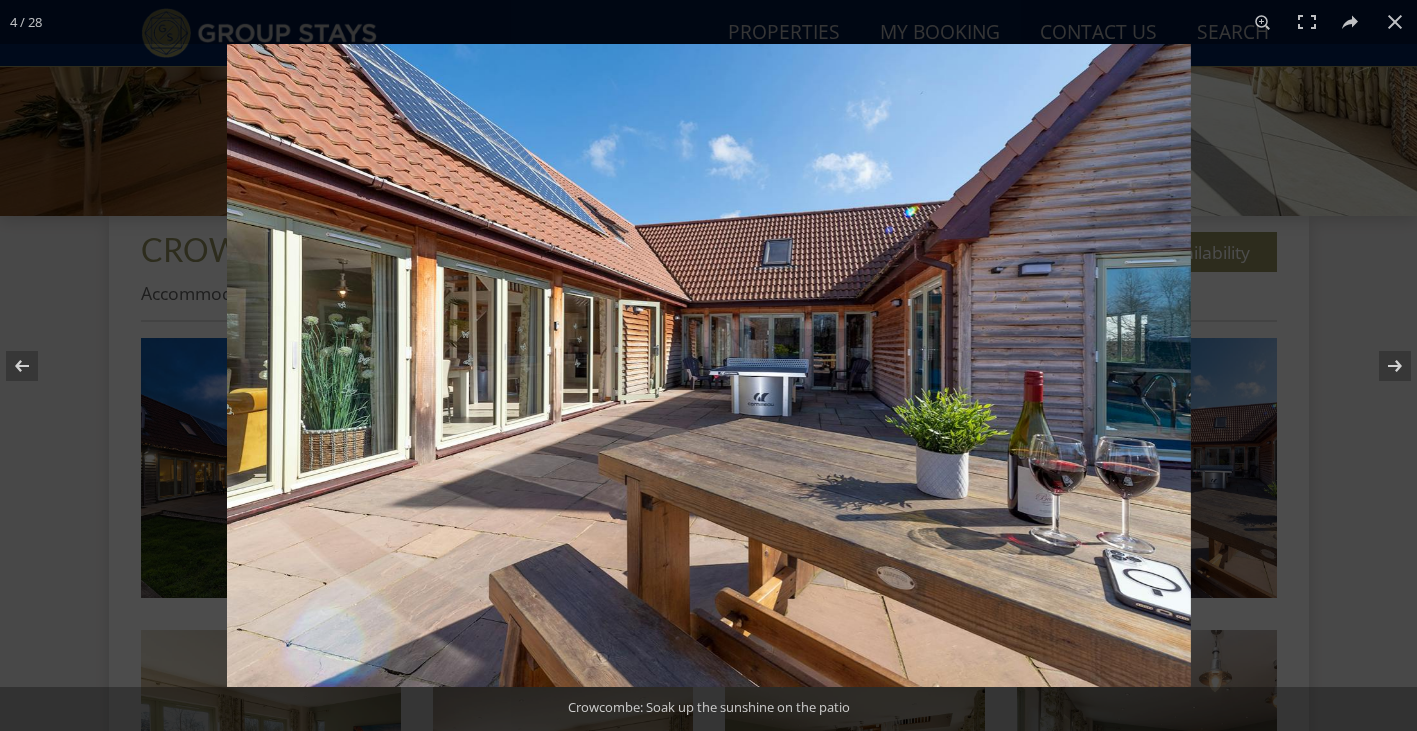 click at bounding box center (709, 365) 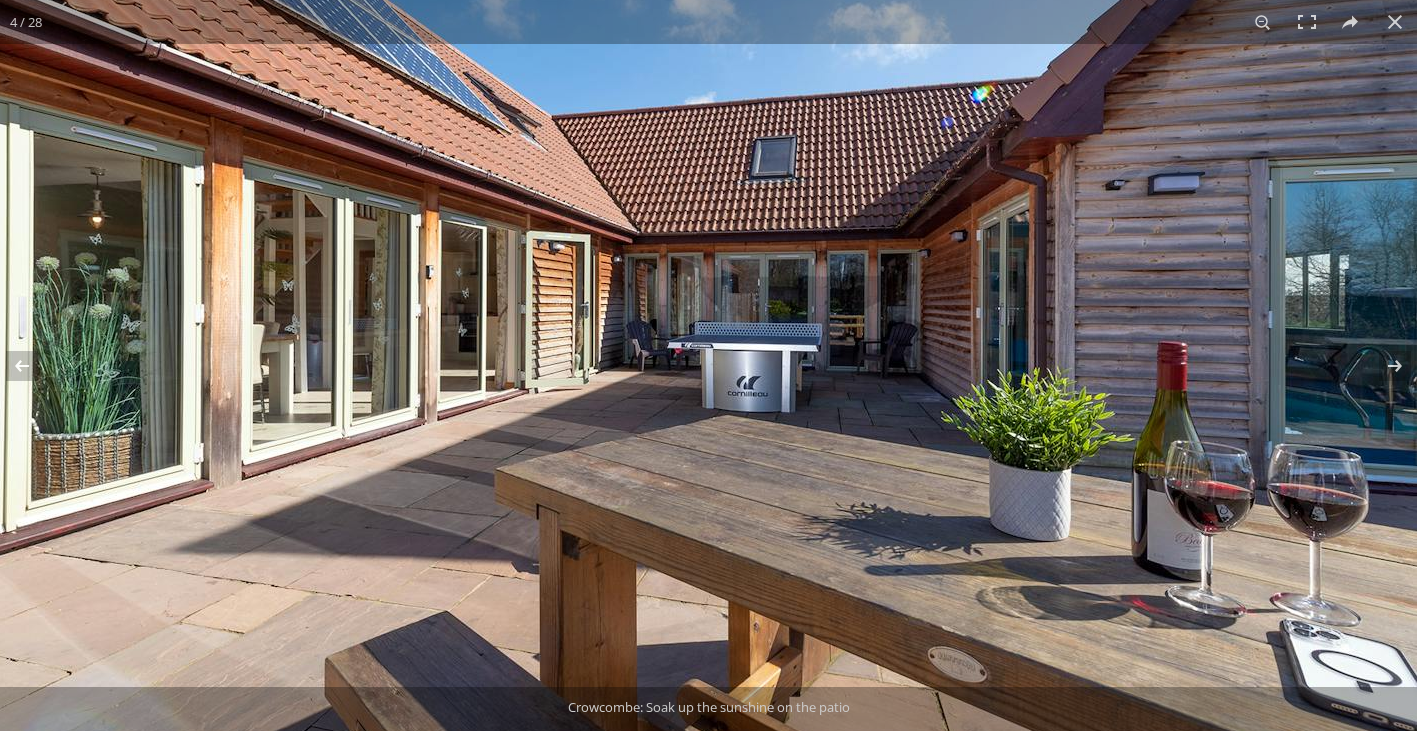 click at bounding box center [667, 333] 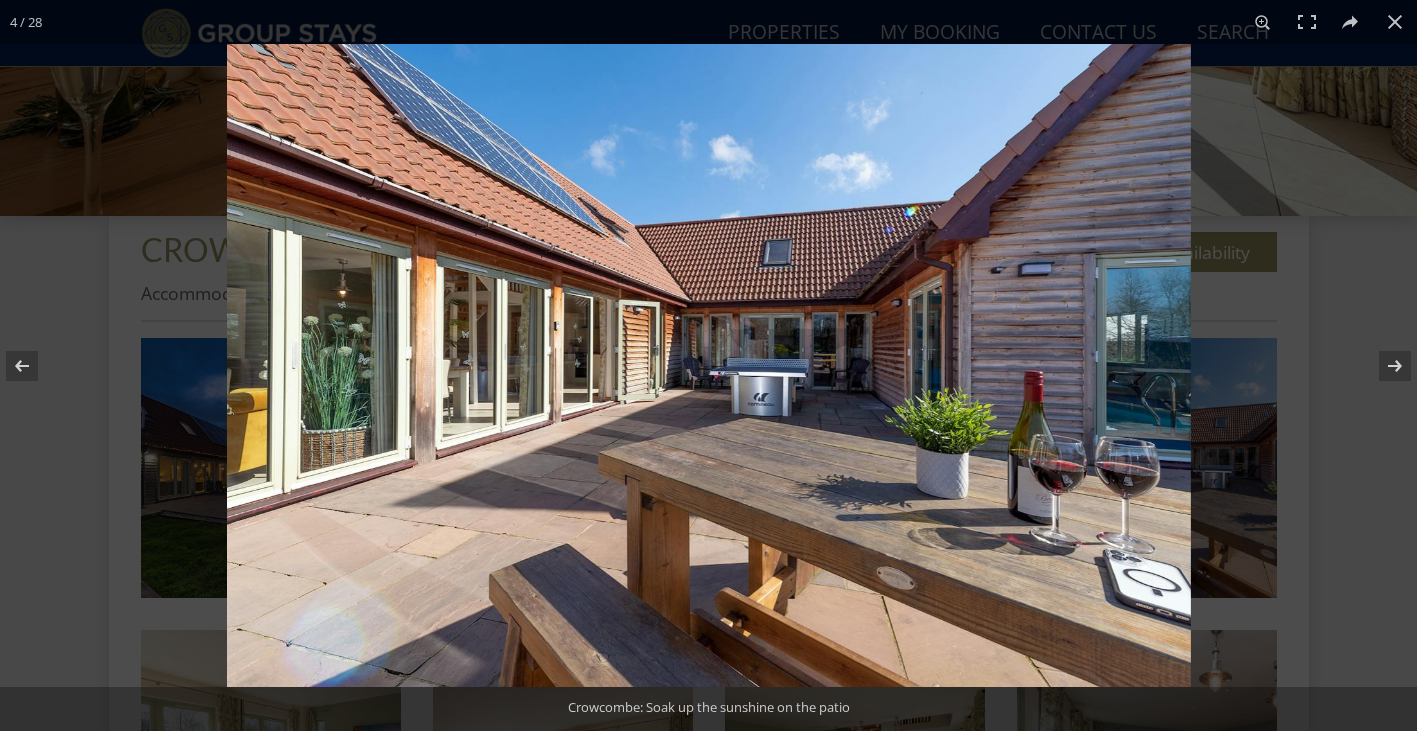 click at bounding box center (709, 365) 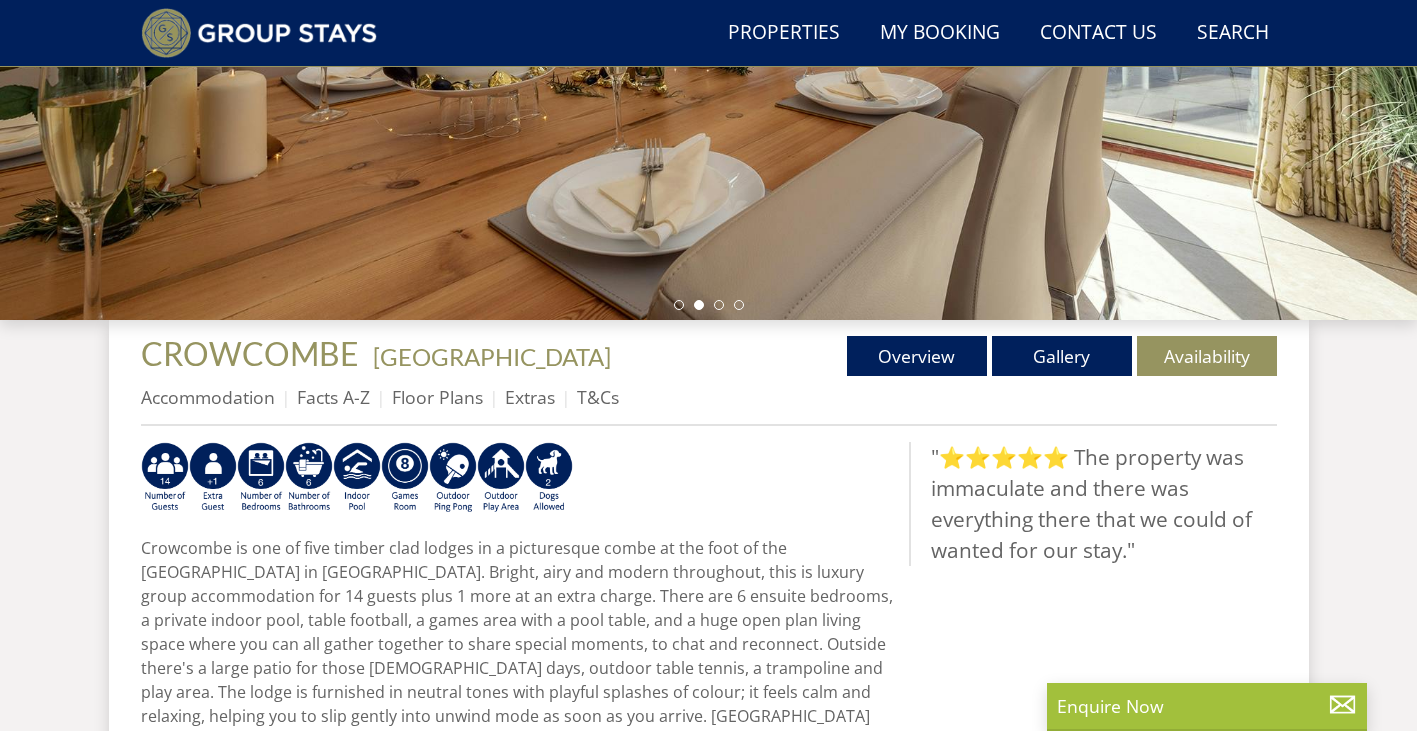scroll, scrollTop: 0, scrollLeft: 0, axis: both 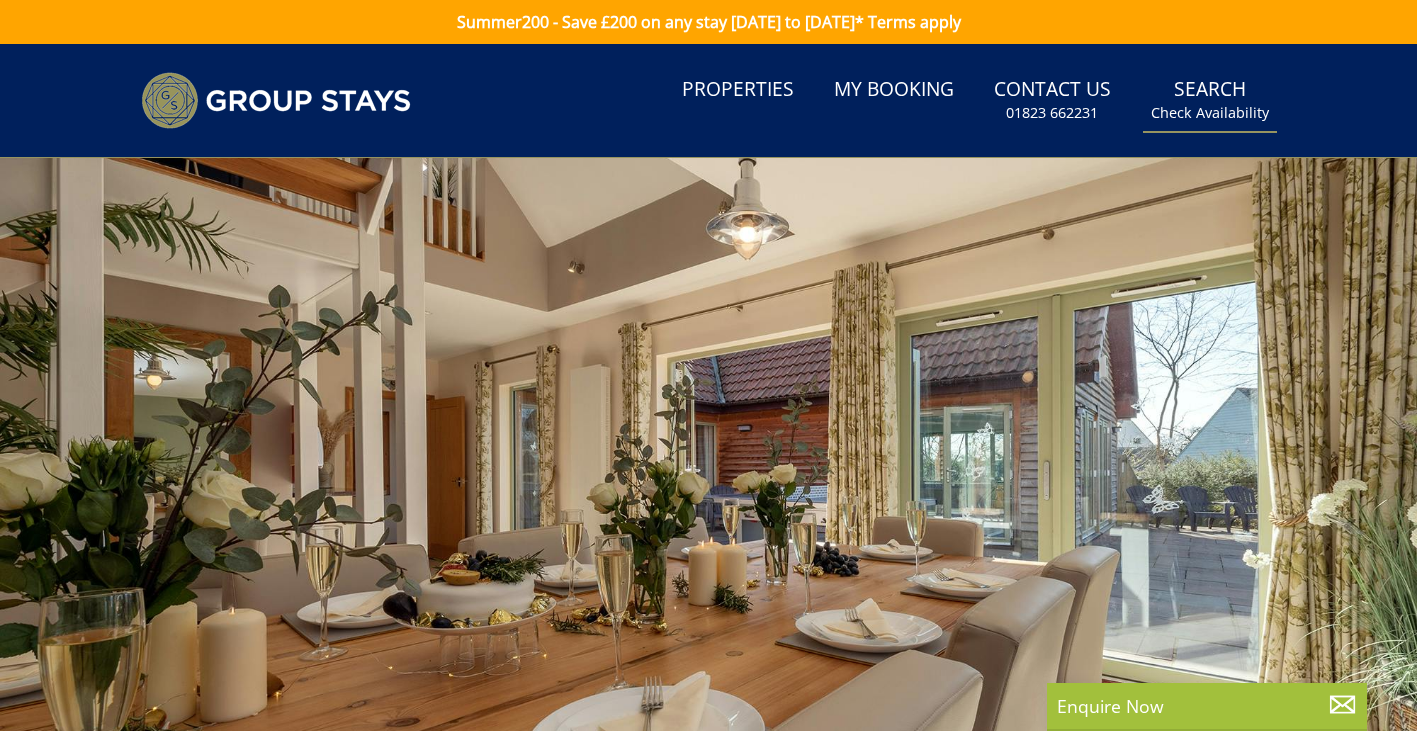 click on "Check Availability" at bounding box center (1210, 113) 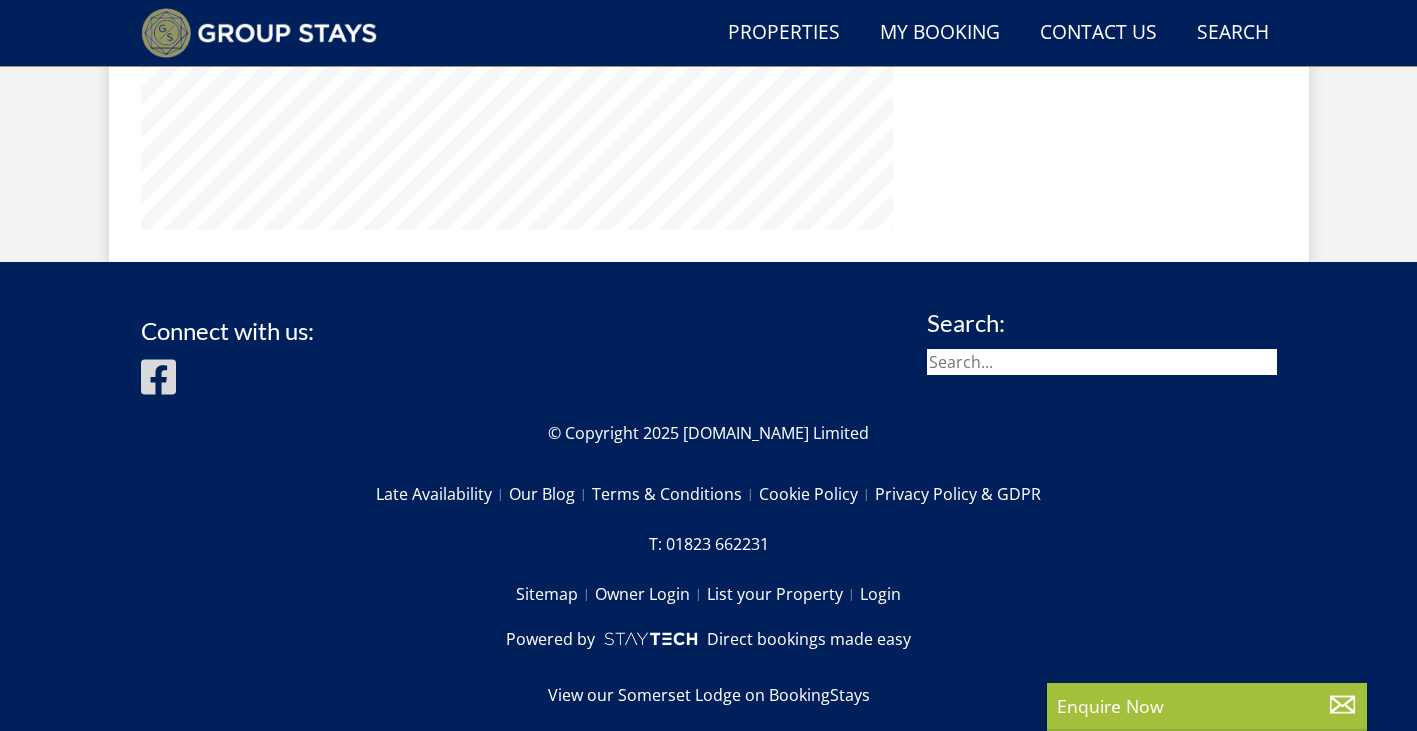 scroll, scrollTop: 1430, scrollLeft: 0, axis: vertical 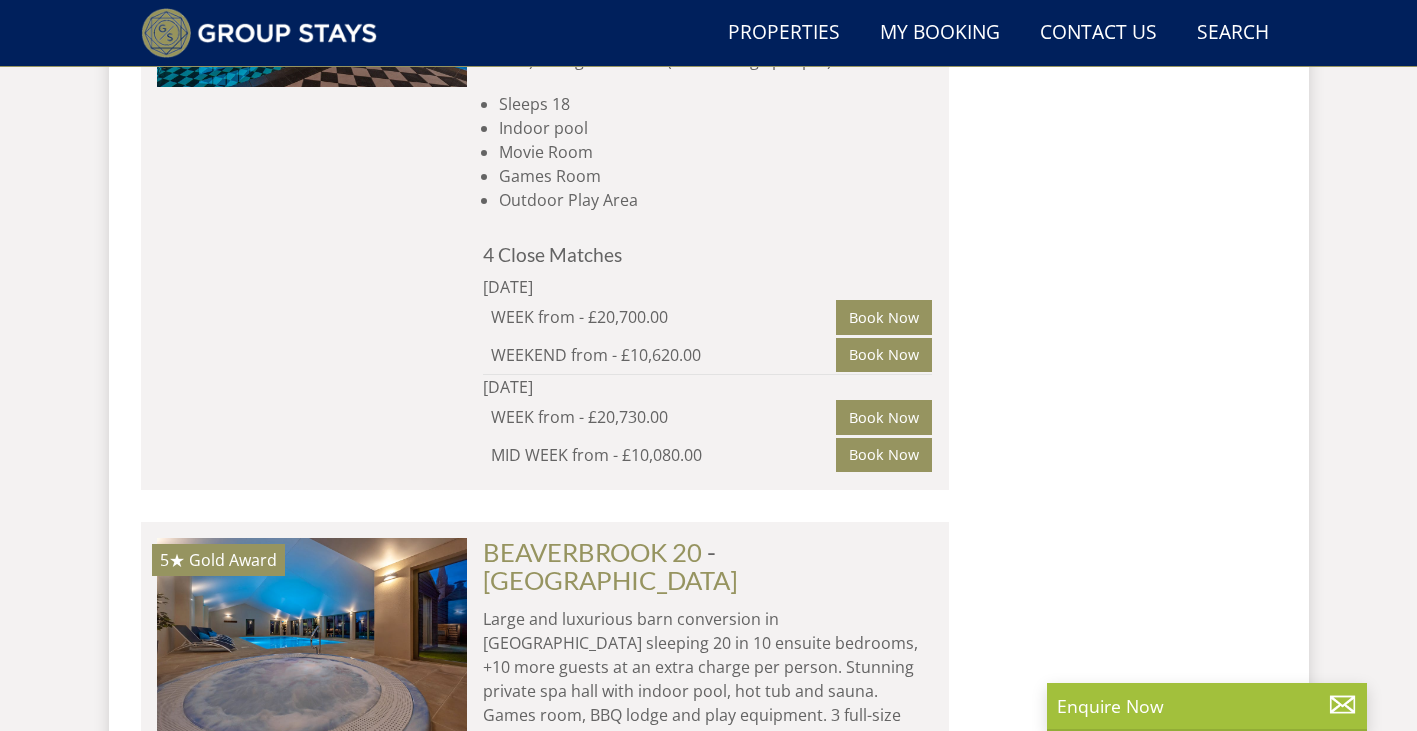 click on "Load More" at bounding box center [545, 1710] 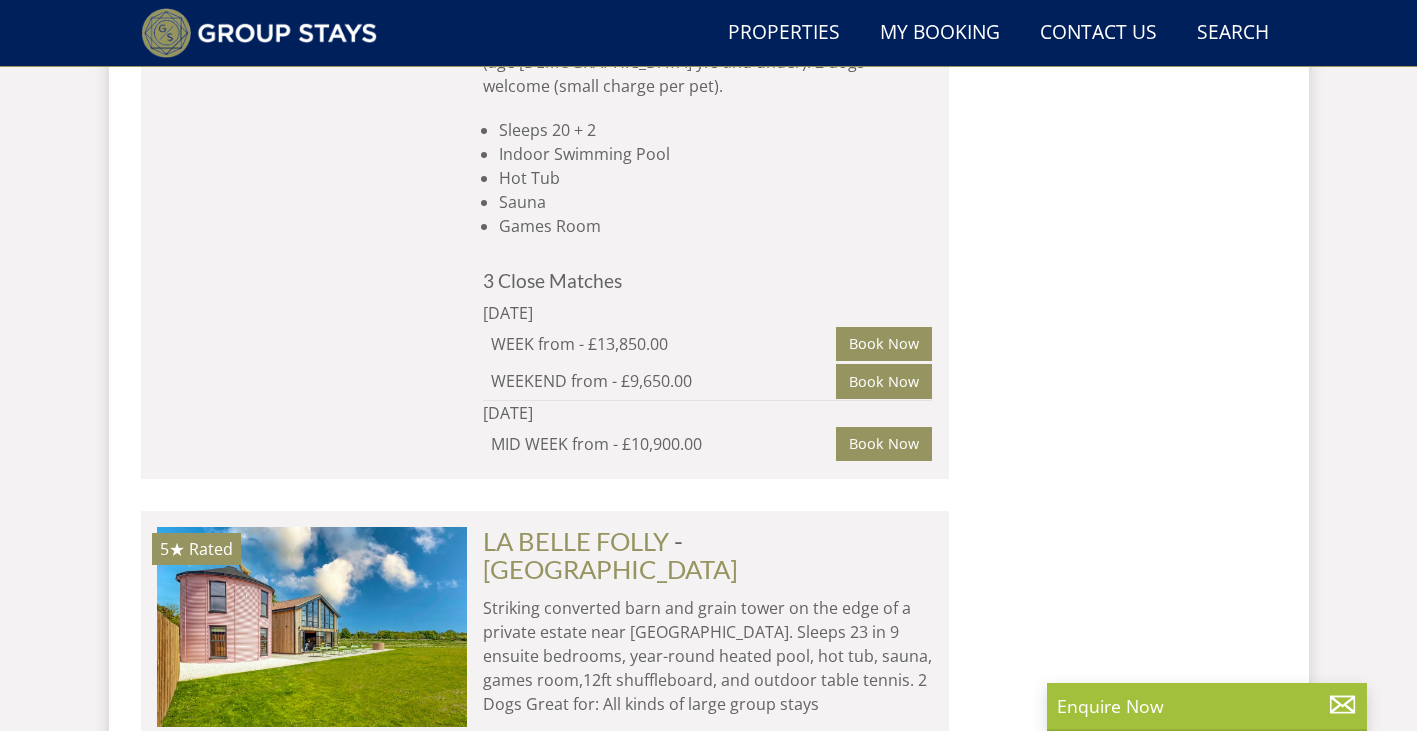 scroll, scrollTop: 28050, scrollLeft: 0, axis: vertical 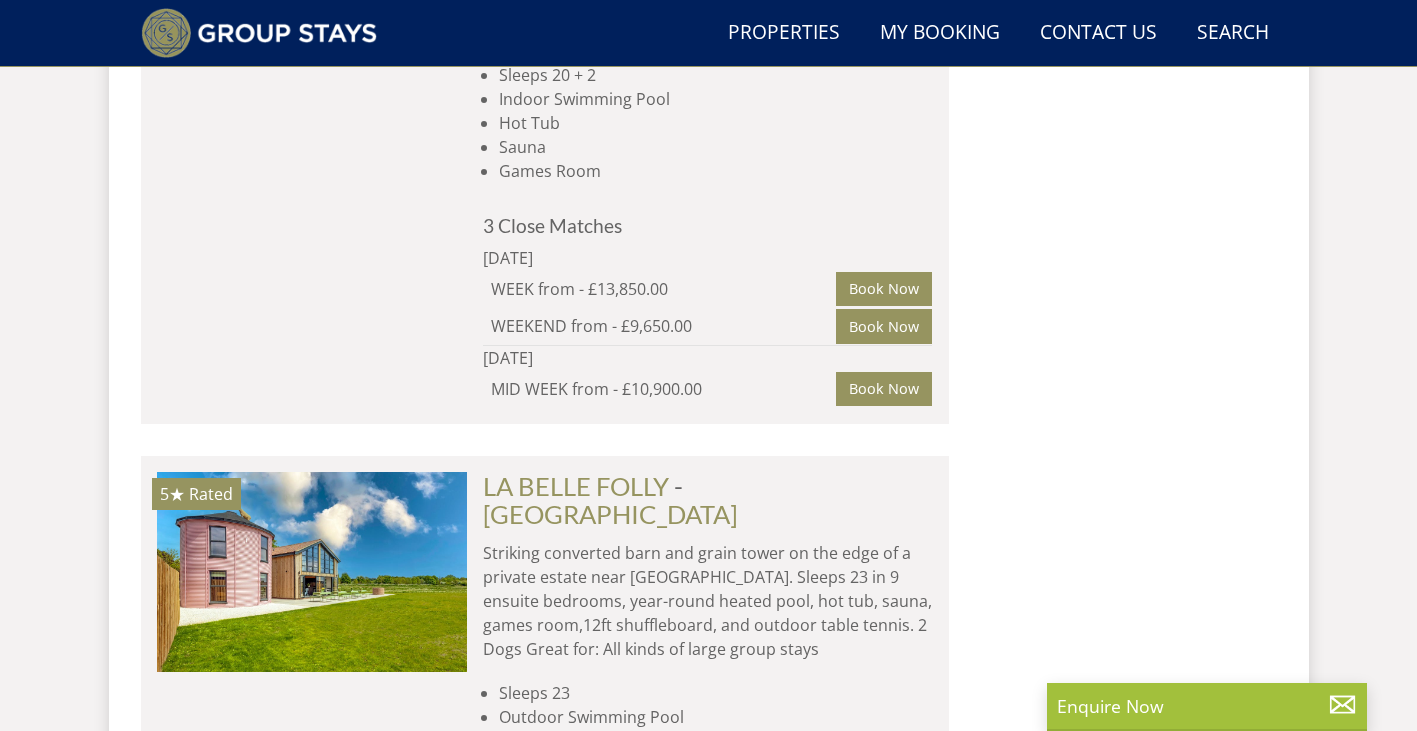 click at bounding box center [312, 1753] 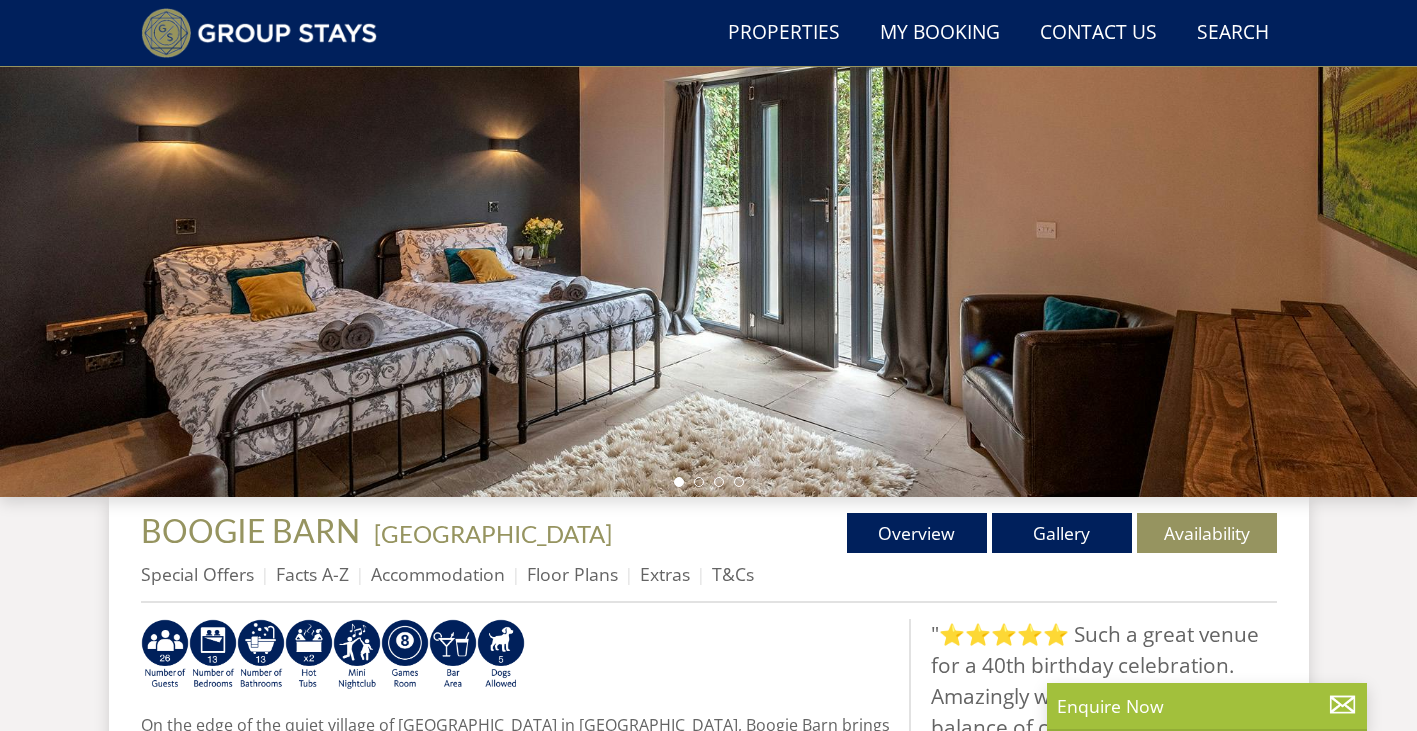 scroll, scrollTop: 300, scrollLeft: 0, axis: vertical 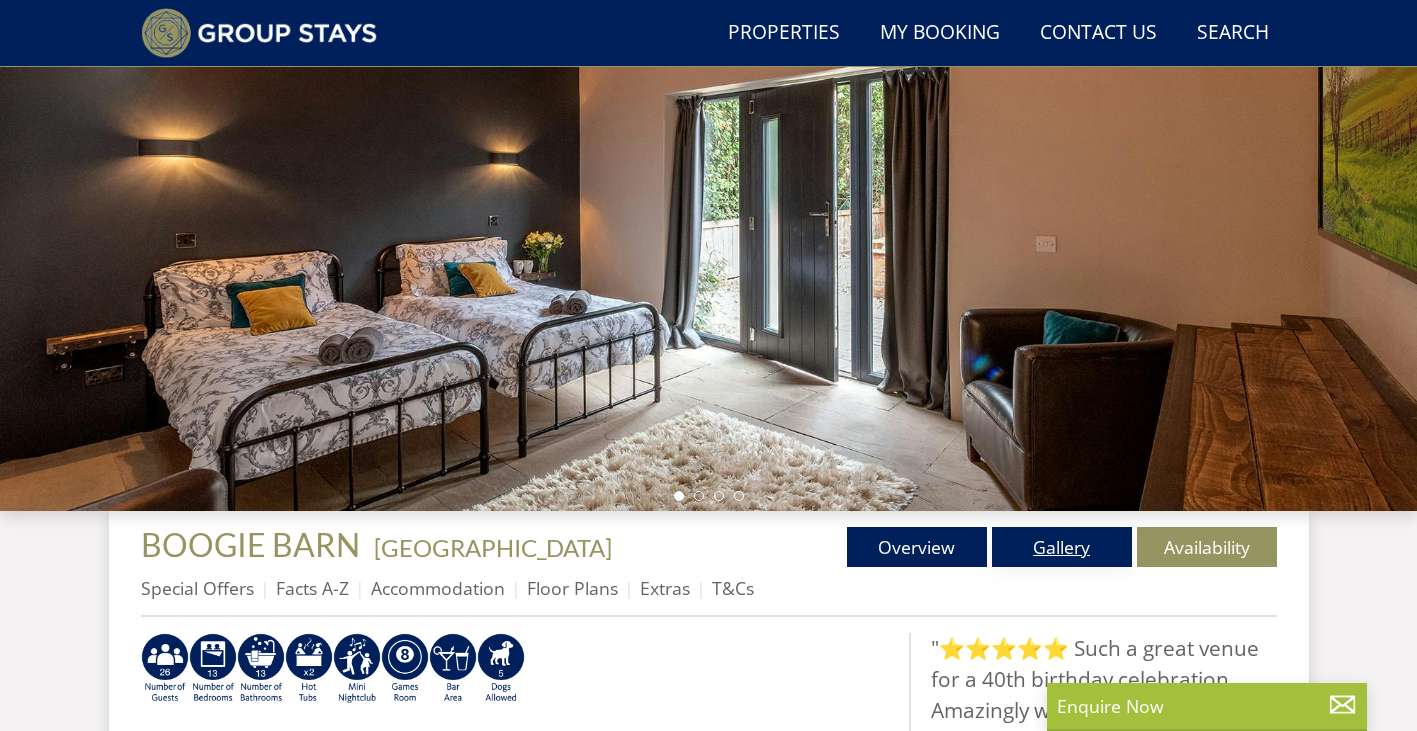 click on "Gallery" at bounding box center [1062, 547] 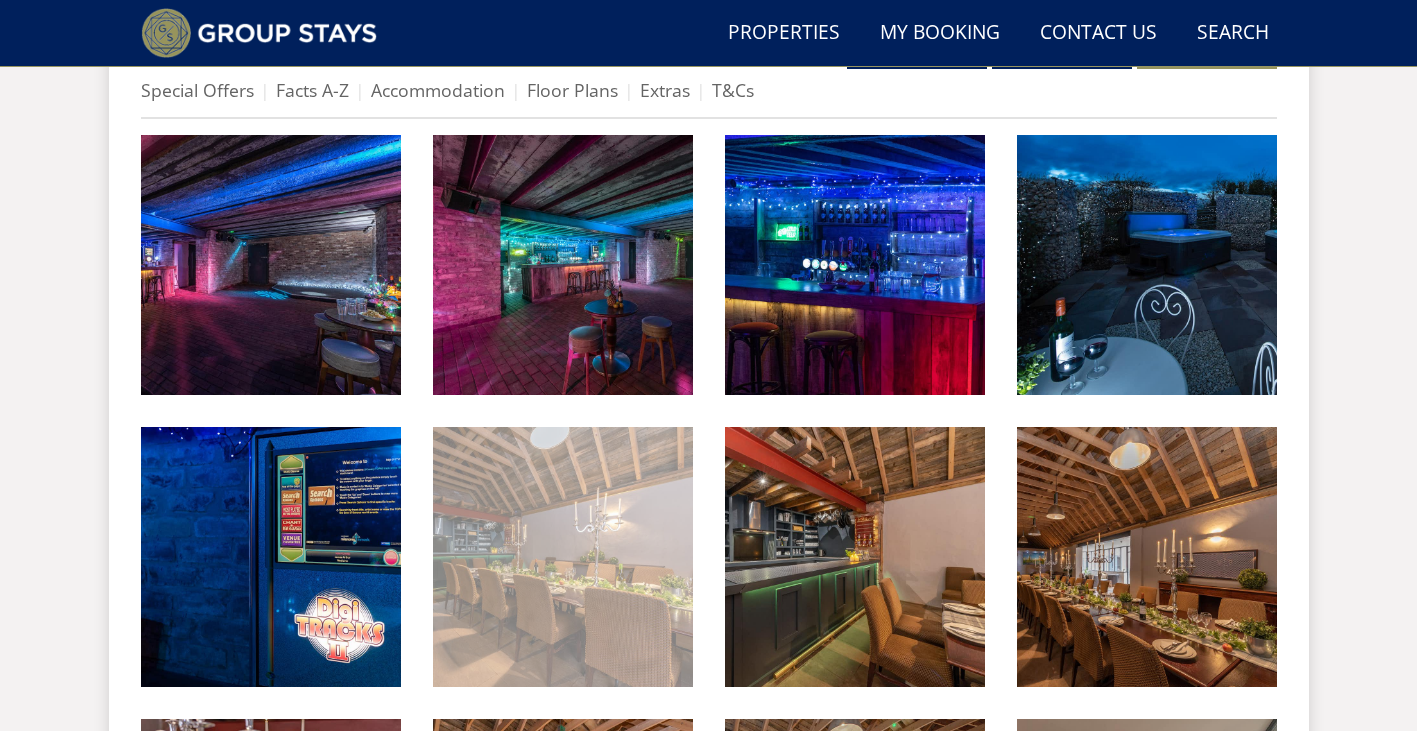 scroll, scrollTop: 800, scrollLeft: 0, axis: vertical 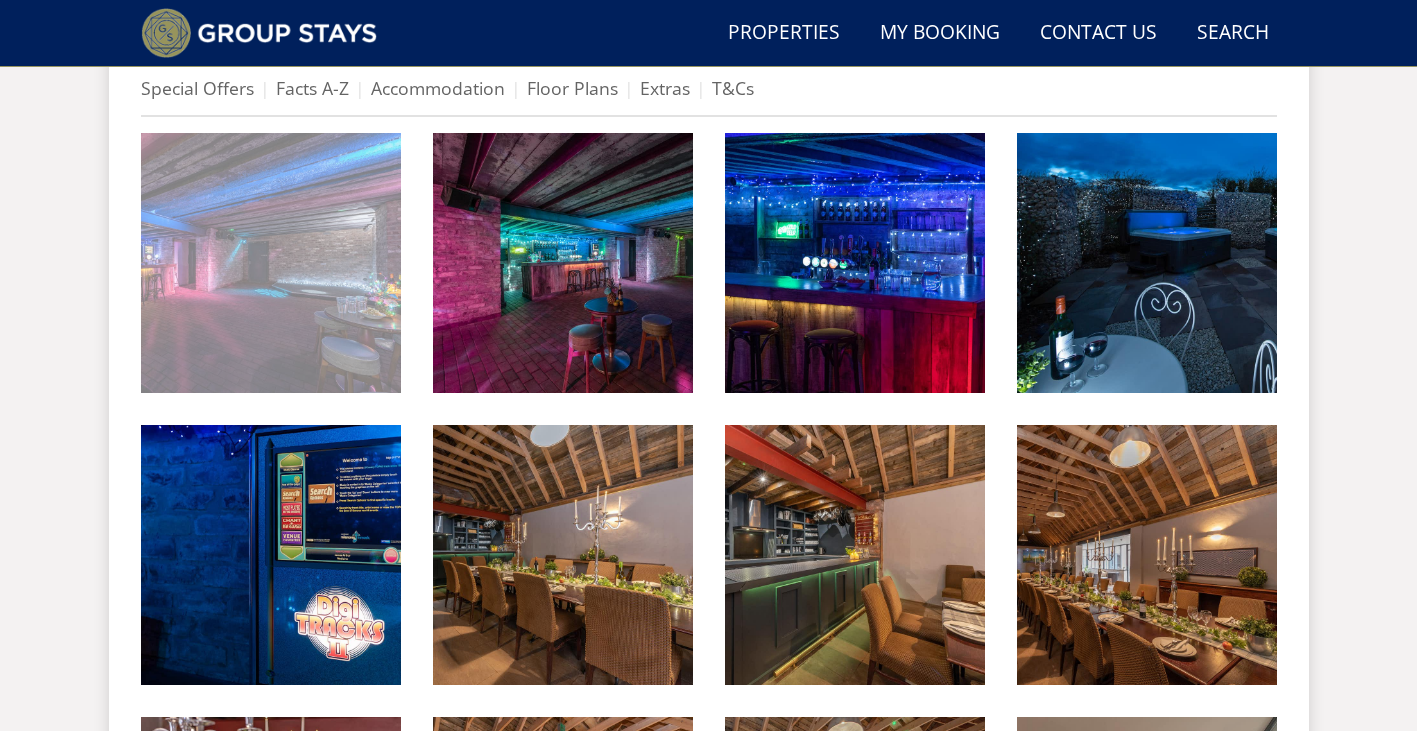 click at bounding box center (271, 263) 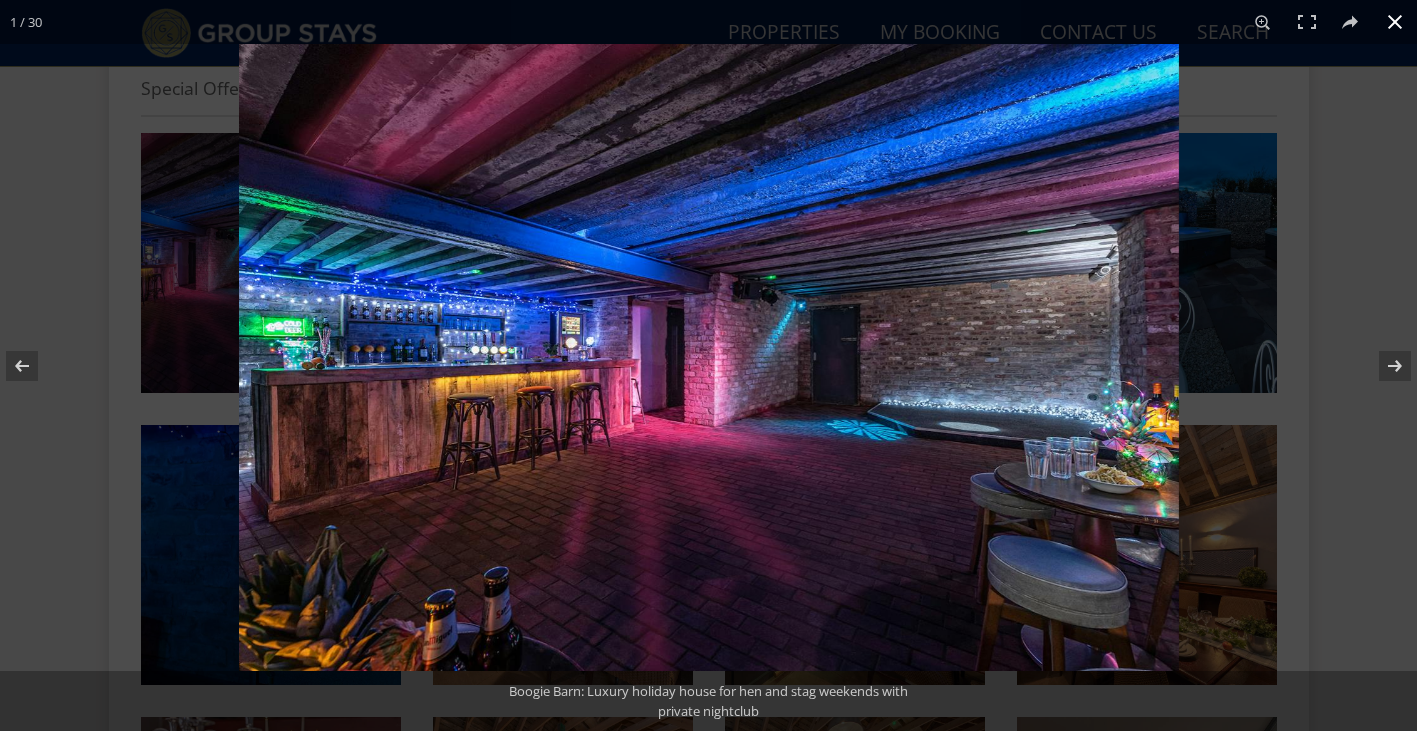 click at bounding box center [1395, 22] 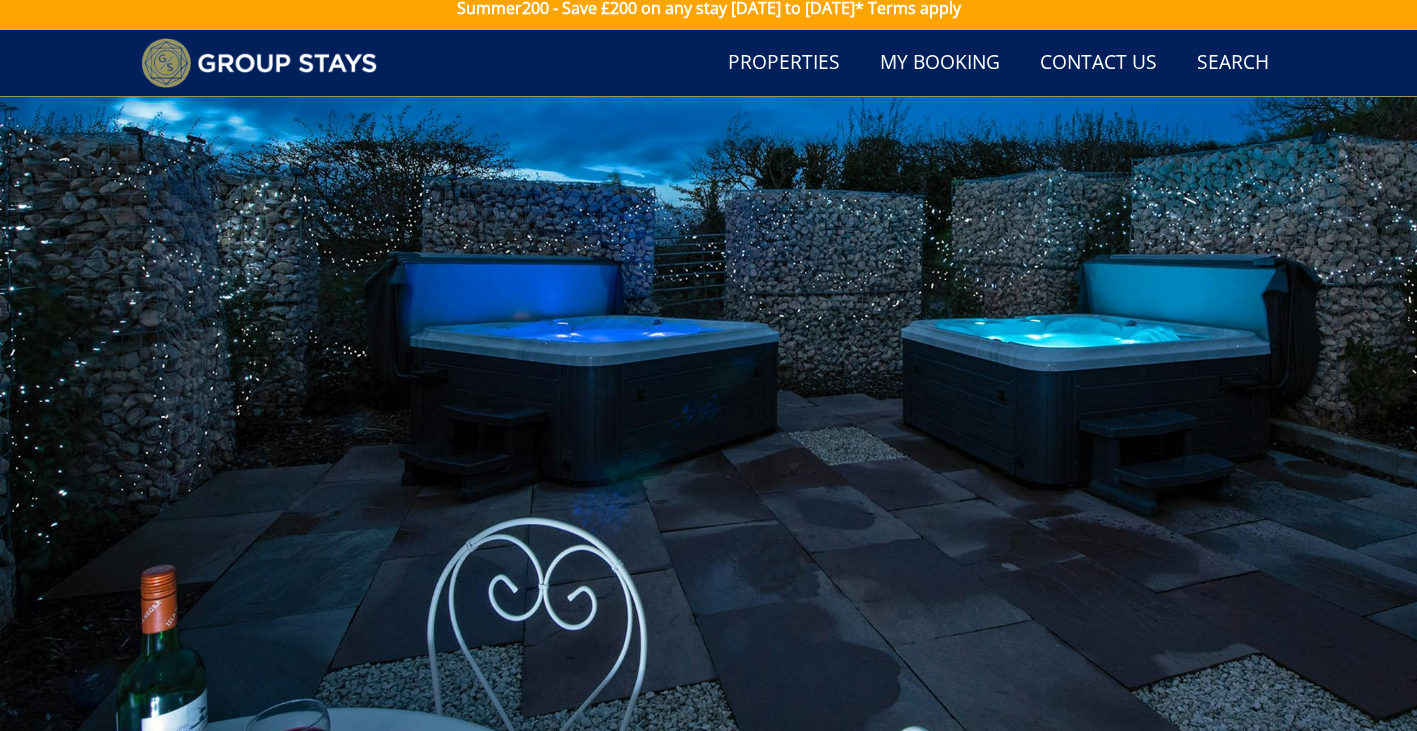 scroll, scrollTop: 0, scrollLeft: 0, axis: both 